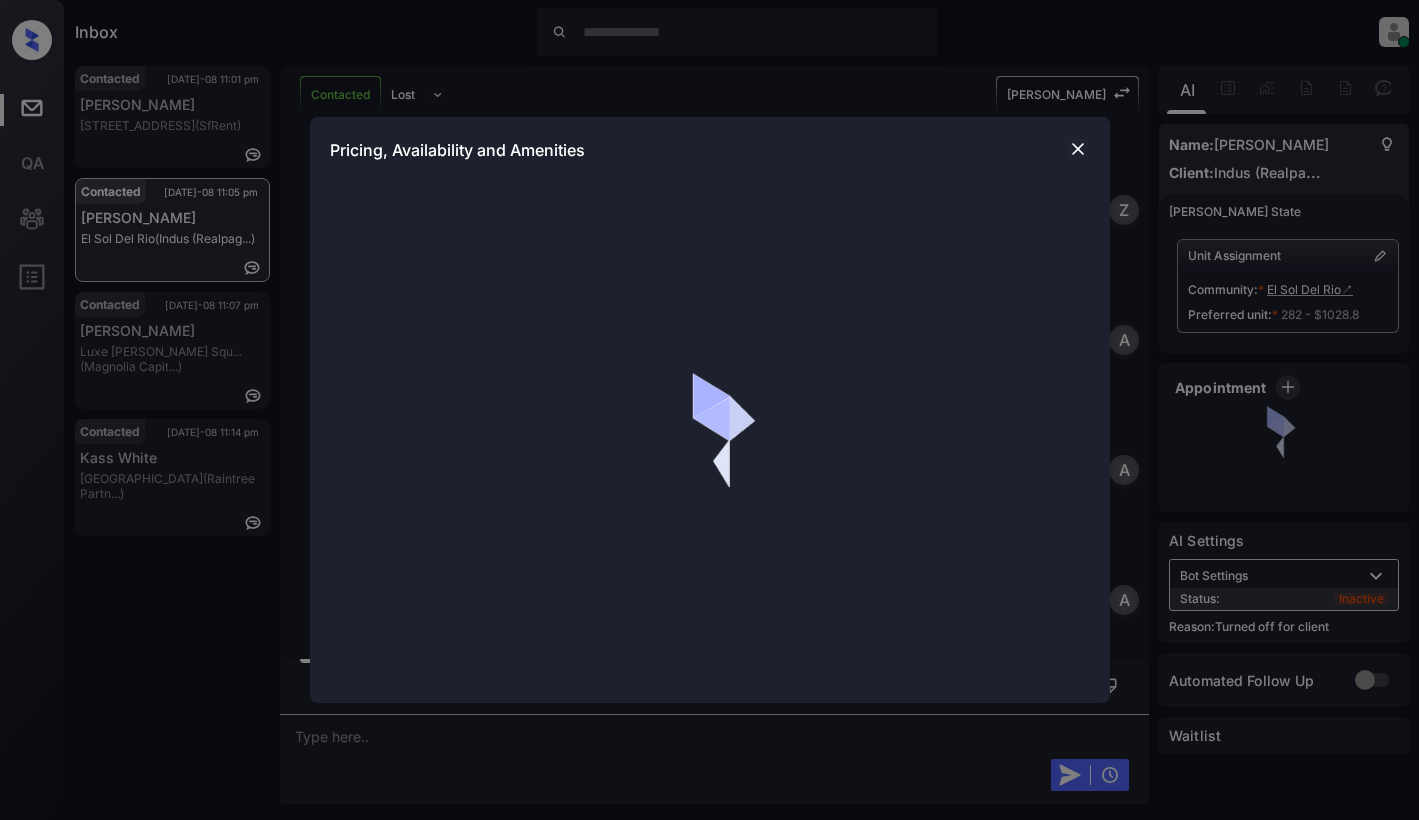 scroll, scrollTop: 0, scrollLeft: 0, axis: both 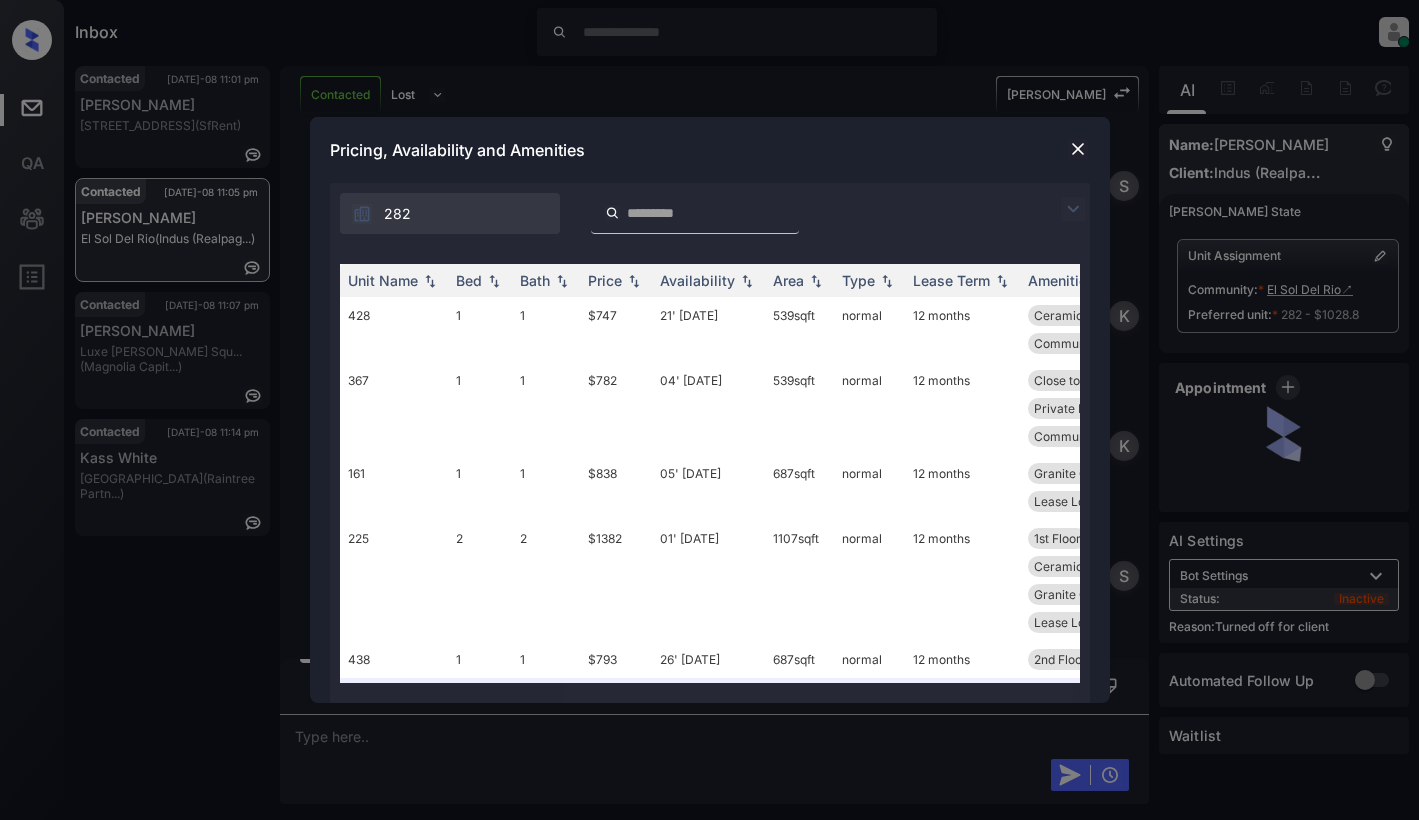 click at bounding box center (1073, 209) 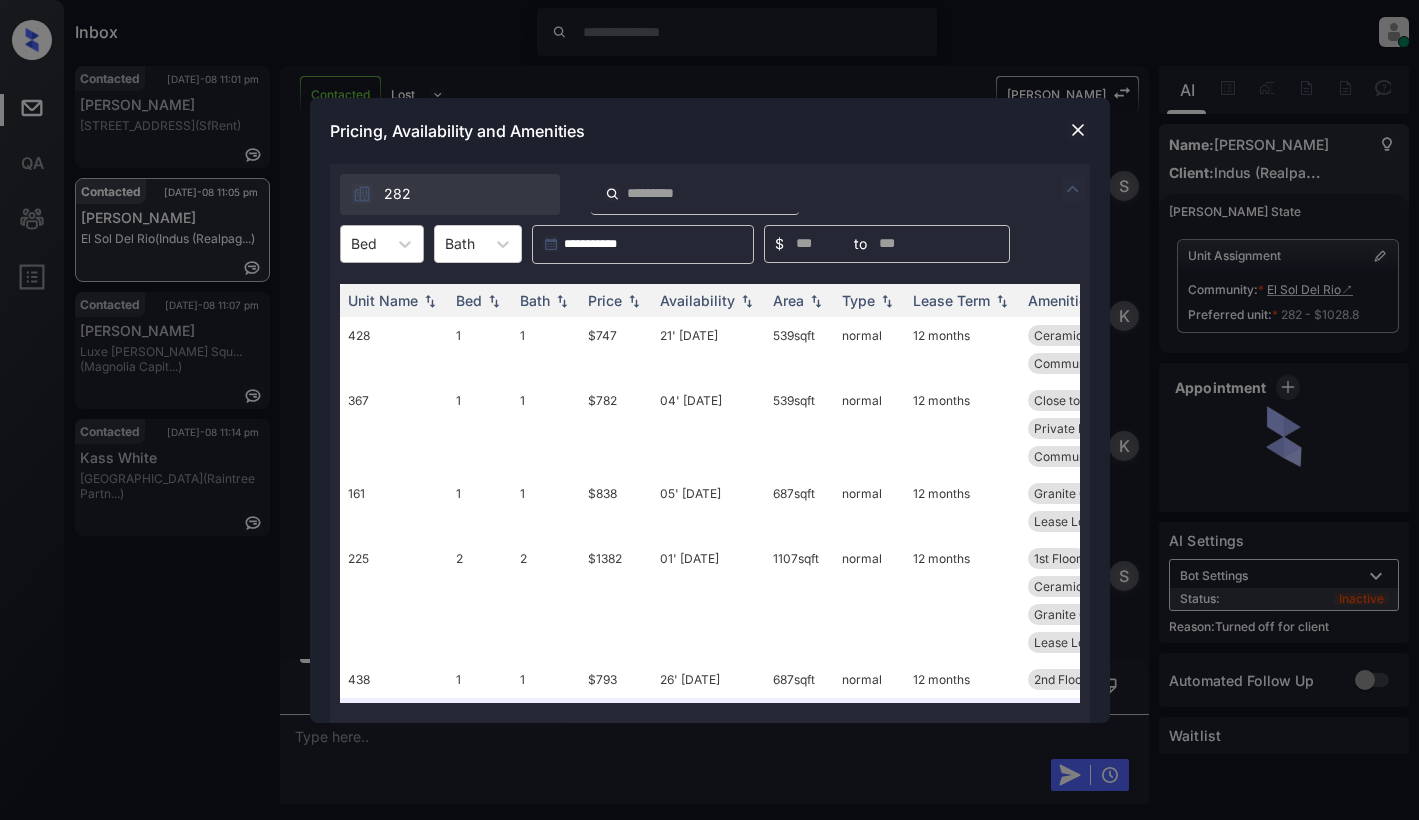 click at bounding box center [364, 243] 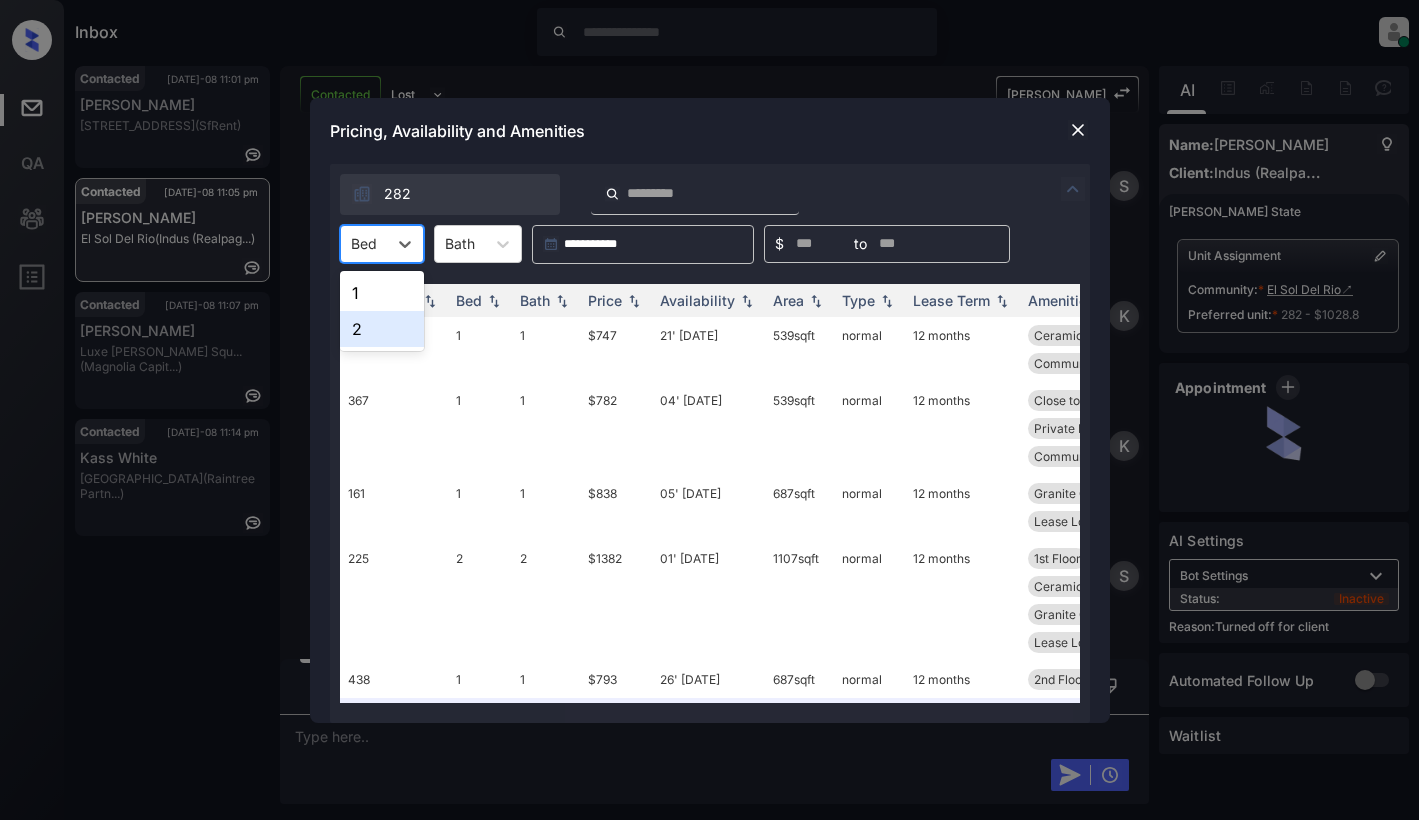 click on "2" at bounding box center [382, 329] 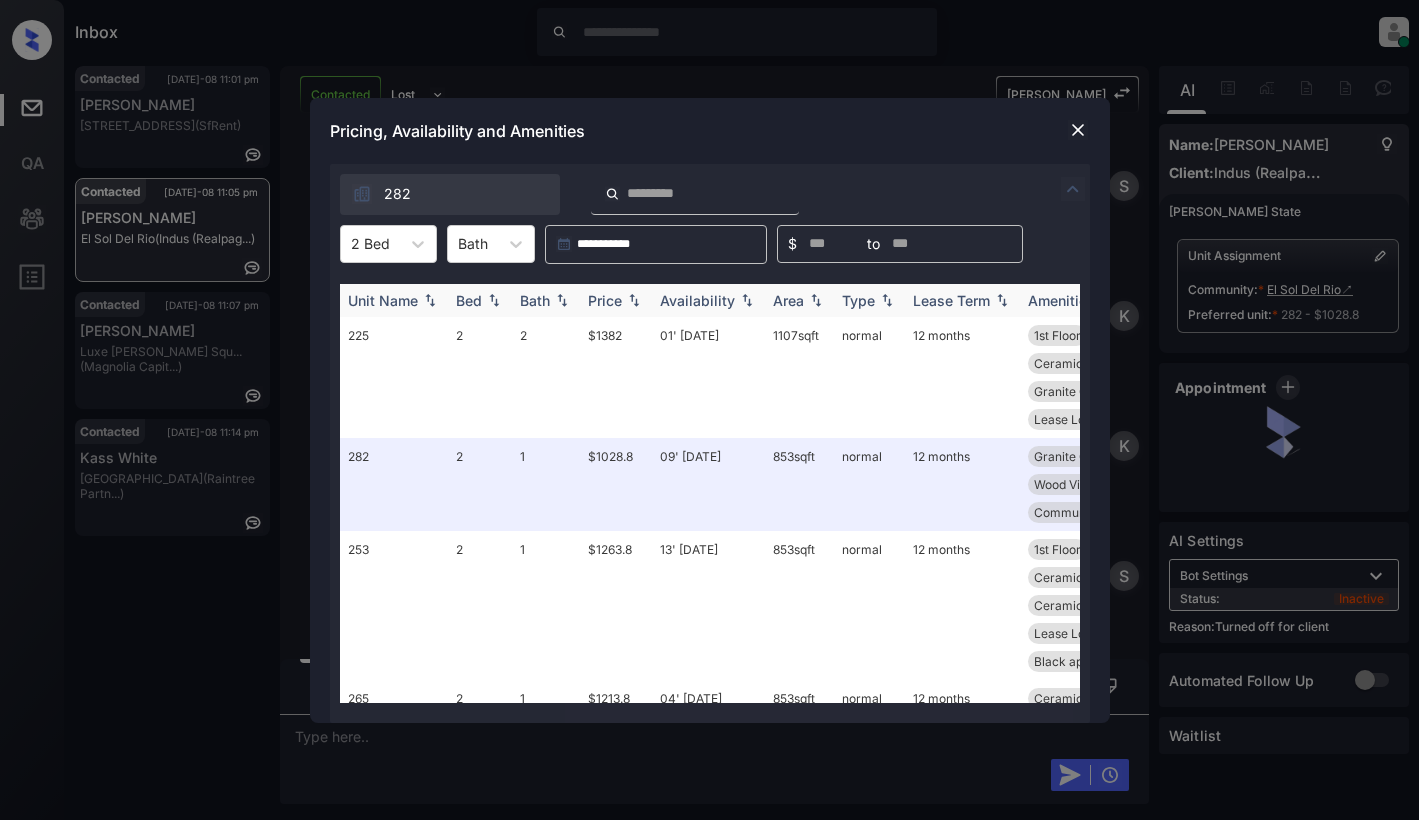 click on "Price" at bounding box center (616, 300) 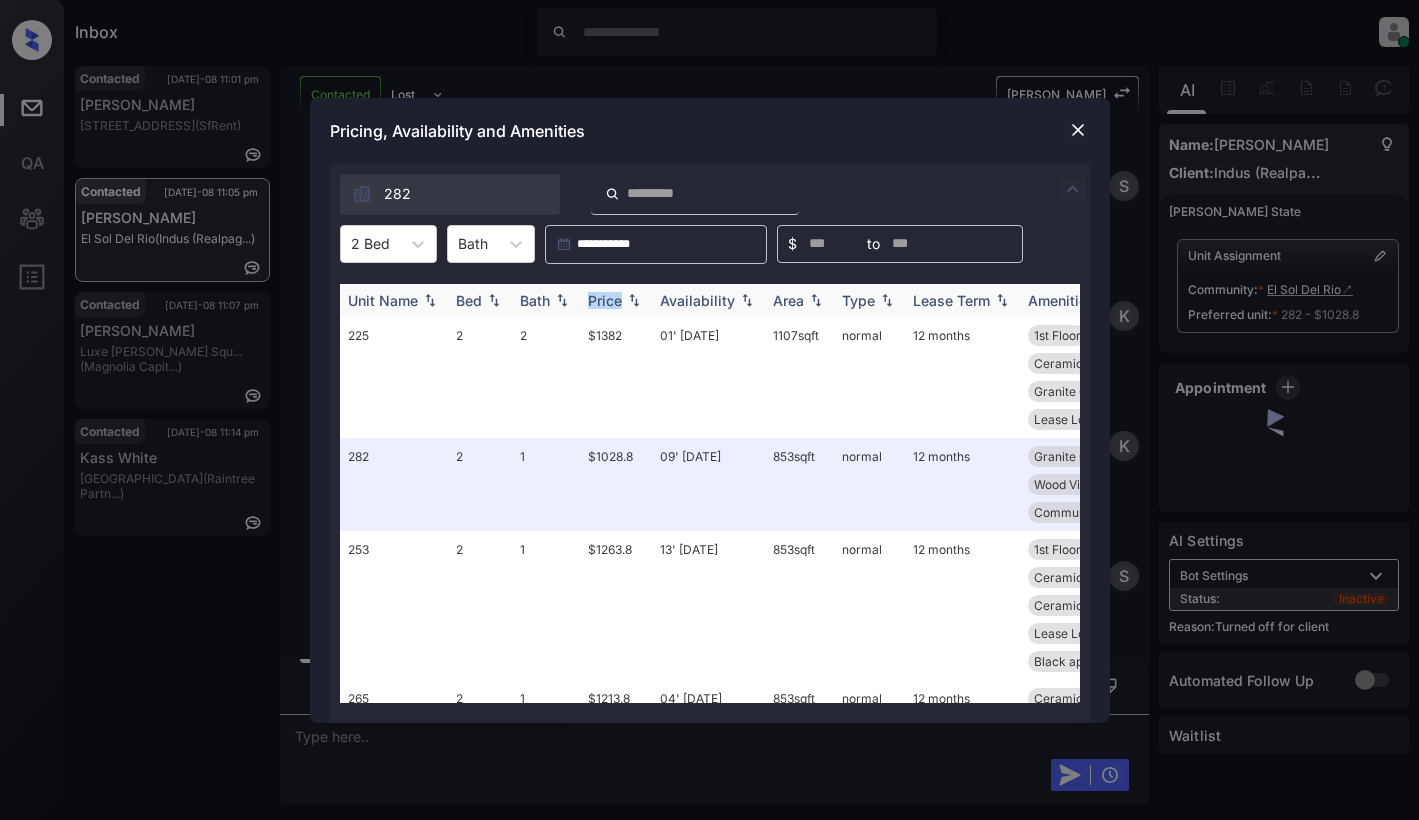 click on "Price" at bounding box center [616, 300] 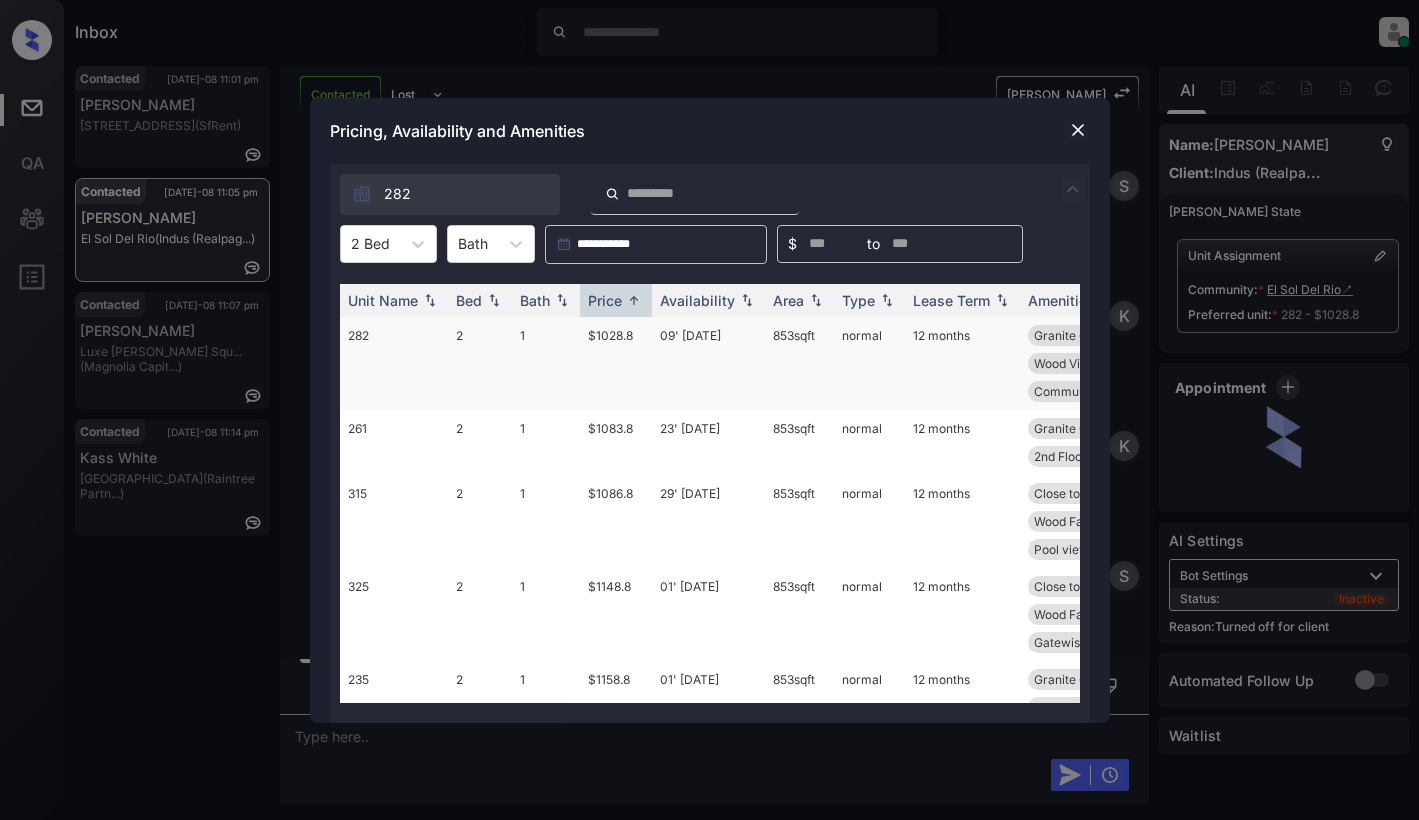 click on "$1028.8" at bounding box center (616, 363) 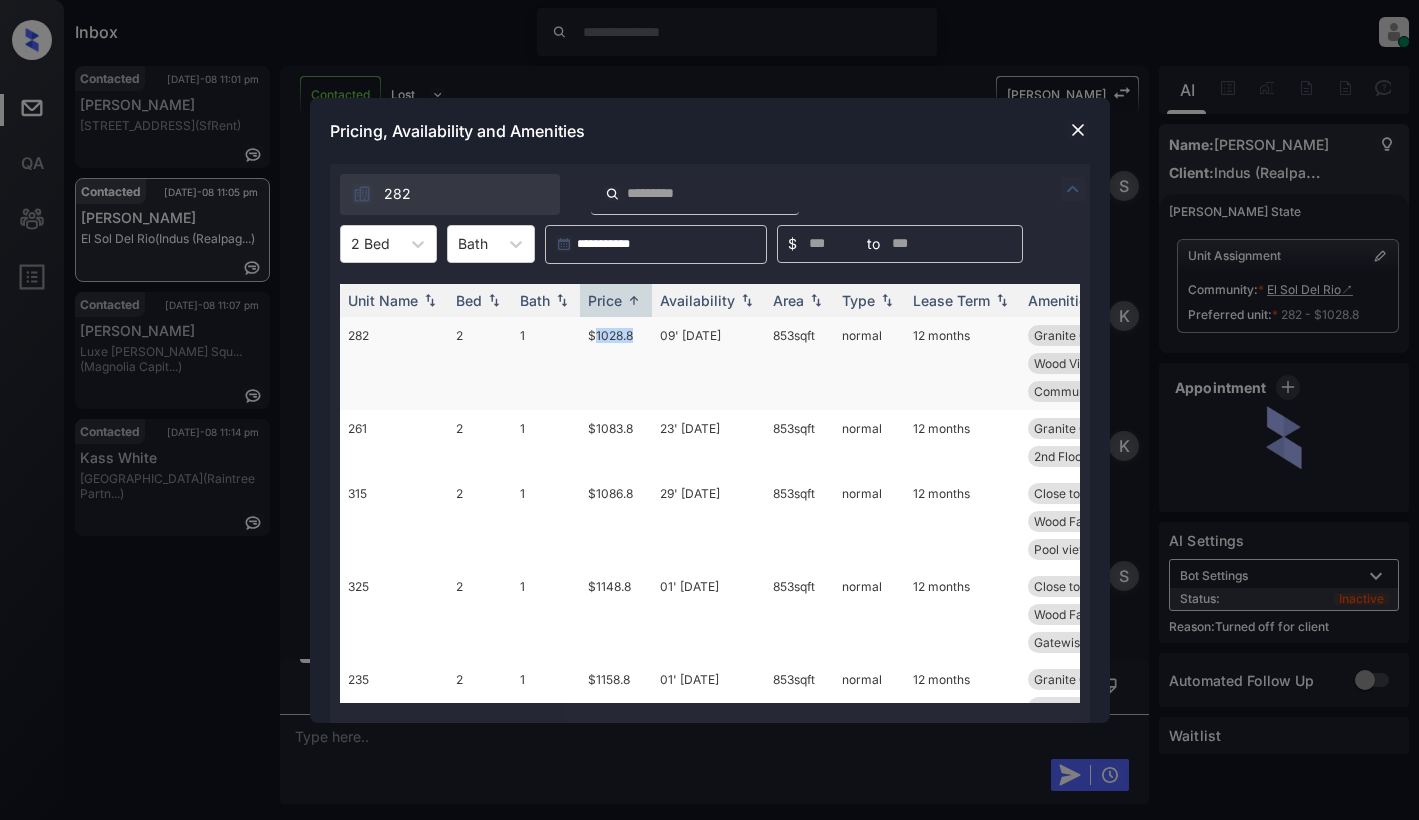 click on "$1028.8" at bounding box center [616, 363] 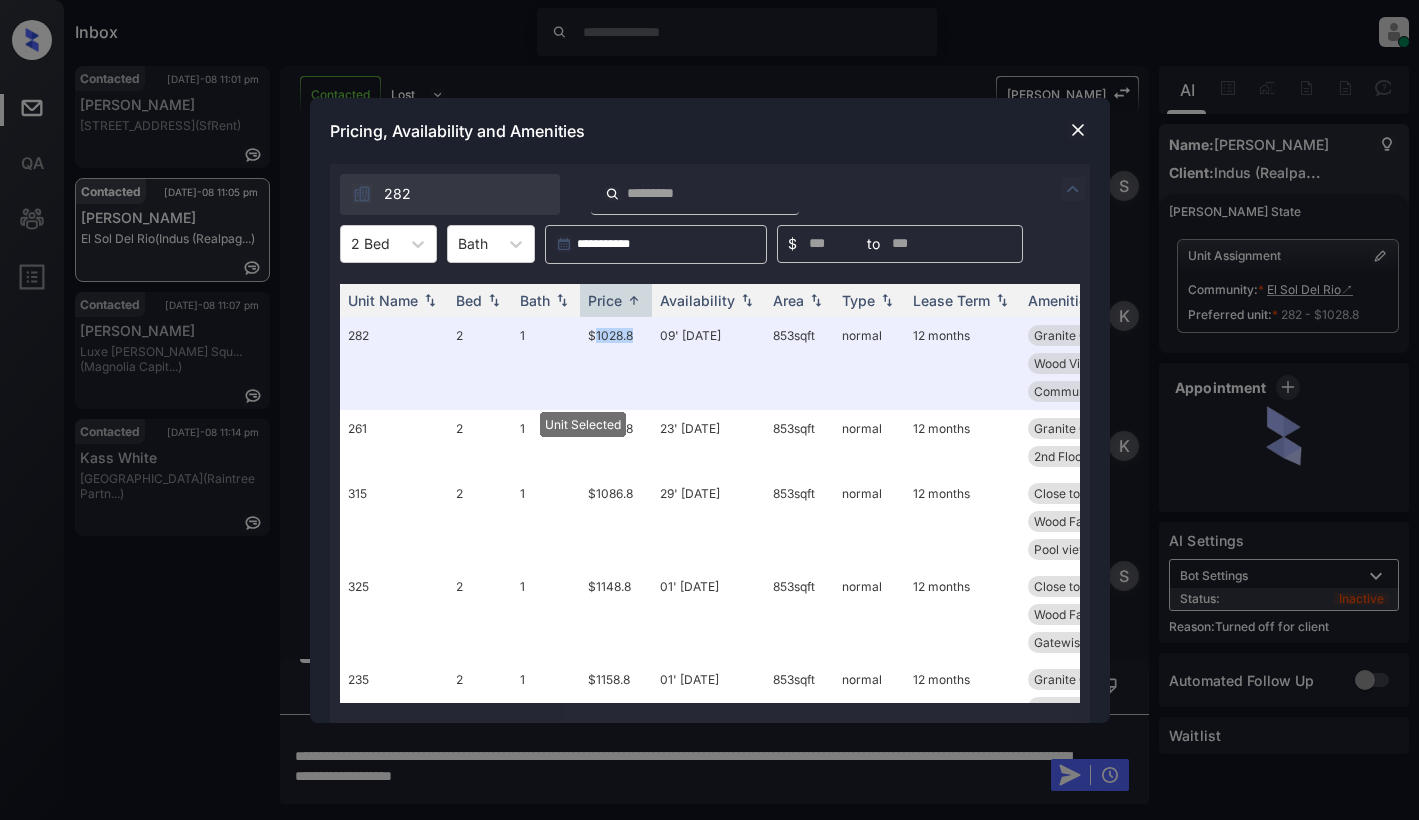 click at bounding box center (1078, 130) 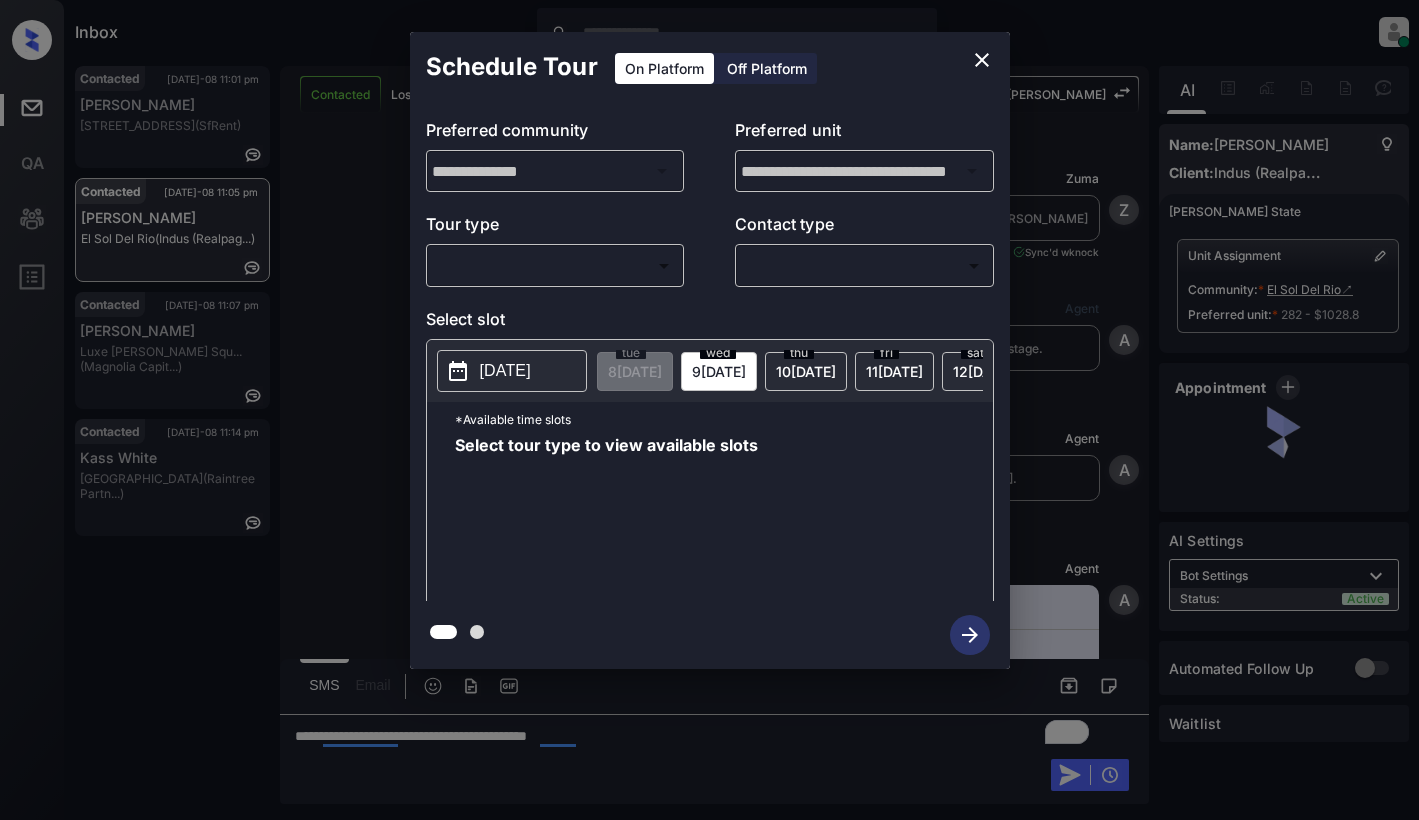 scroll, scrollTop: 0, scrollLeft: 0, axis: both 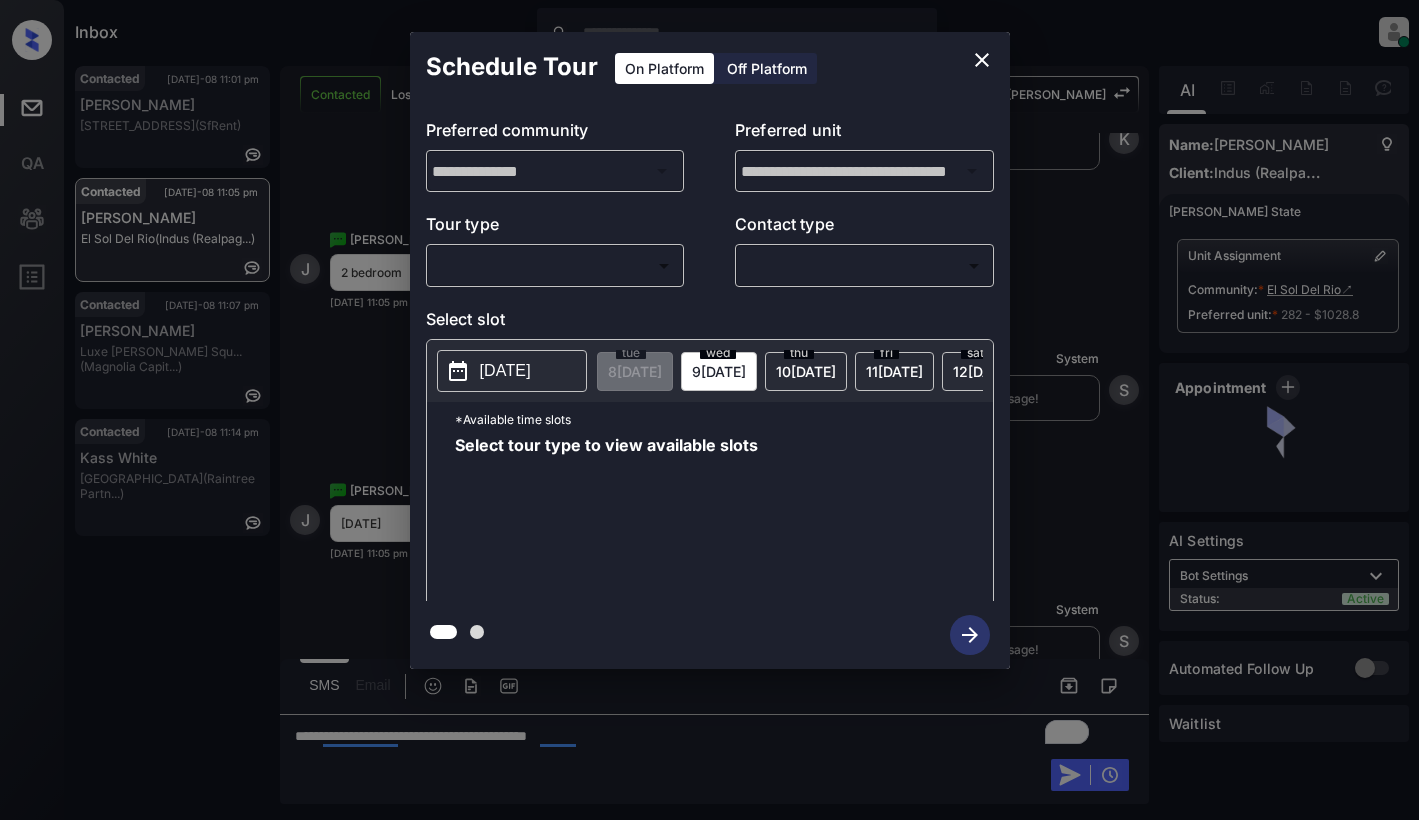 click on "Inbox Dominic Ceralde Online Set yourself   offline Set yourself   on break Profile Switch to  light  mode Sign out Contacted Jul-08 11:01 pm   hinmer garcia 360 Hyde St, S...  (SfRent) Contacted Jul-08 11:05 pm   Jadyn Townsend El Sol Del Rio  (Indus (Realpag...) Contacted Jul-08 11:07 pm   Agathe Mirat Luxe Logan Squ...  (Magnolia Capit...) Contacted Jul-08 11:14 pm   Kass White Boulder Creek  (Raintree Partn...) Contacted Lost Lead Sentiment: Angry Upon sliding the acknowledgement:  Lead will move to lost stage. * ​ SMS and call option will be set to opt out. AFM will be turned off for the lead. Kelsey New Message Zuma Lead transferred to leasing agent: kelsey Jul 08, 2025 11:03 pm  Sync'd w  knock Z New Message Agent Lead created via webhook in Inbound stage. Jul 08, 2025 11:03 pm A New Message Agent AFM Request sent to Kelsey. Jul 08, 2025 11:03 pm A New Message Agent Notes Note: Structured Note:
Move In Date: 2025-07-31
Jul 08, 2025 11:03 pm A New Message Kelsey Jul 08, 2025 11:03 pm K New Message" at bounding box center (709, 410) 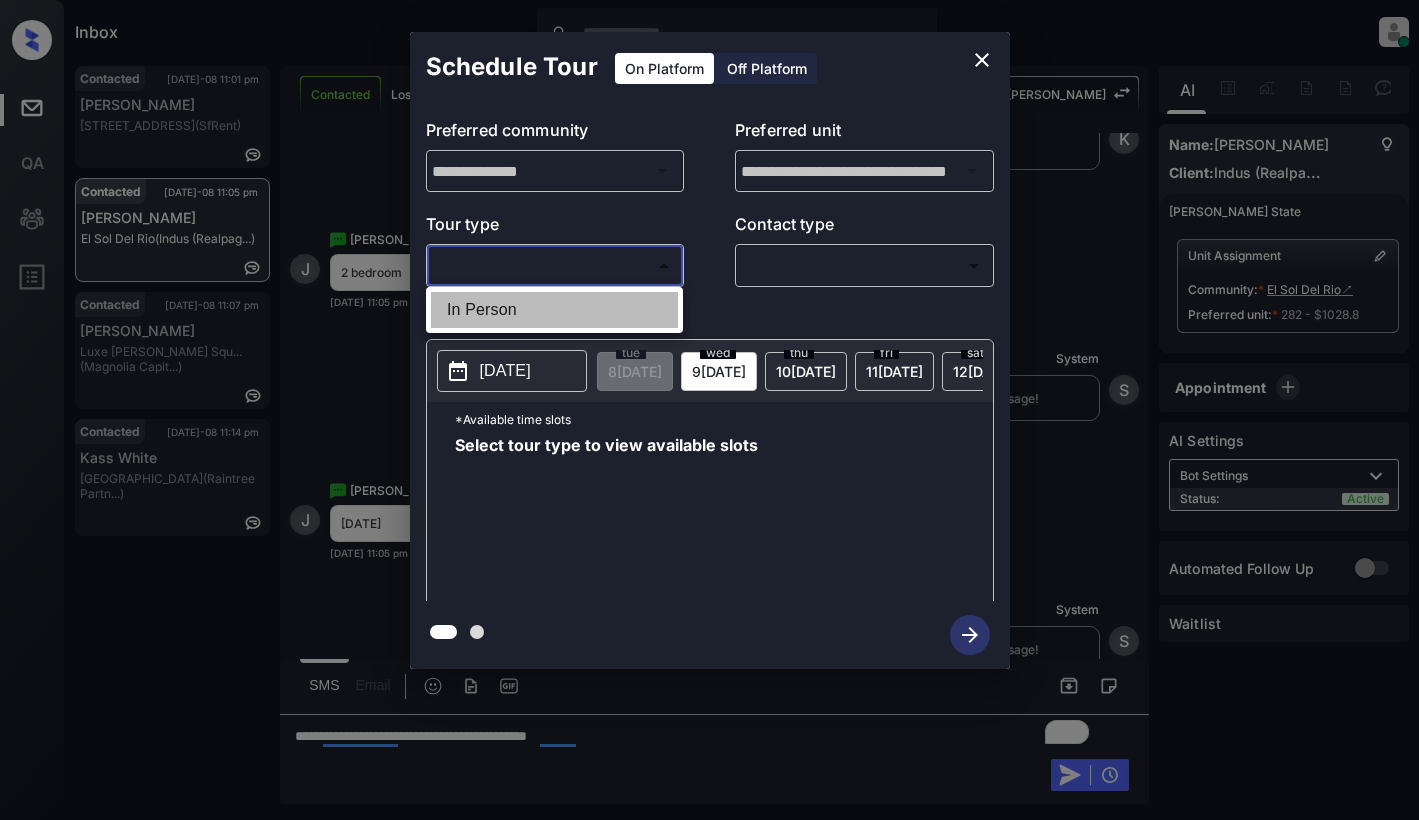 click on "In Person" at bounding box center (554, 310) 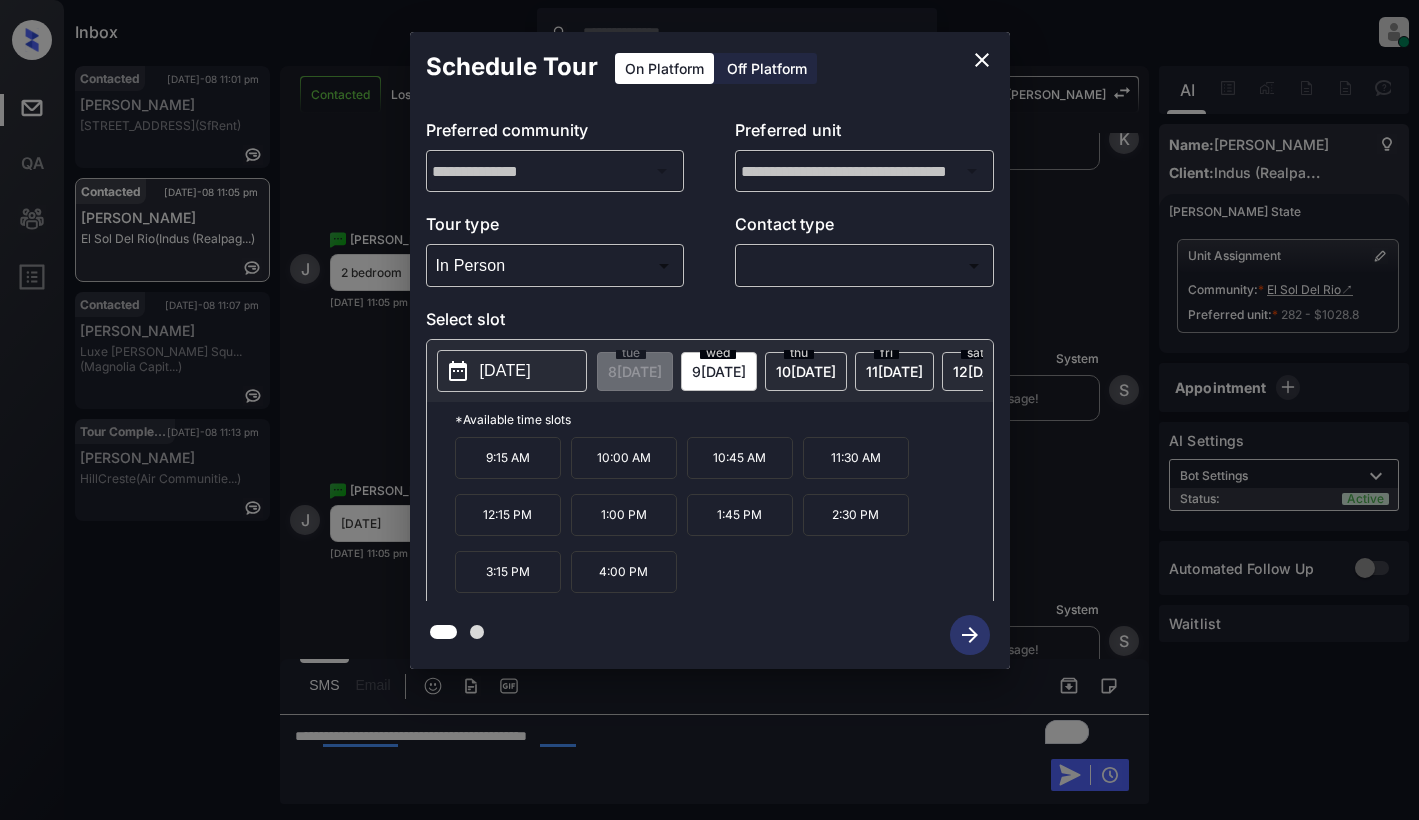 click on "2025-07-09" at bounding box center [505, 371] 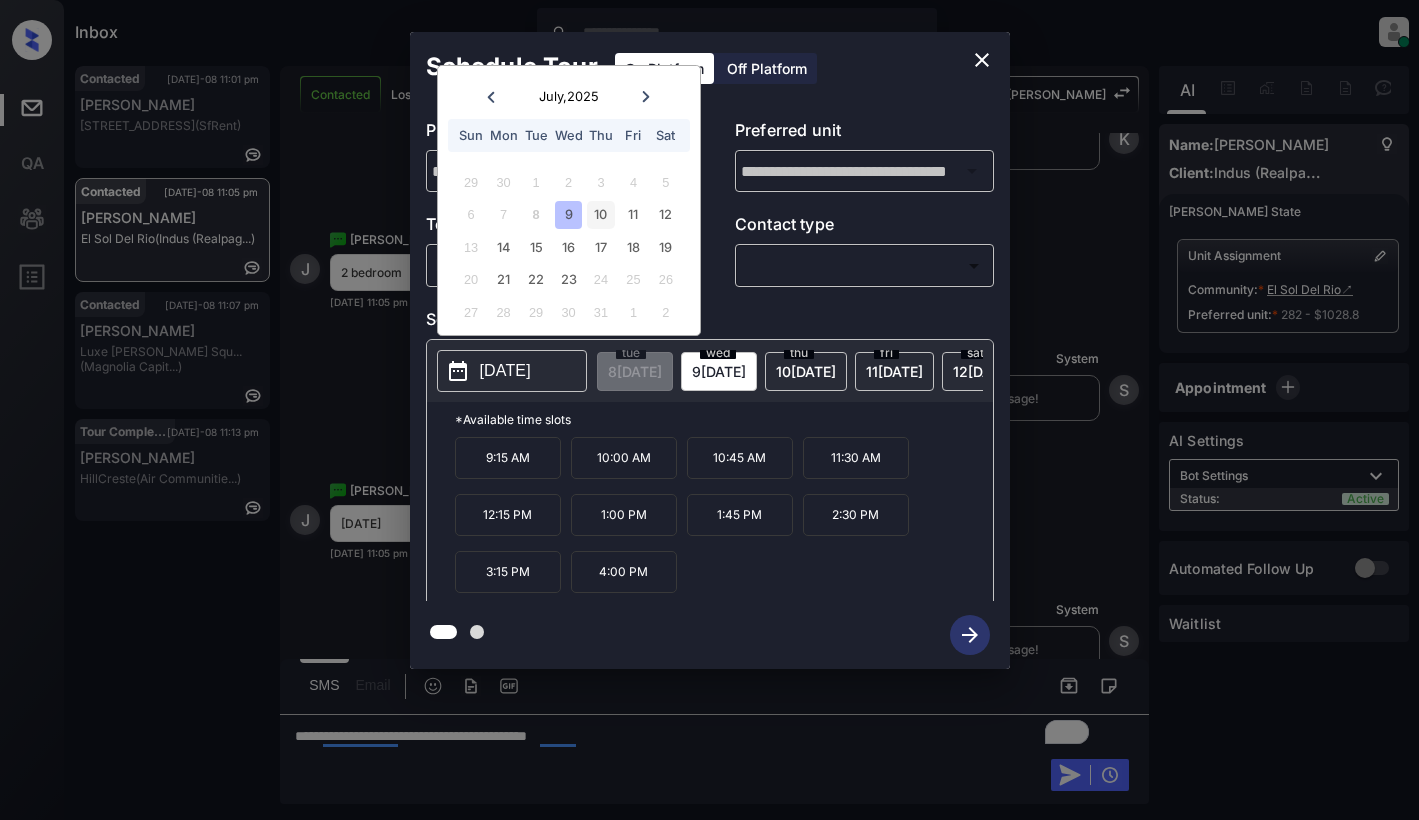 click on "10" at bounding box center [600, 214] 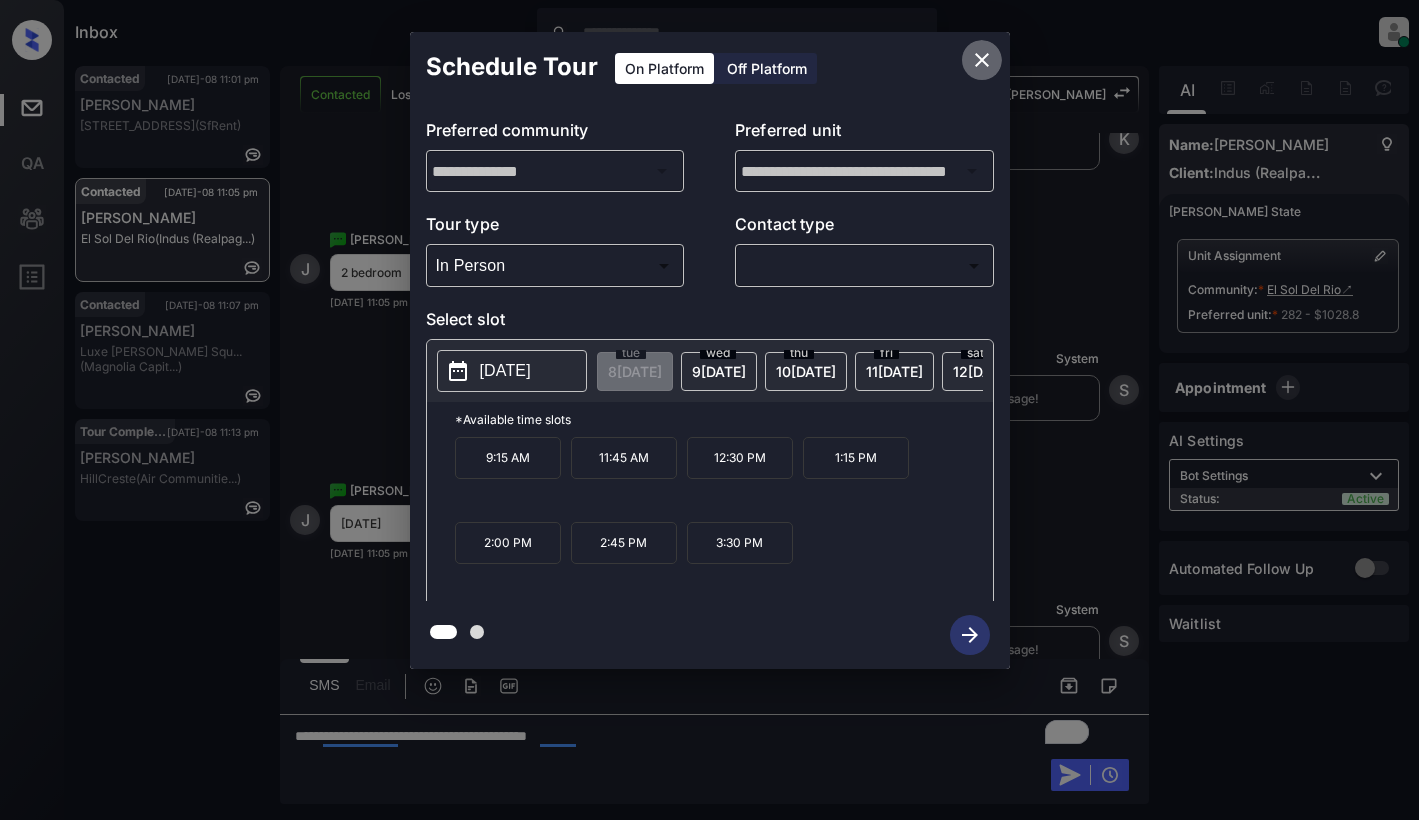 click 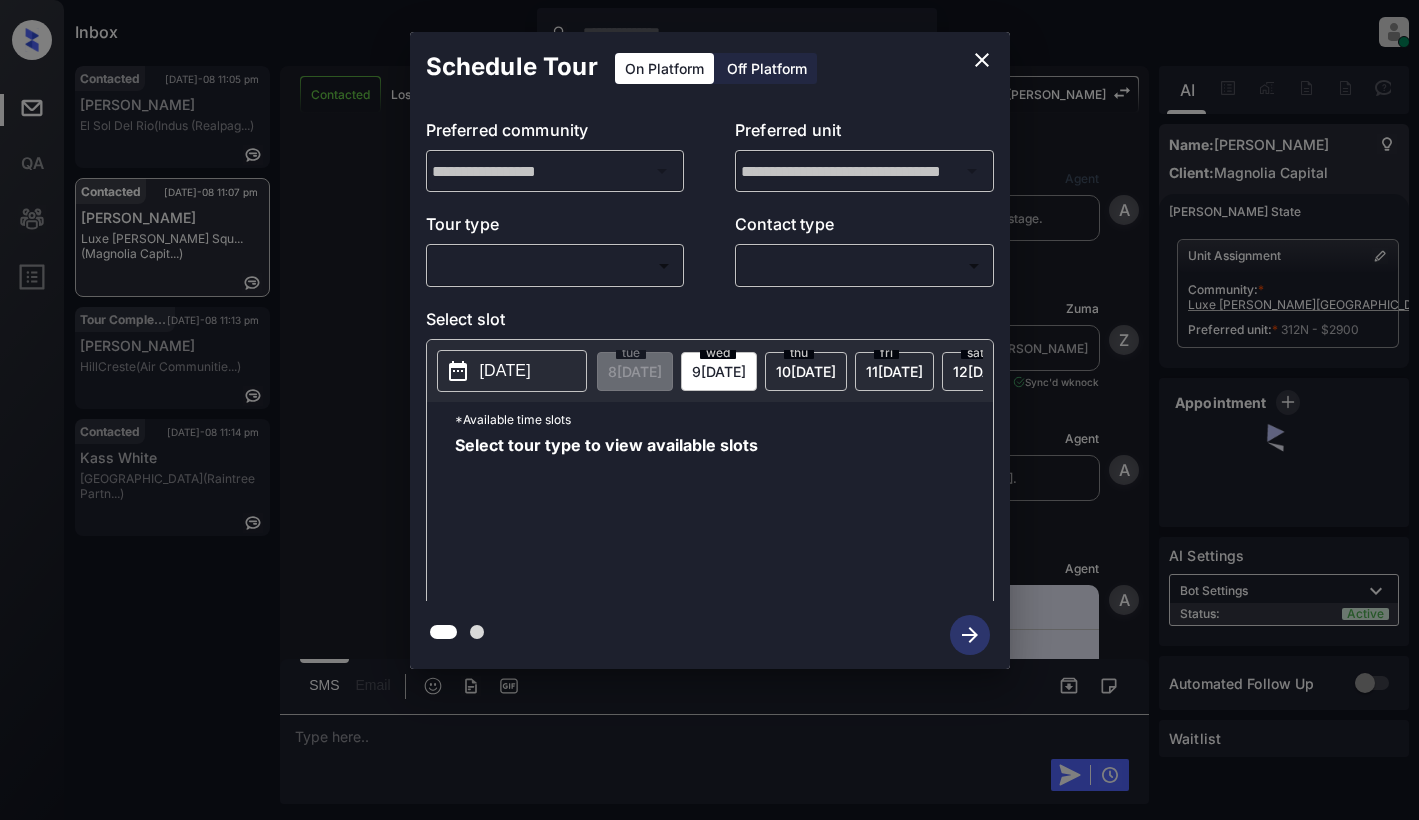 scroll, scrollTop: 0, scrollLeft: 0, axis: both 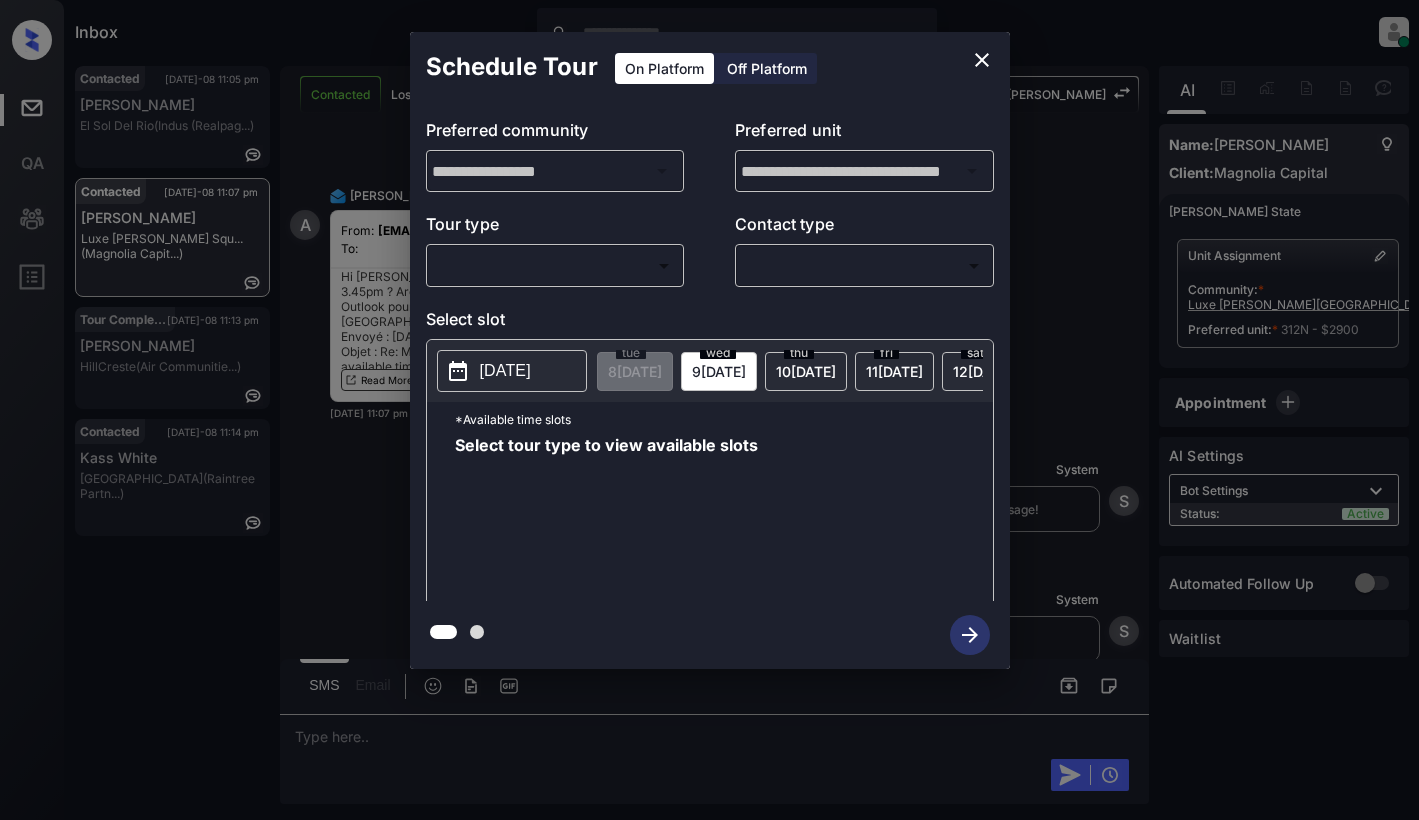 click 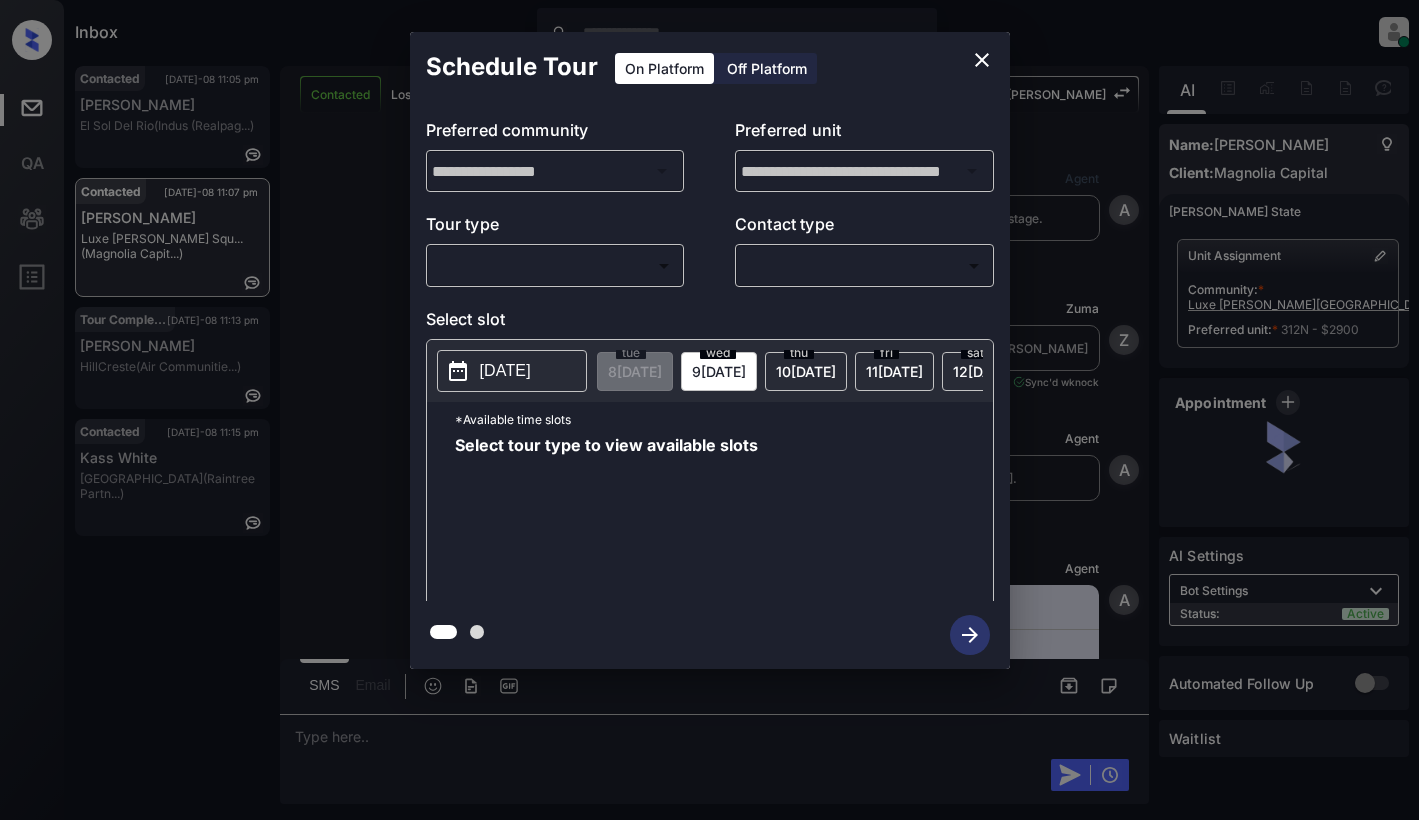 scroll, scrollTop: 0, scrollLeft: 0, axis: both 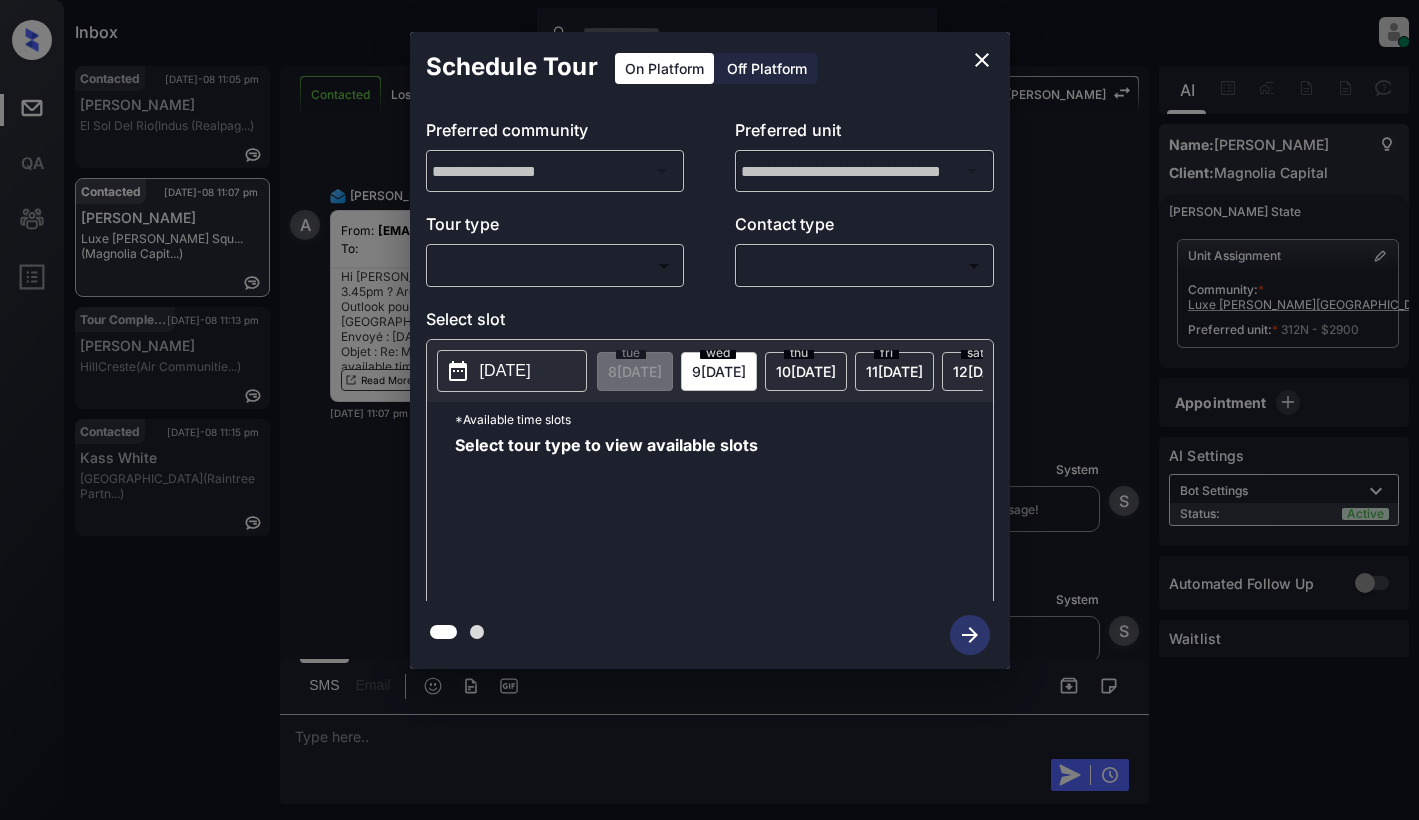 click on "Inbox Dominic Ceralde Online Set yourself   offline Set yourself   on break Profile Switch to  light  mode Sign out Contacted Jul-08 11:05 pm   Jadyn Townsend El Sol Del Rio  (Indus (Realpag...) Contacted Jul-08 11:07 pm   Agathe Mirat Luxe Logan Squ...  (Magnolia Capit...) Tour Completed Jul-08 11:13 pm   Zitong Wei HillCreste  (Air Communitie...) Contacted Jul-08 11:15 pm   Kass White Boulder Creek  (Raintree Partn...) Contacted Lost Lead Sentiment: Angry Upon sliding the acknowledgement:  Lead will move to lost stage. * ​ SMS and call option will be set to opt out. AFM will be turned off for the lead. Kelsey New Message Agent Lead created via webhook in Inbound stage. Jul 04, 2025 08:26 am A New Message Zuma Lead transferred to leasing agent: kelsey Jul 04, 2025 08:26 am  Sync'd w  knock Z New Message Agent AFM Request sent to Kelsey. Jul 04, 2025 08:26 am A New Message Agent Notes Note: Structured Note:
Move In Date: 2025-08-01
Bedroom: 2
Jul 04, 2025 08:27 am A New Message Kelsey K New Message Kelsey" at bounding box center [709, 410] 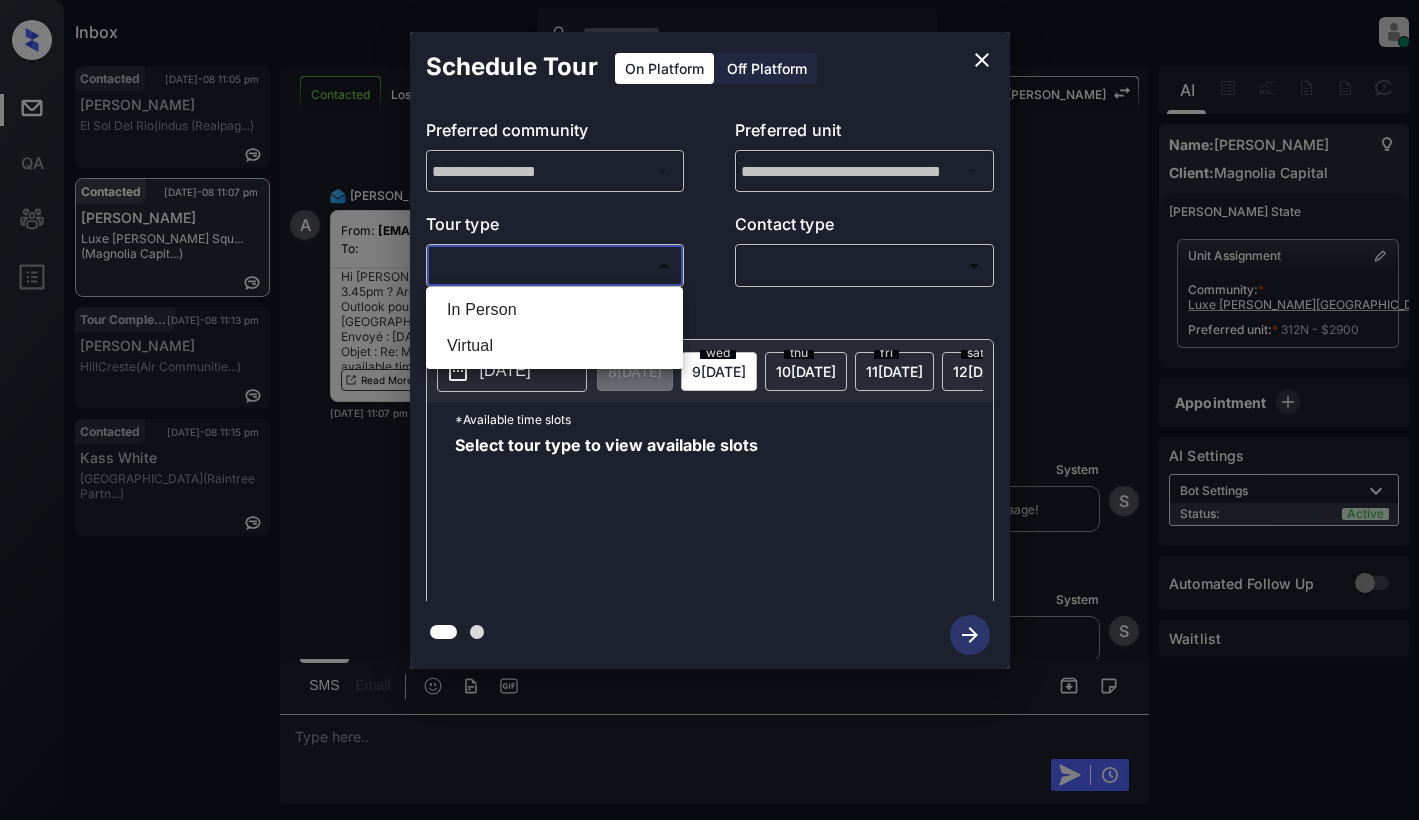 click on "In Person" at bounding box center (554, 310) 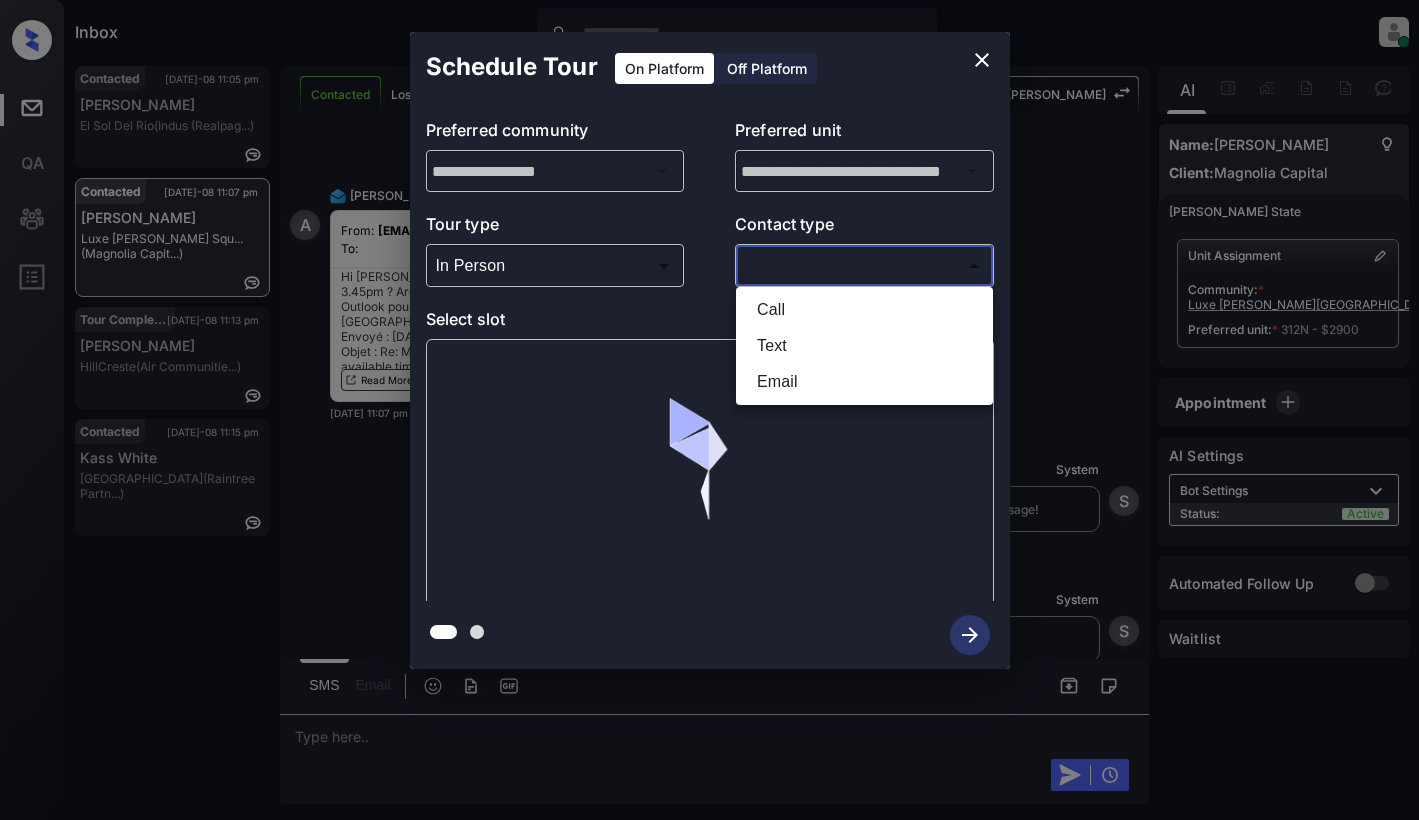 click on "Inbox Dominic Ceralde Online Set yourself   offline Set yourself   on break Profile Switch to  light  mode Sign out Contacted Jul-08 11:05 pm   Jadyn Townsend El Sol Del Rio  (Indus (Realpag...) Contacted Jul-08 11:07 pm   Agathe Mirat Luxe Logan Squ...  (Magnolia Capit...) Tour Completed Jul-08 11:13 pm   Zitong Wei HillCreste  (Air Communitie...) Contacted Jul-08 11:15 pm   Kass White Boulder Creek  (Raintree Partn...) Contacted Lost Lead Sentiment: Angry Upon sliding the acknowledgement:  Lead will move to lost stage. * ​ SMS and call option will be set to opt out. AFM will be turned off for the lead. Kelsey New Message Agent Lead created via webhook in Inbound stage. Jul 04, 2025 08:26 am A New Message Zuma Lead transferred to leasing agent: kelsey Jul 04, 2025 08:26 am  Sync'd w  knock Z New Message Agent AFM Request sent to Kelsey. Jul 04, 2025 08:26 am A New Message Agent Notes Note: Structured Note:
Move In Date: 2025-08-01
Bedroom: 2
Jul 04, 2025 08:27 am A New Message Kelsey K New Message Kelsey" at bounding box center (709, 410) 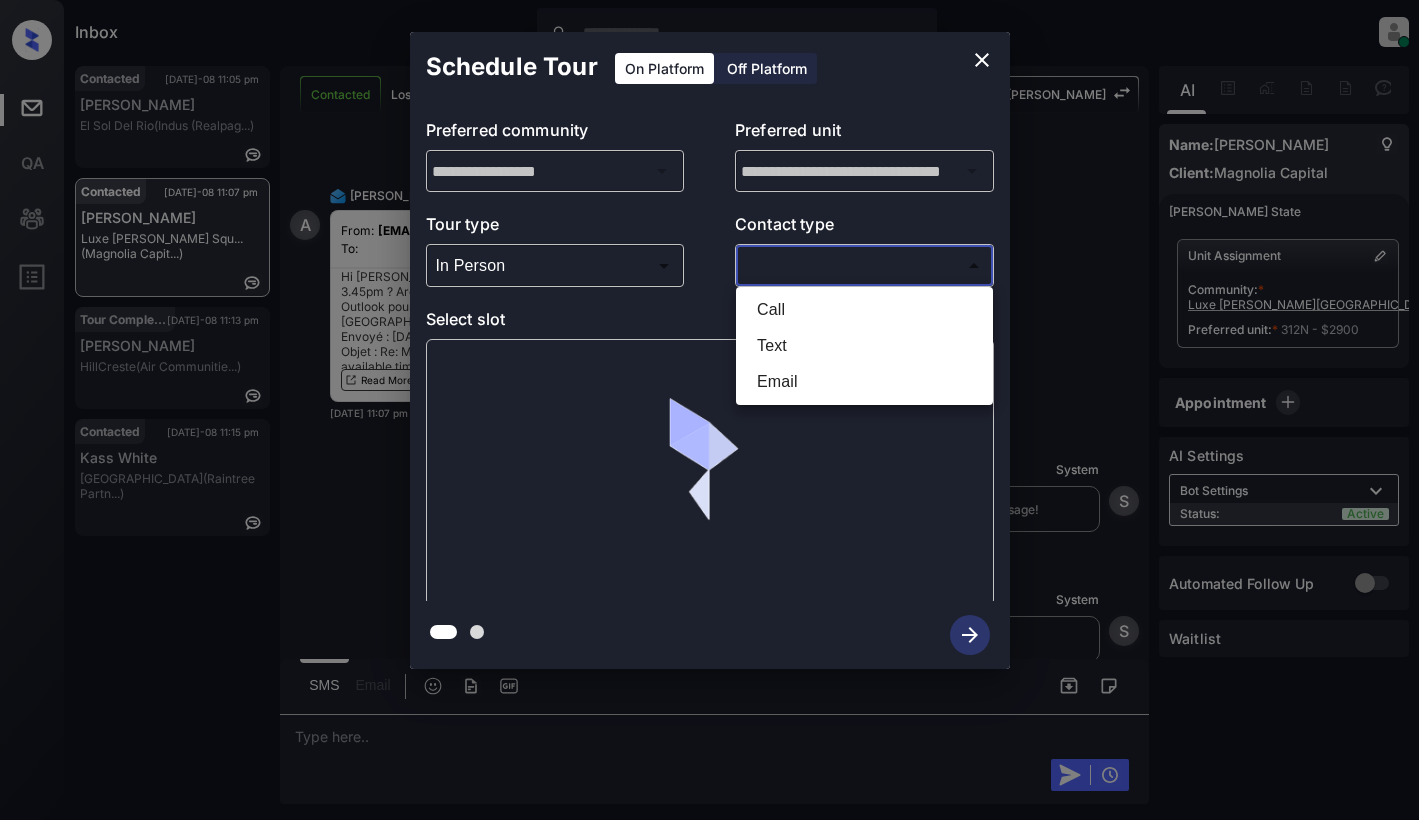 click on "Email" at bounding box center (864, 382) 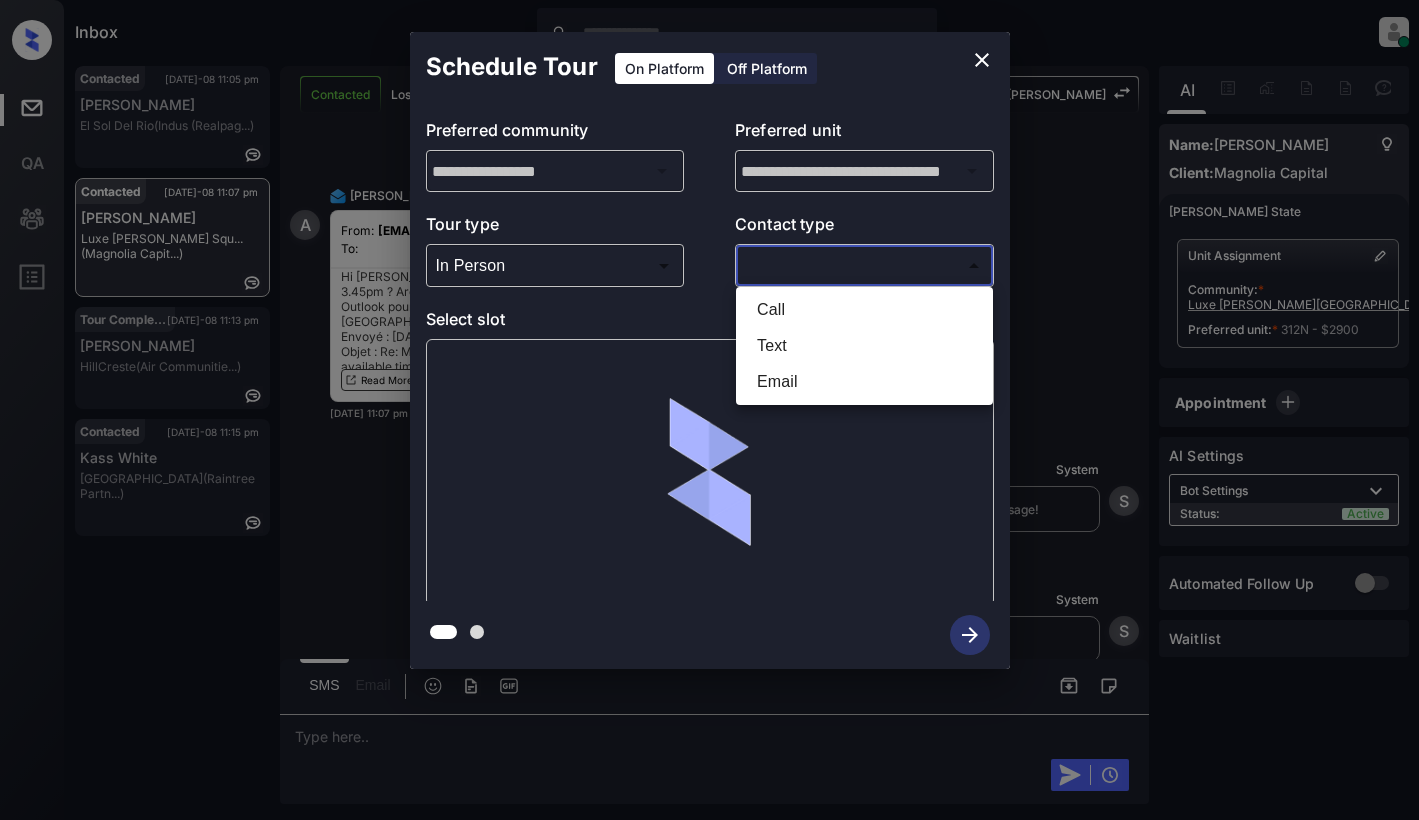 type on "*****" 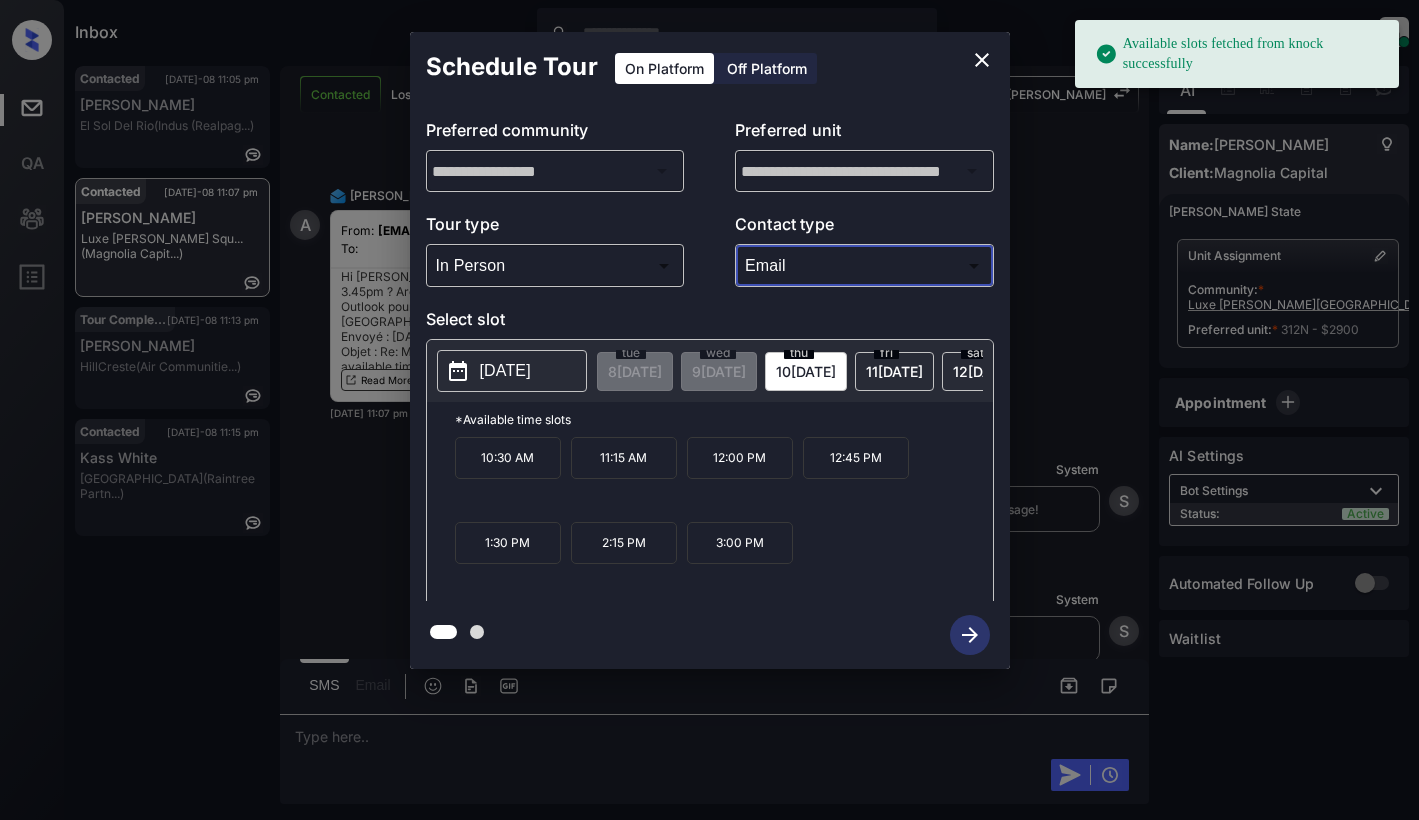 click on "2025-07-10" at bounding box center [505, 371] 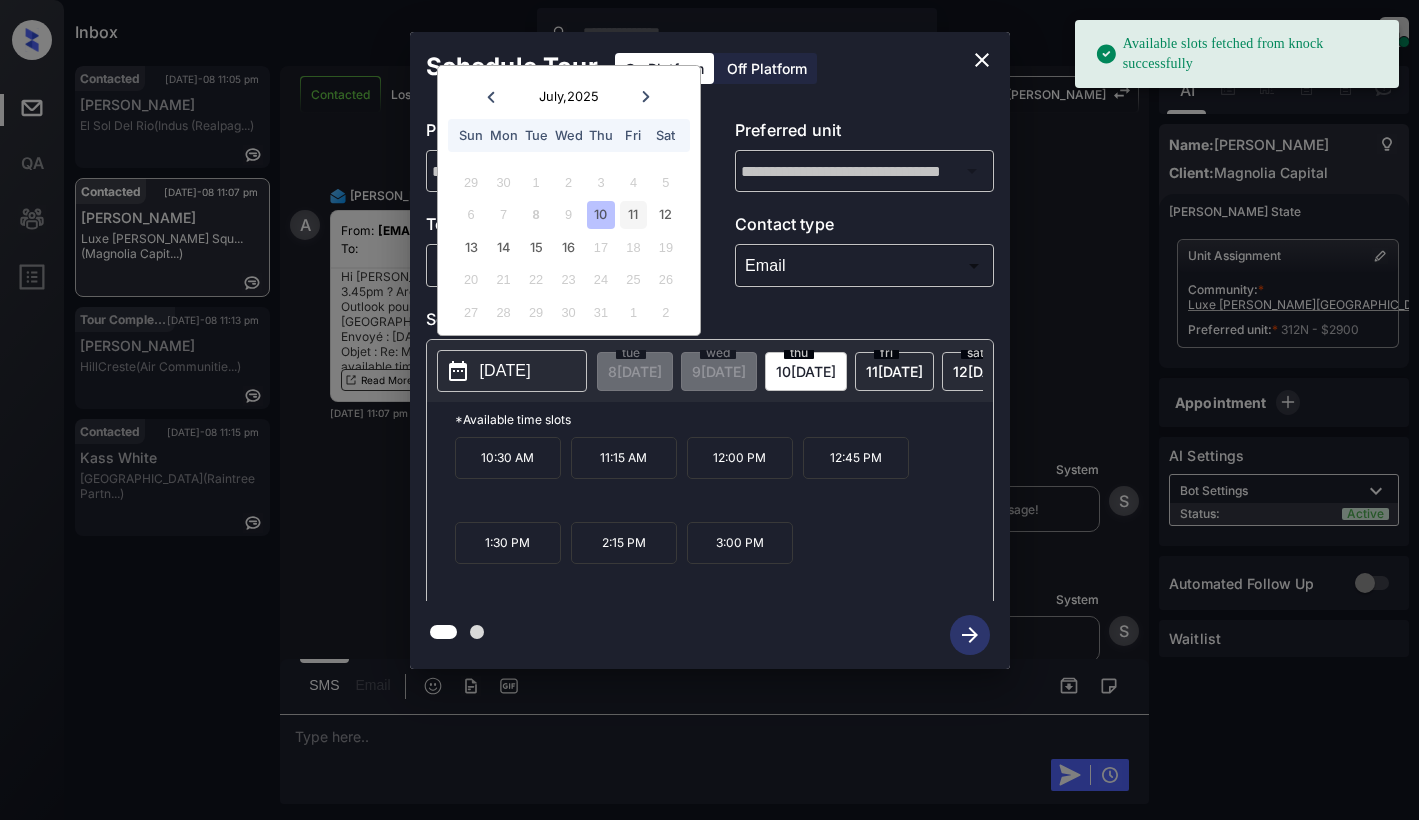 click on "11" at bounding box center (633, 214) 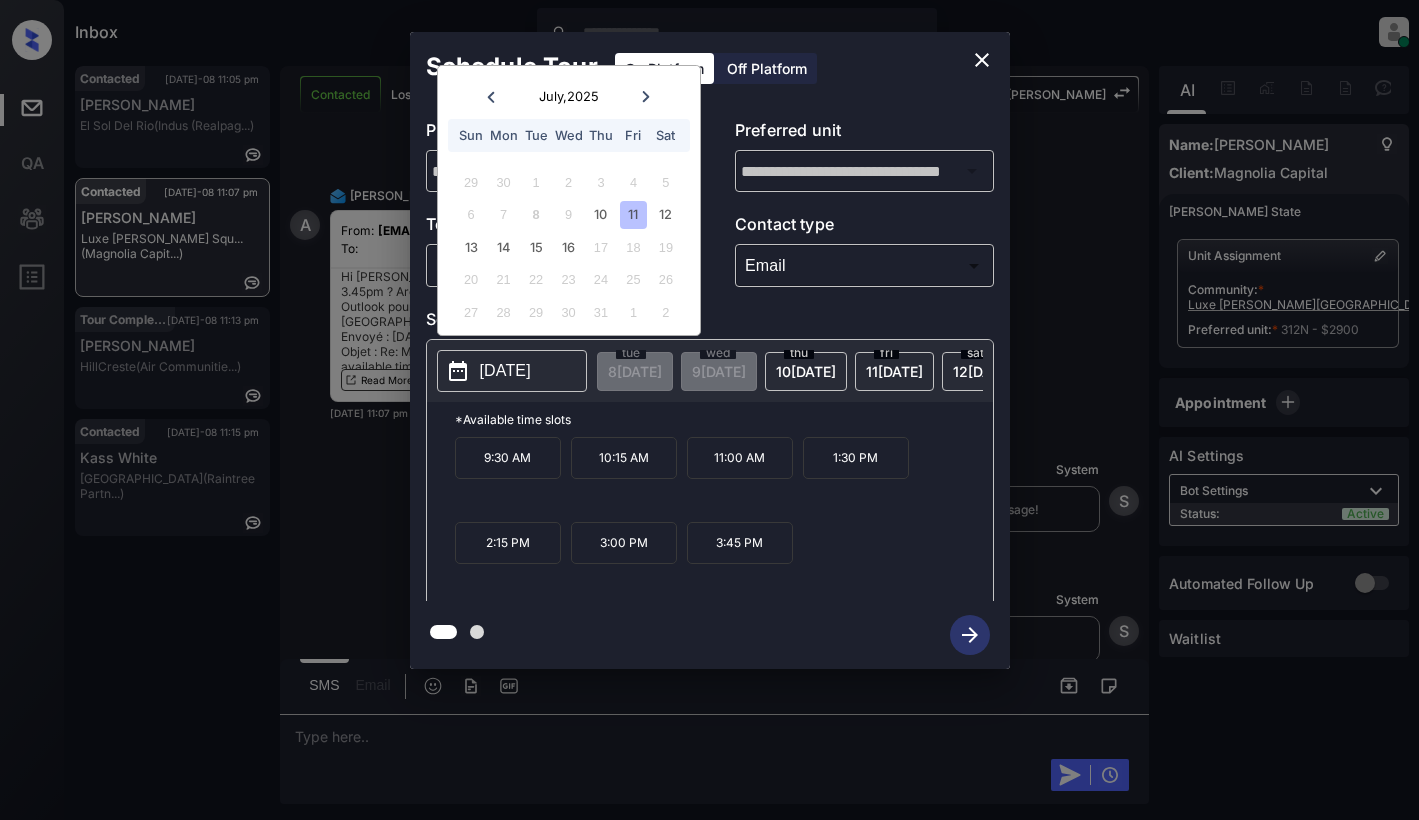 click on "3:45 PM" at bounding box center (740, 543) 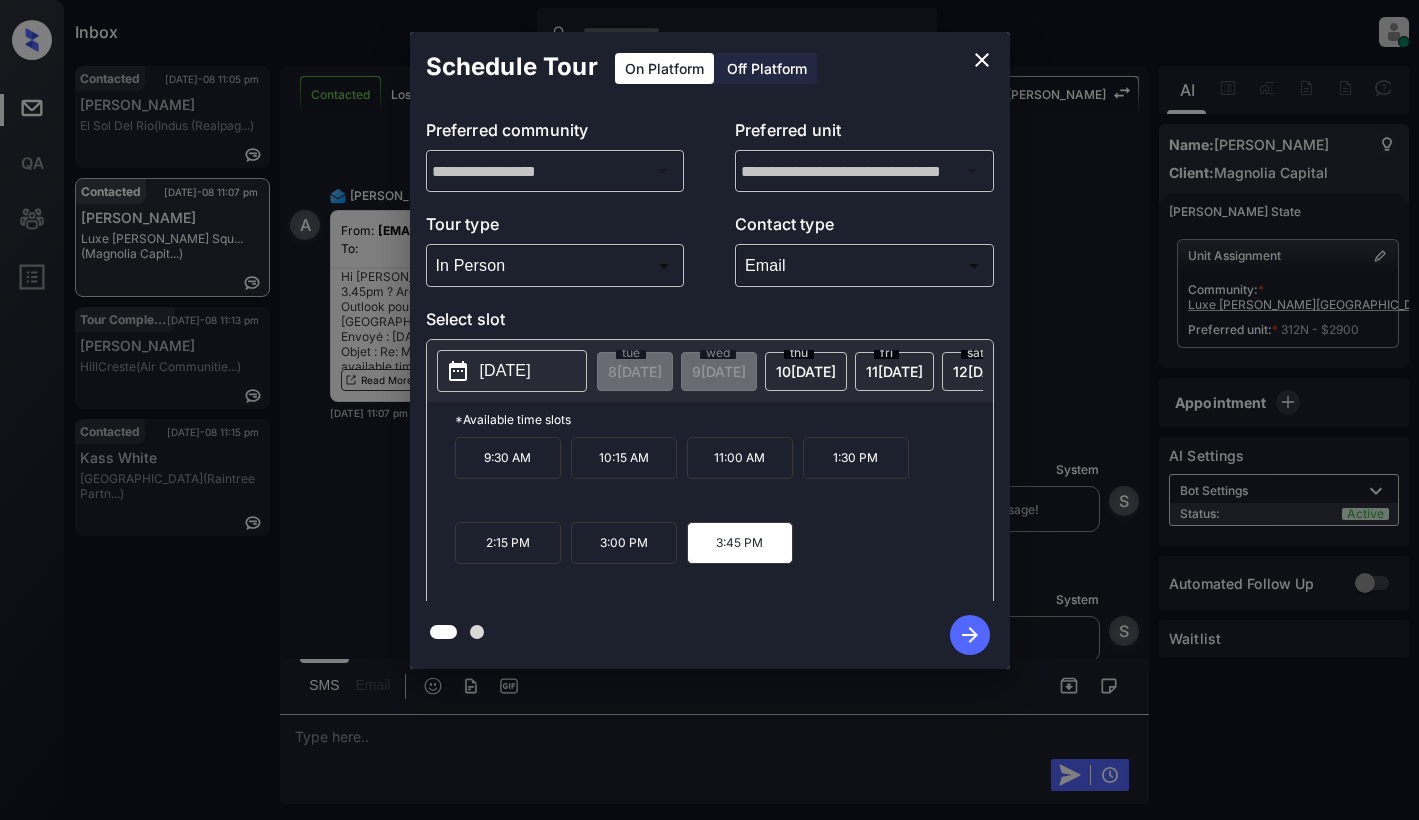 click 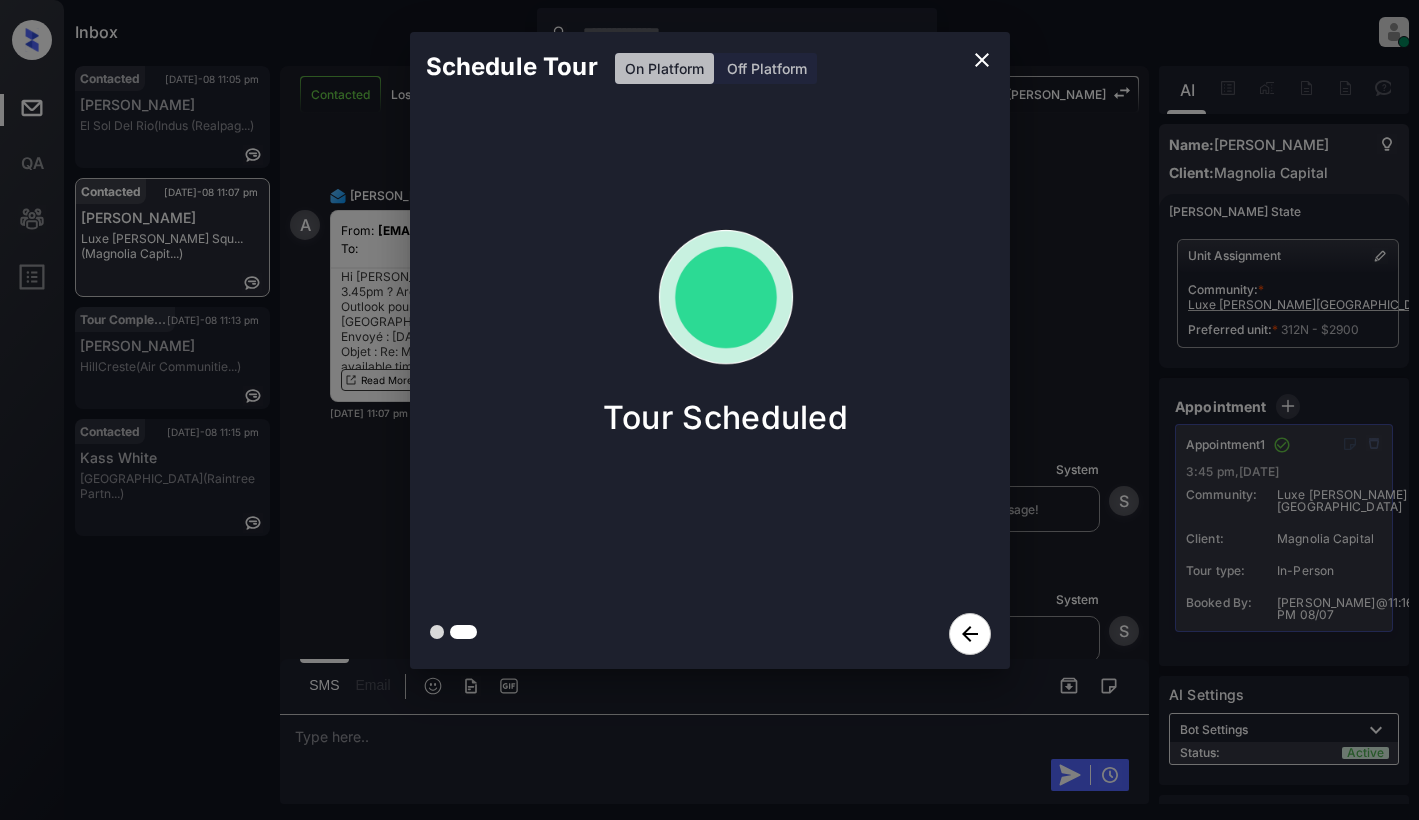 click on "Schedule Tour On Platform Off Platform Tour Scheduled" at bounding box center (709, 350) 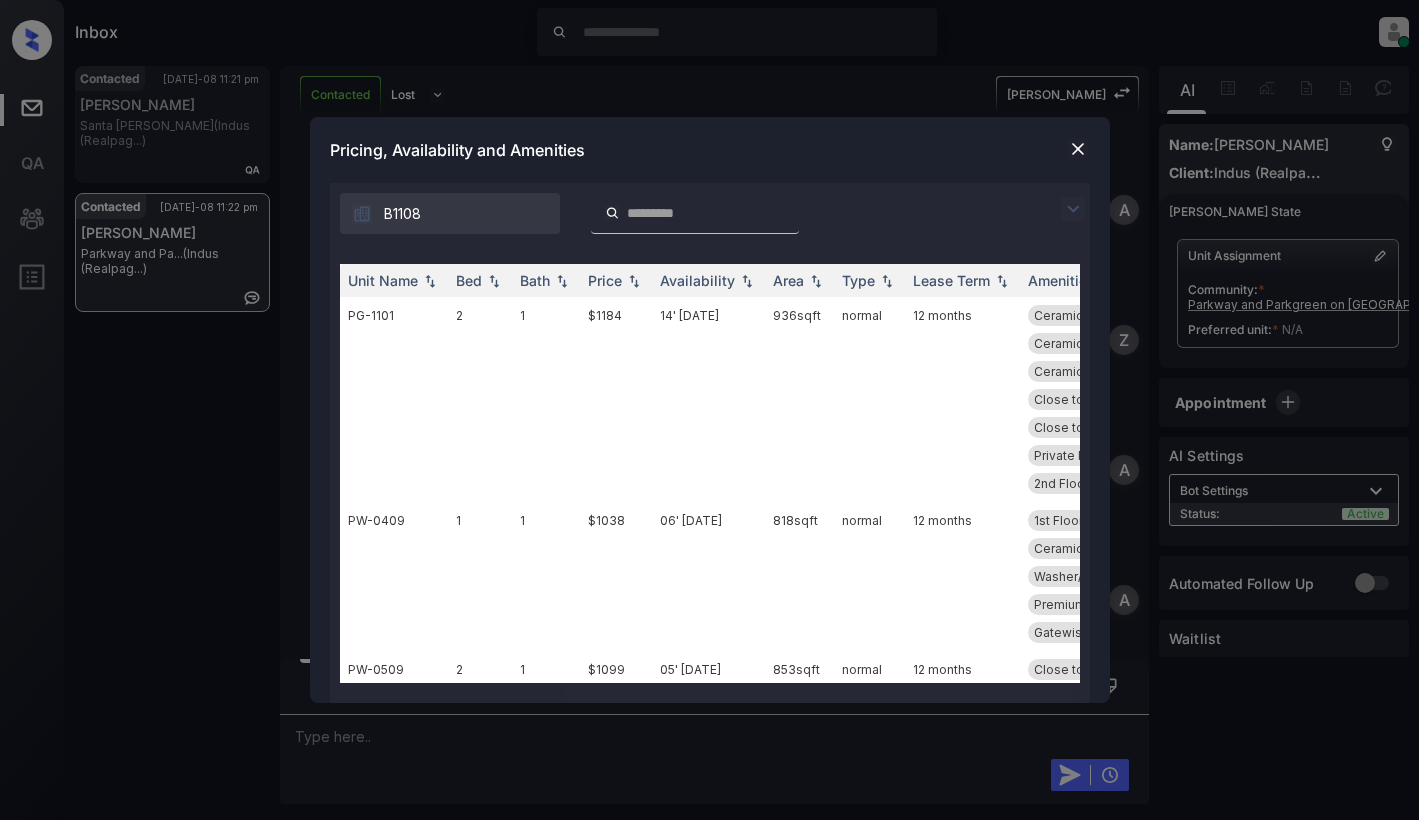scroll, scrollTop: 0, scrollLeft: 0, axis: both 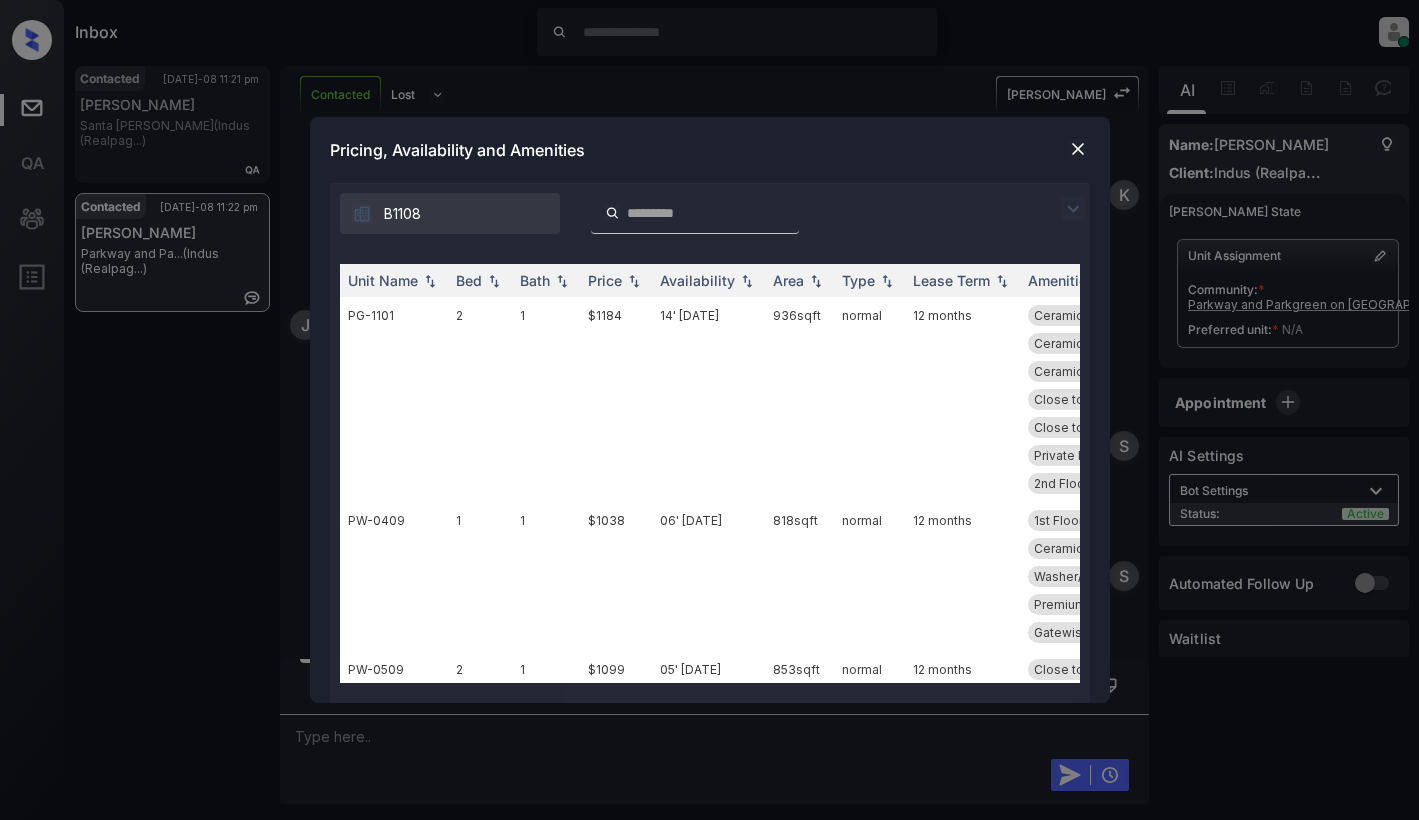 click at bounding box center (1073, 209) 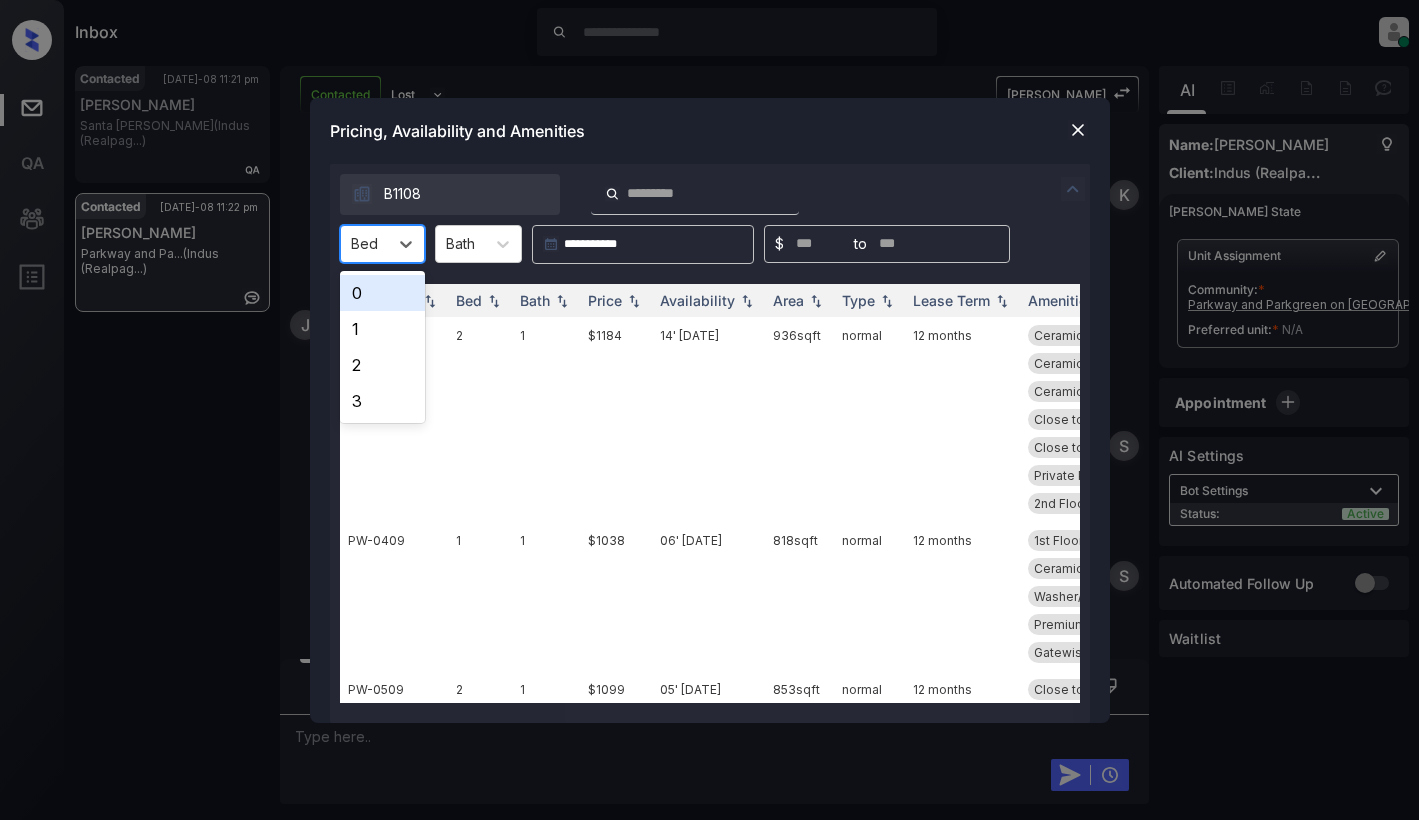 click on "Bed" at bounding box center [364, 243] 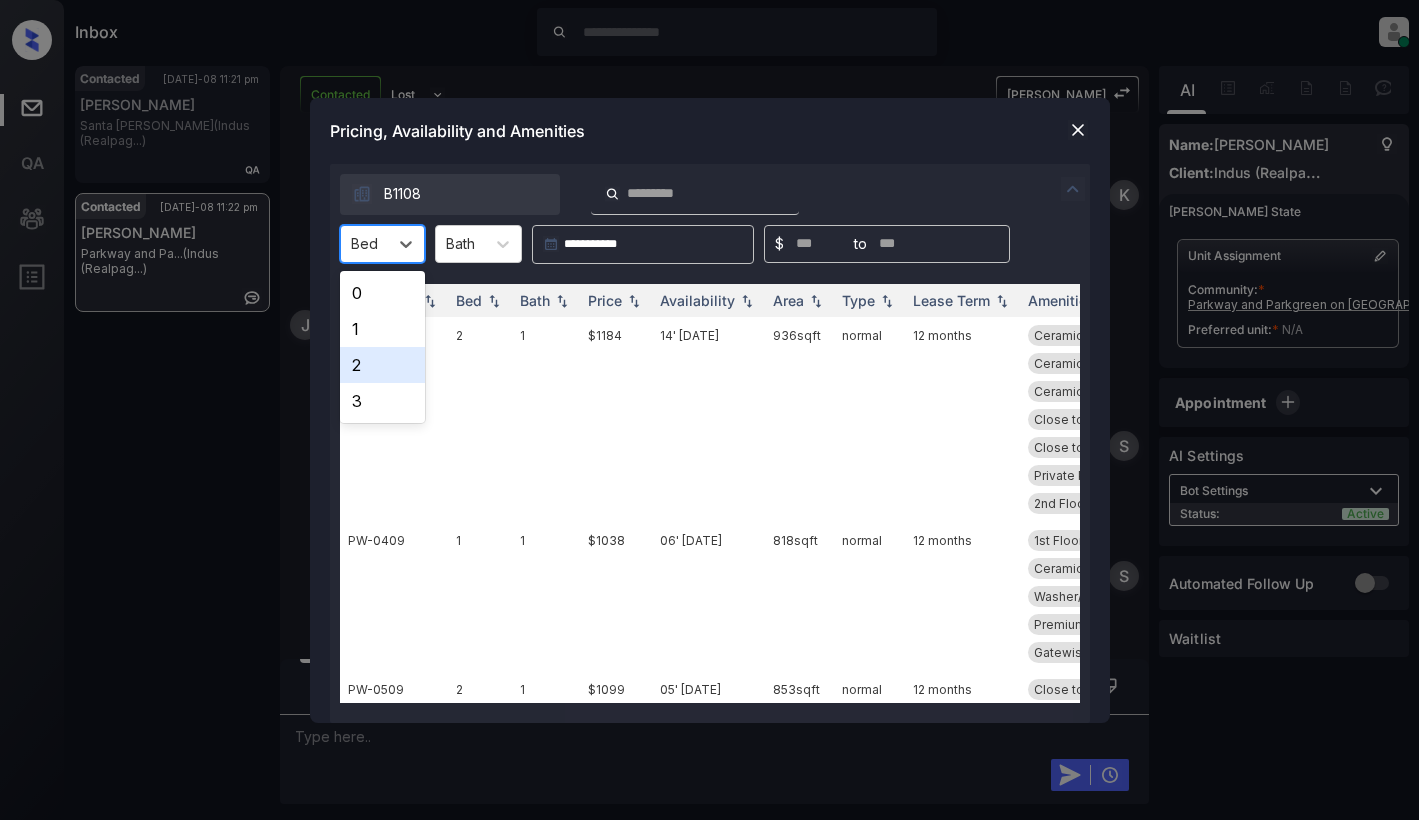 click on "2" at bounding box center (382, 365) 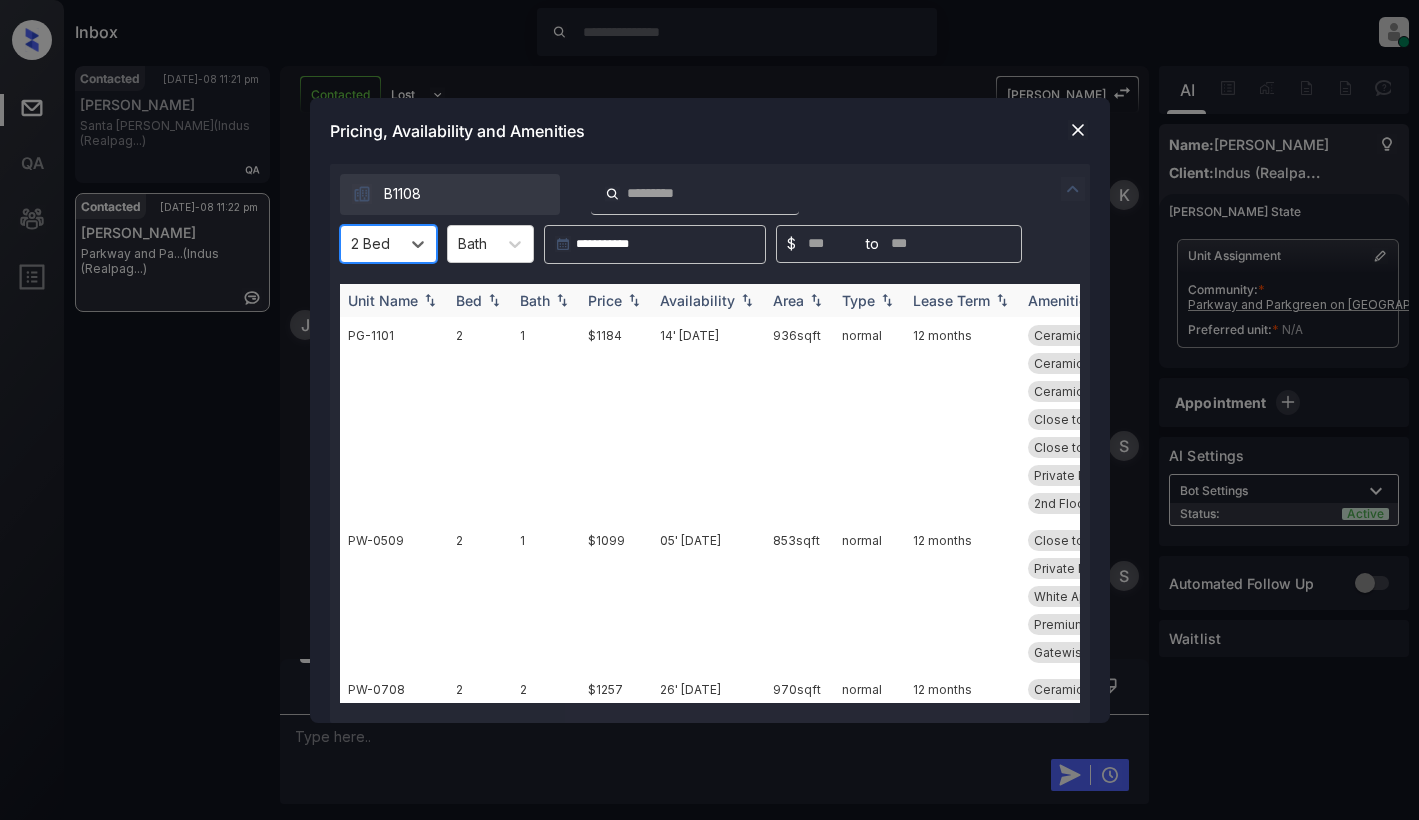 click on "Price" at bounding box center (605, 300) 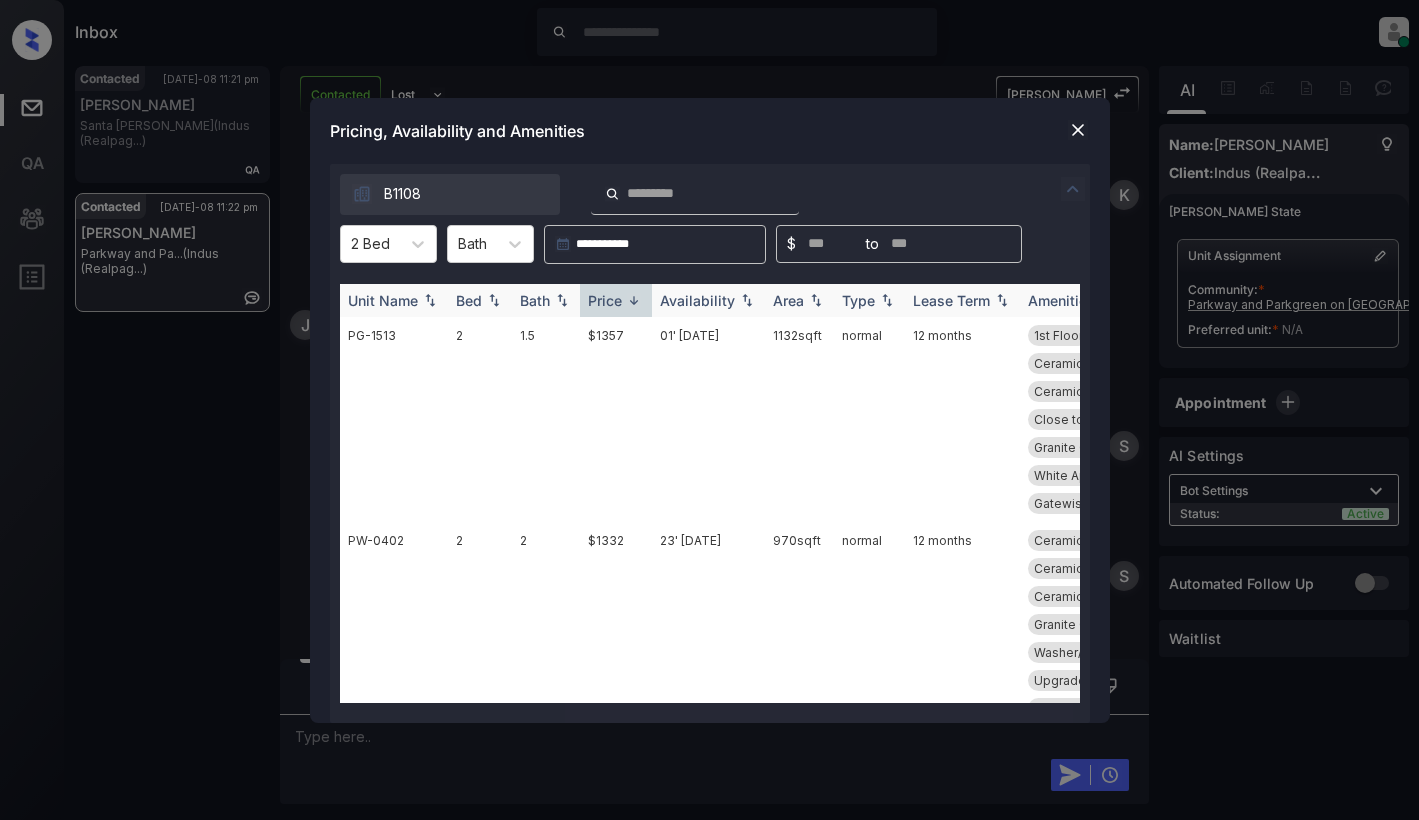 click on "Price" at bounding box center (605, 300) 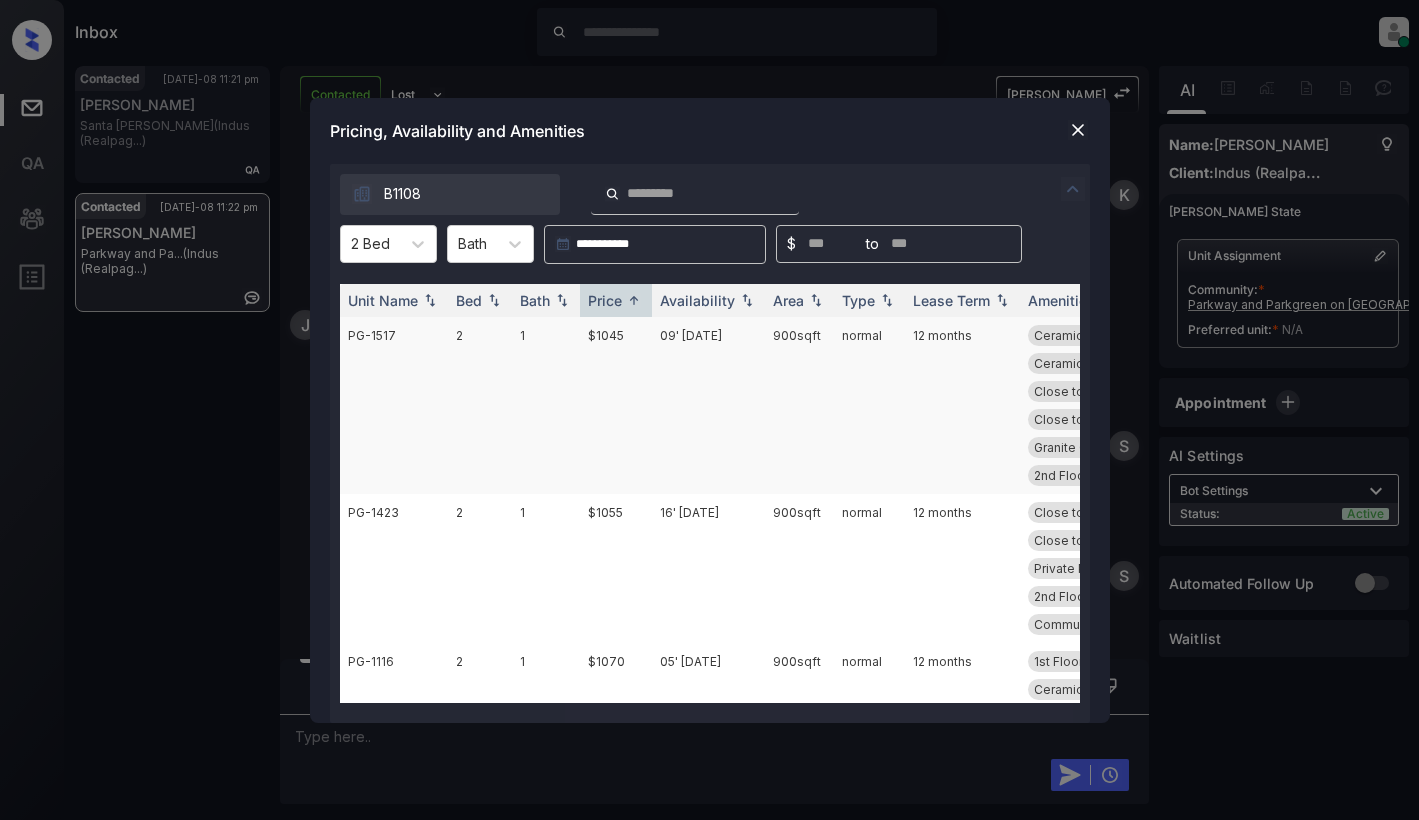 click on "$1045" at bounding box center (616, 405) 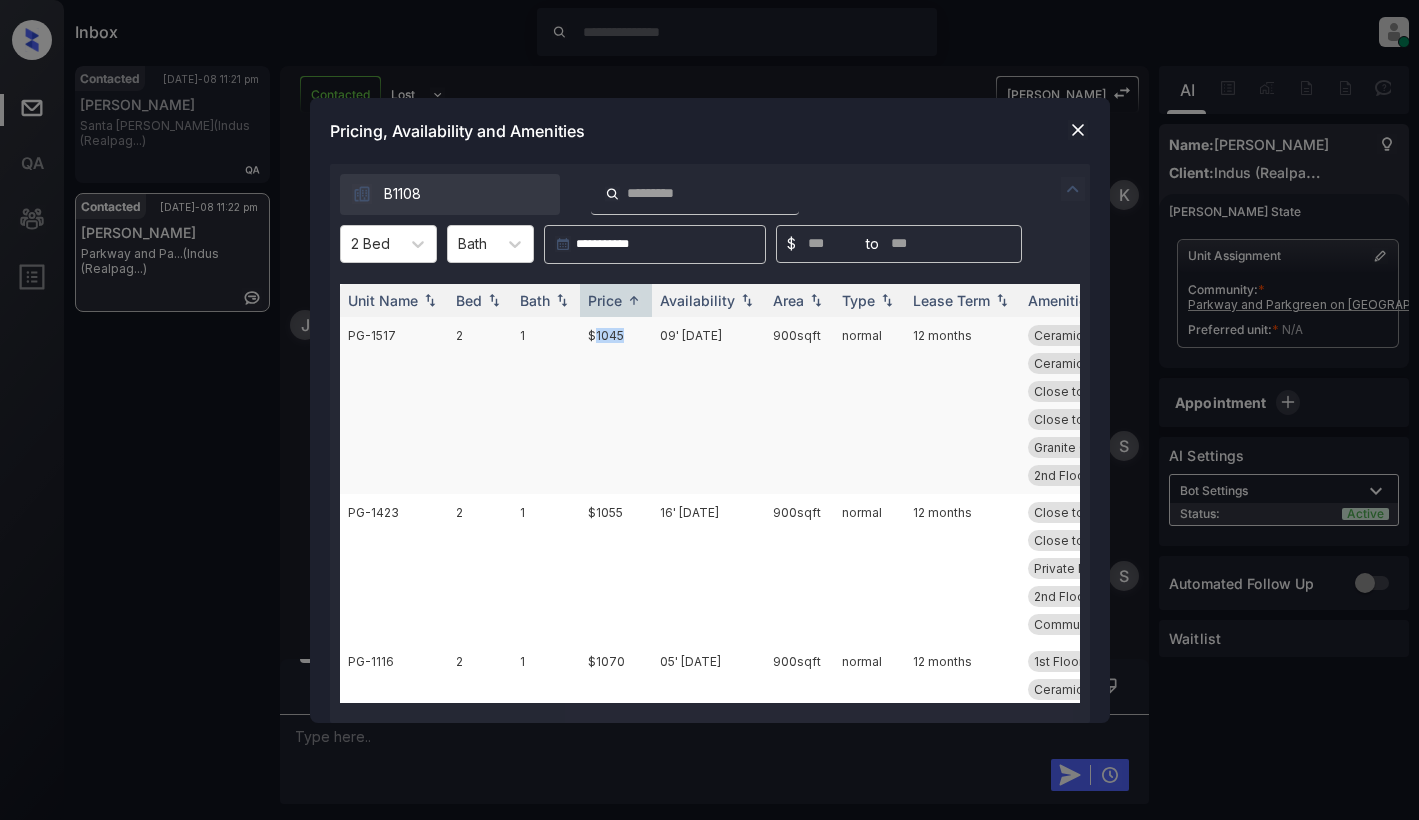 click on "$1045" at bounding box center (616, 405) 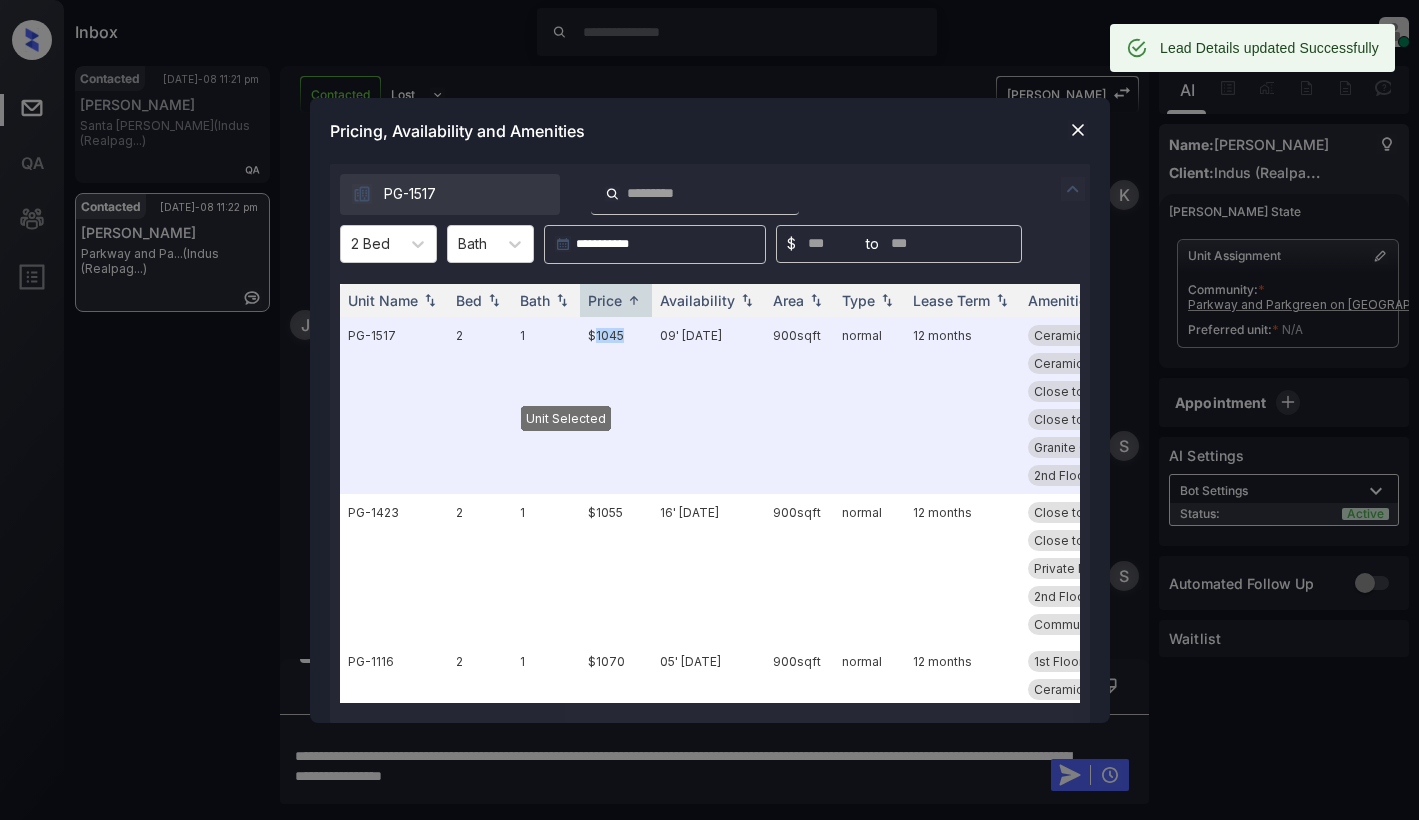 click at bounding box center [1078, 130] 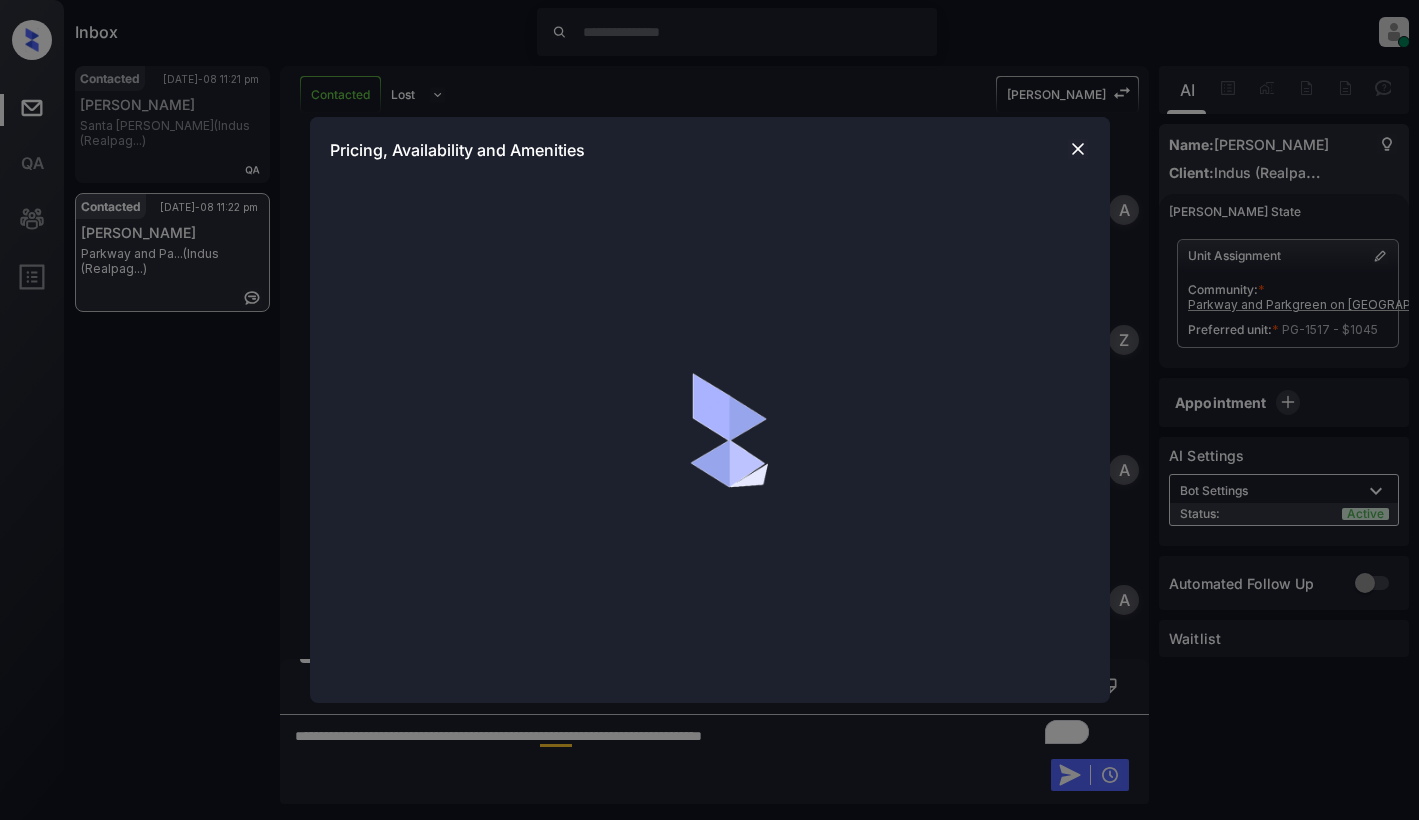 scroll, scrollTop: 0, scrollLeft: 0, axis: both 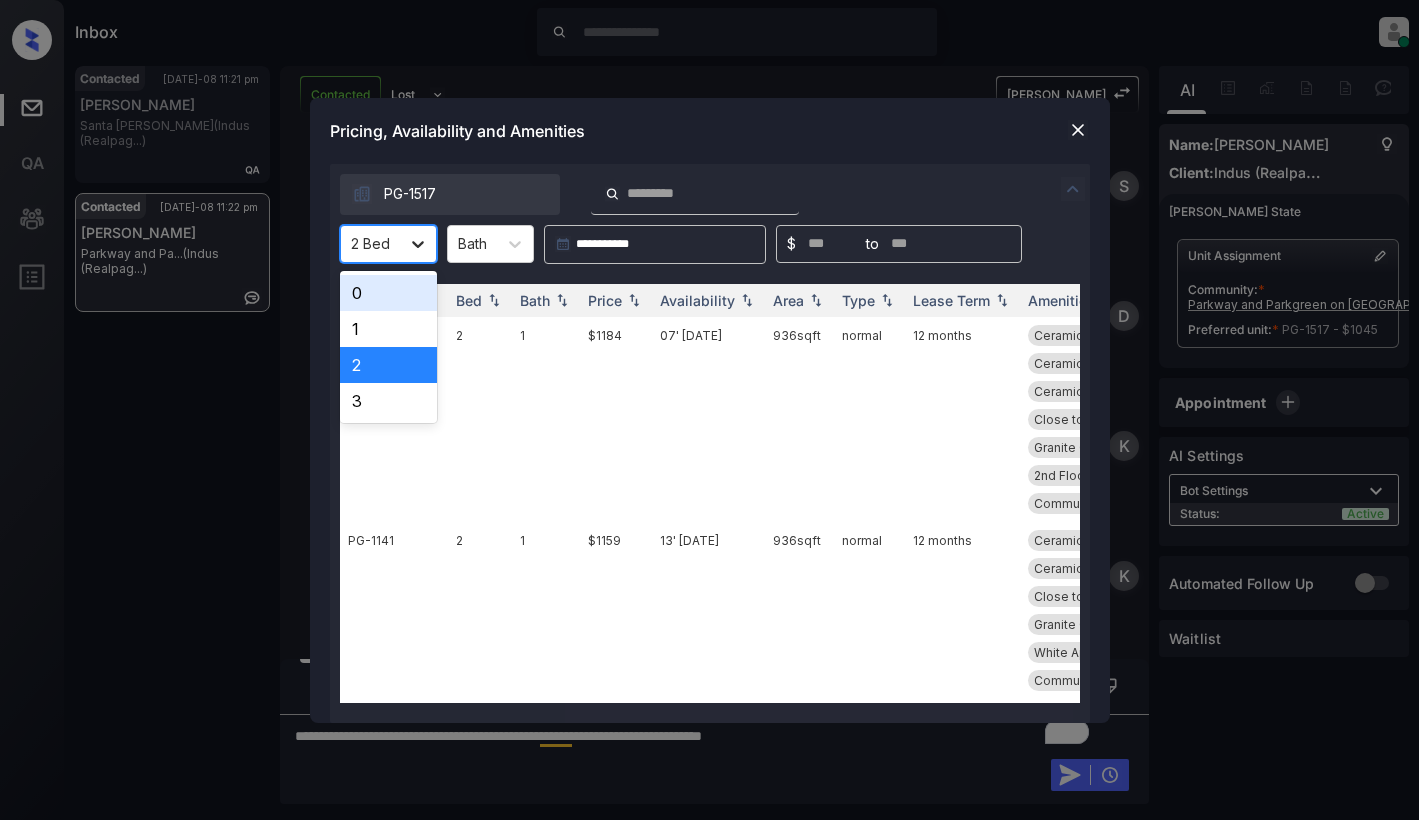 click at bounding box center (418, 244) 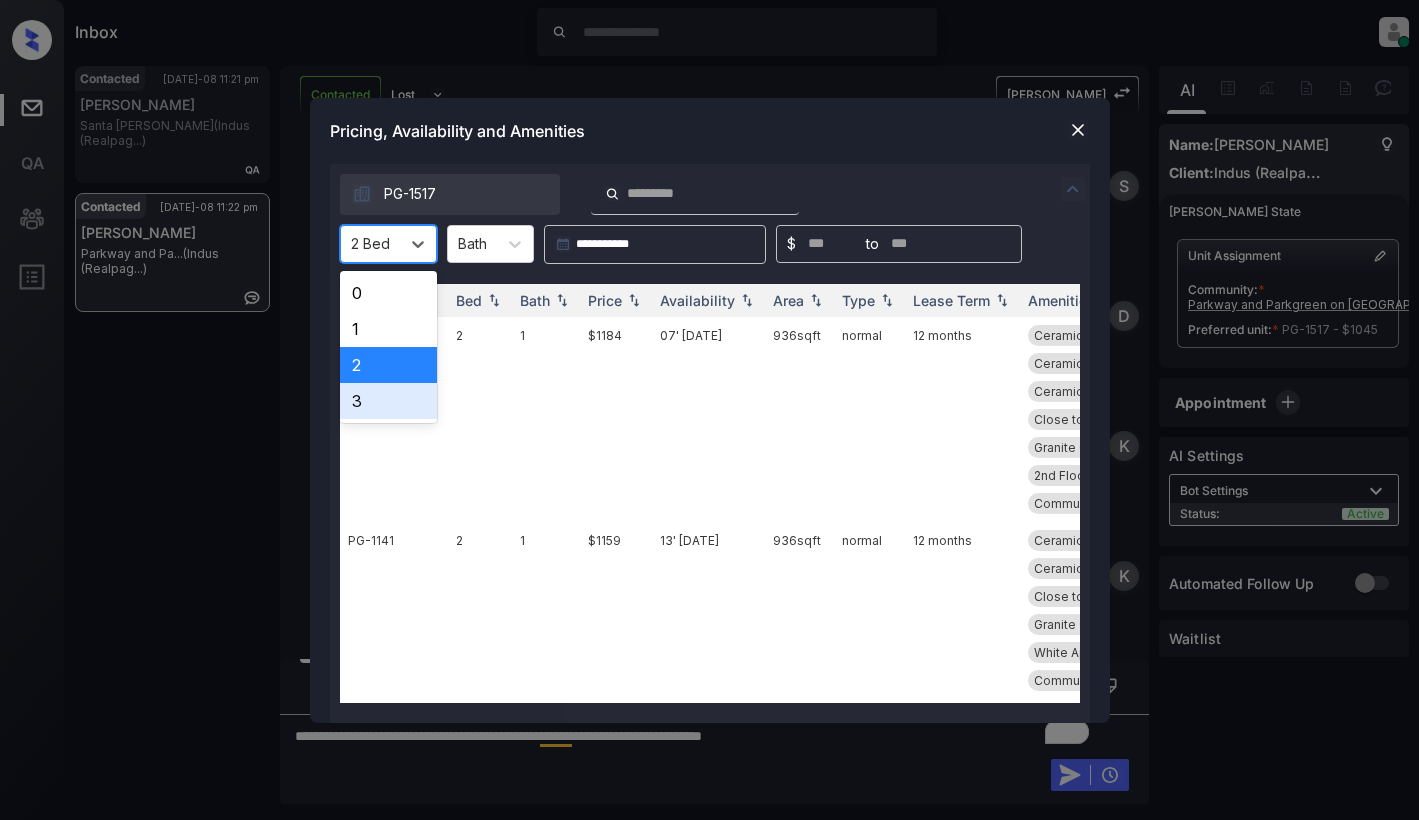 click on "3" at bounding box center (388, 401) 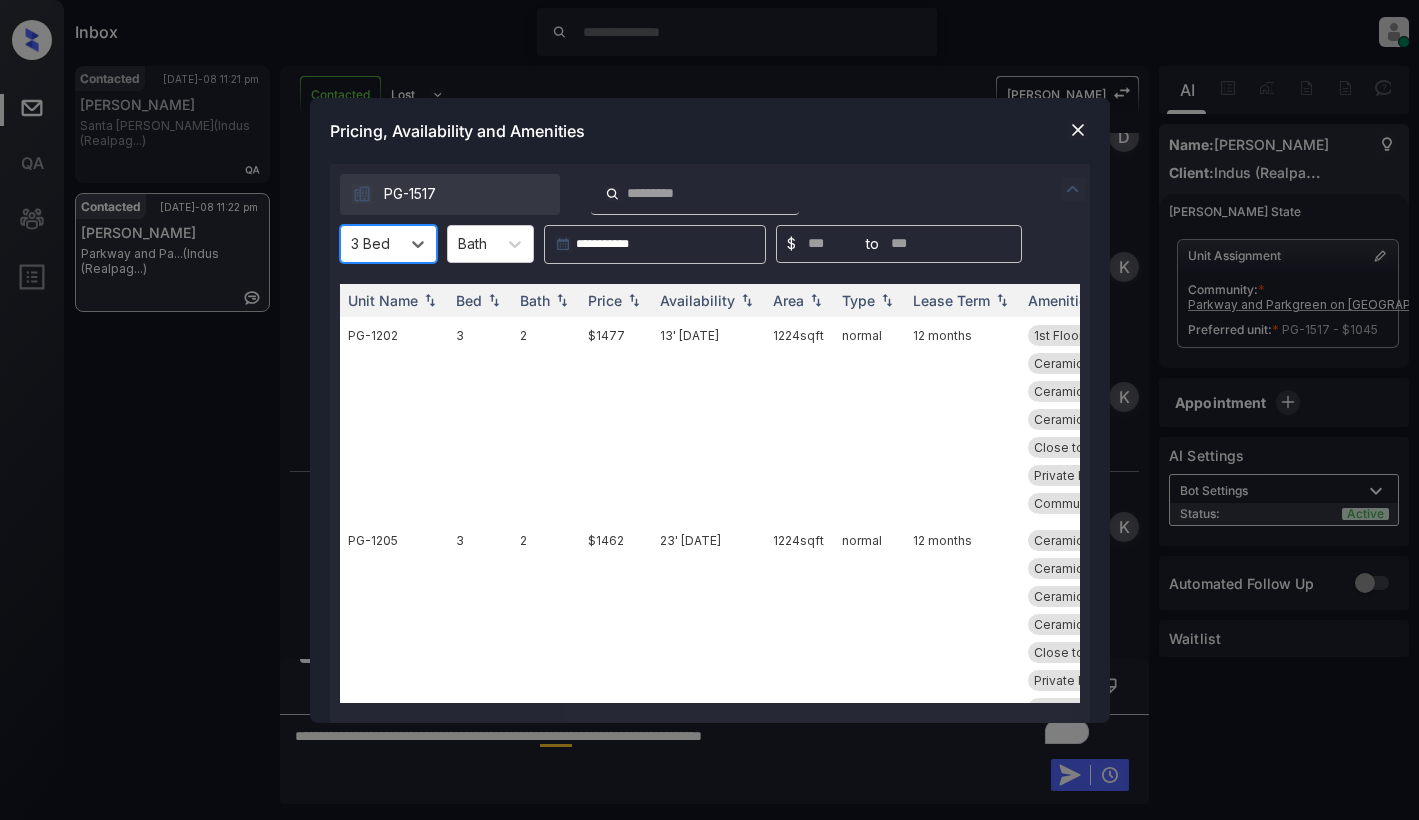 scroll, scrollTop: 2760, scrollLeft: 0, axis: vertical 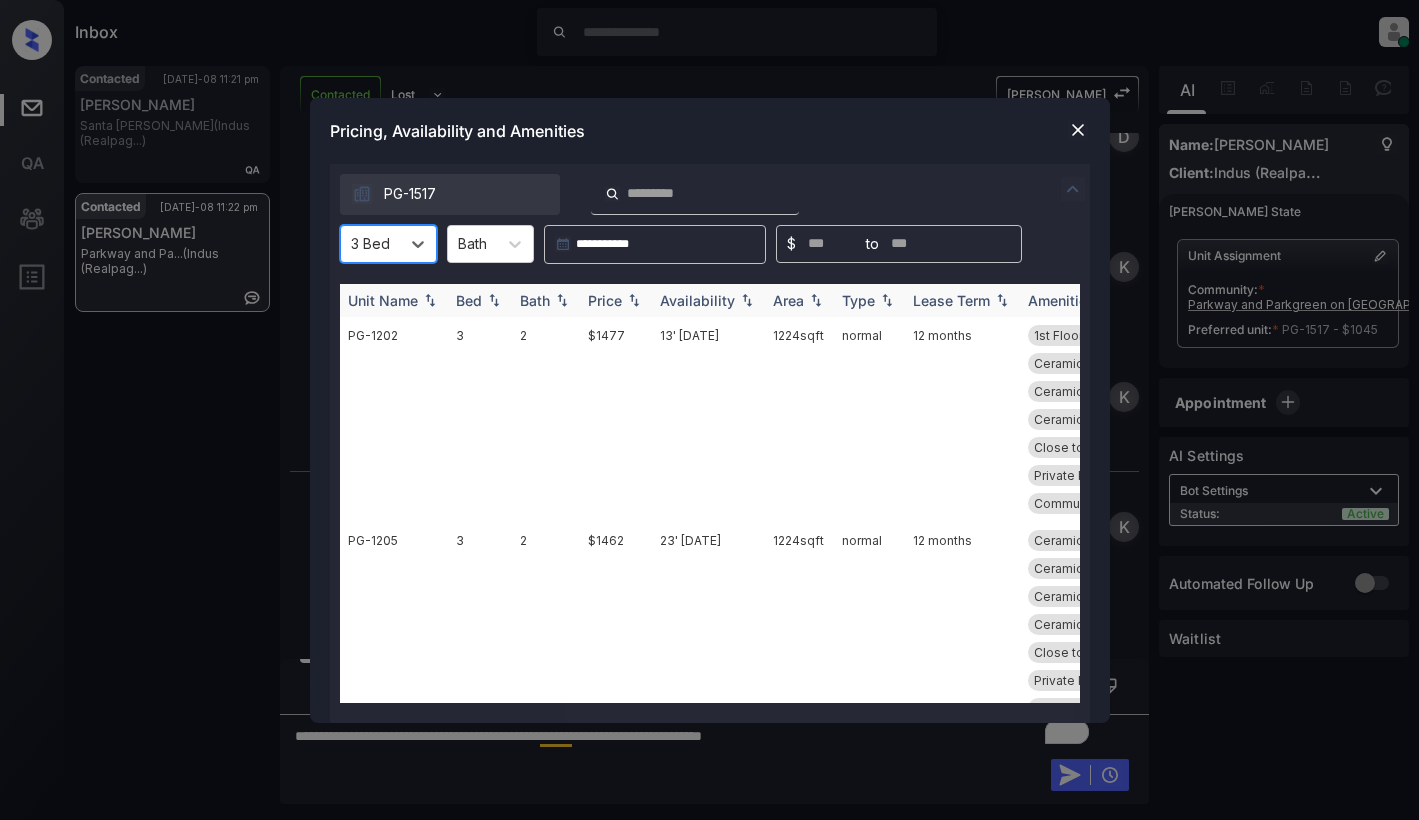 click at bounding box center [634, 300] 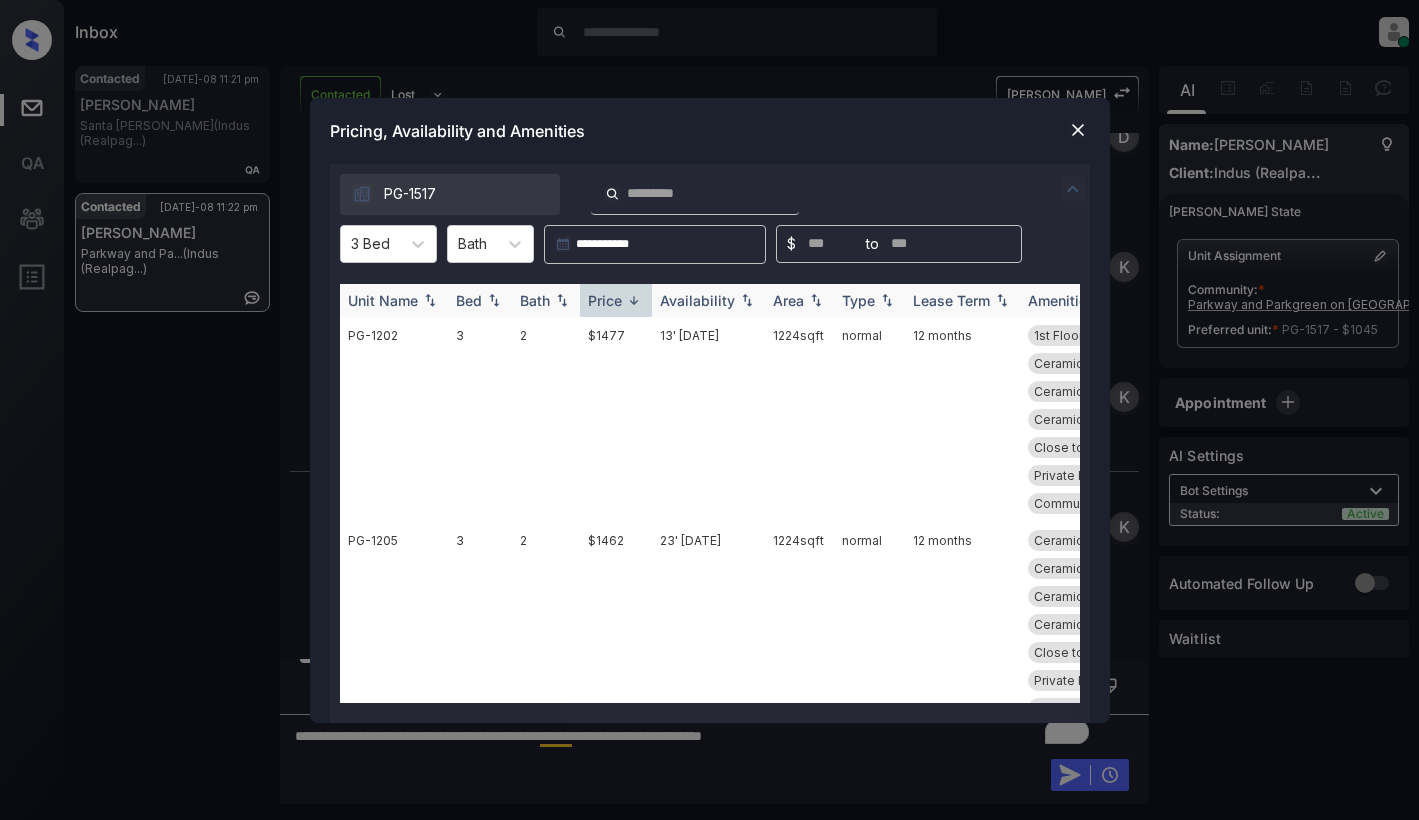 click at bounding box center (634, 300) 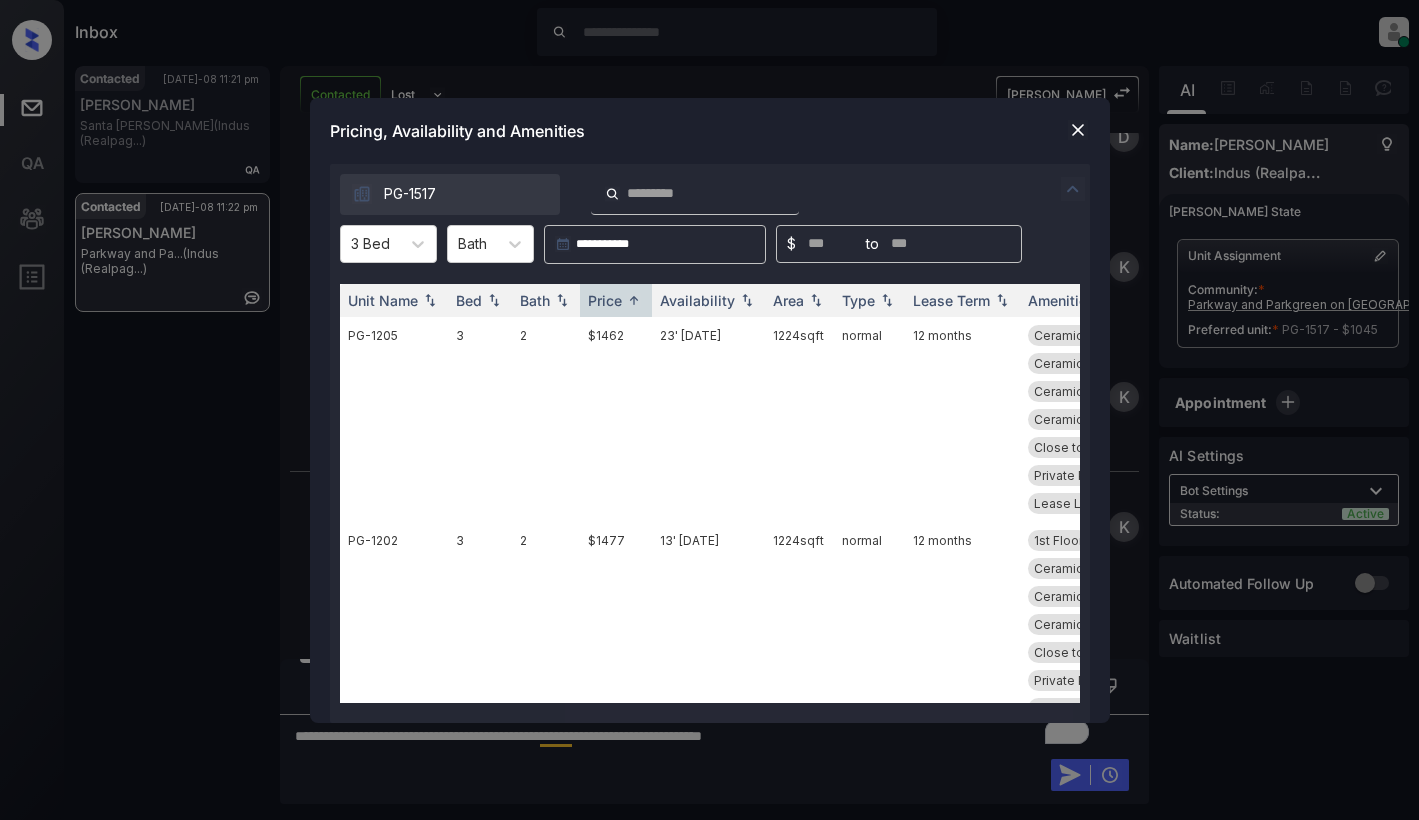 click at bounding box center [1078, 130] 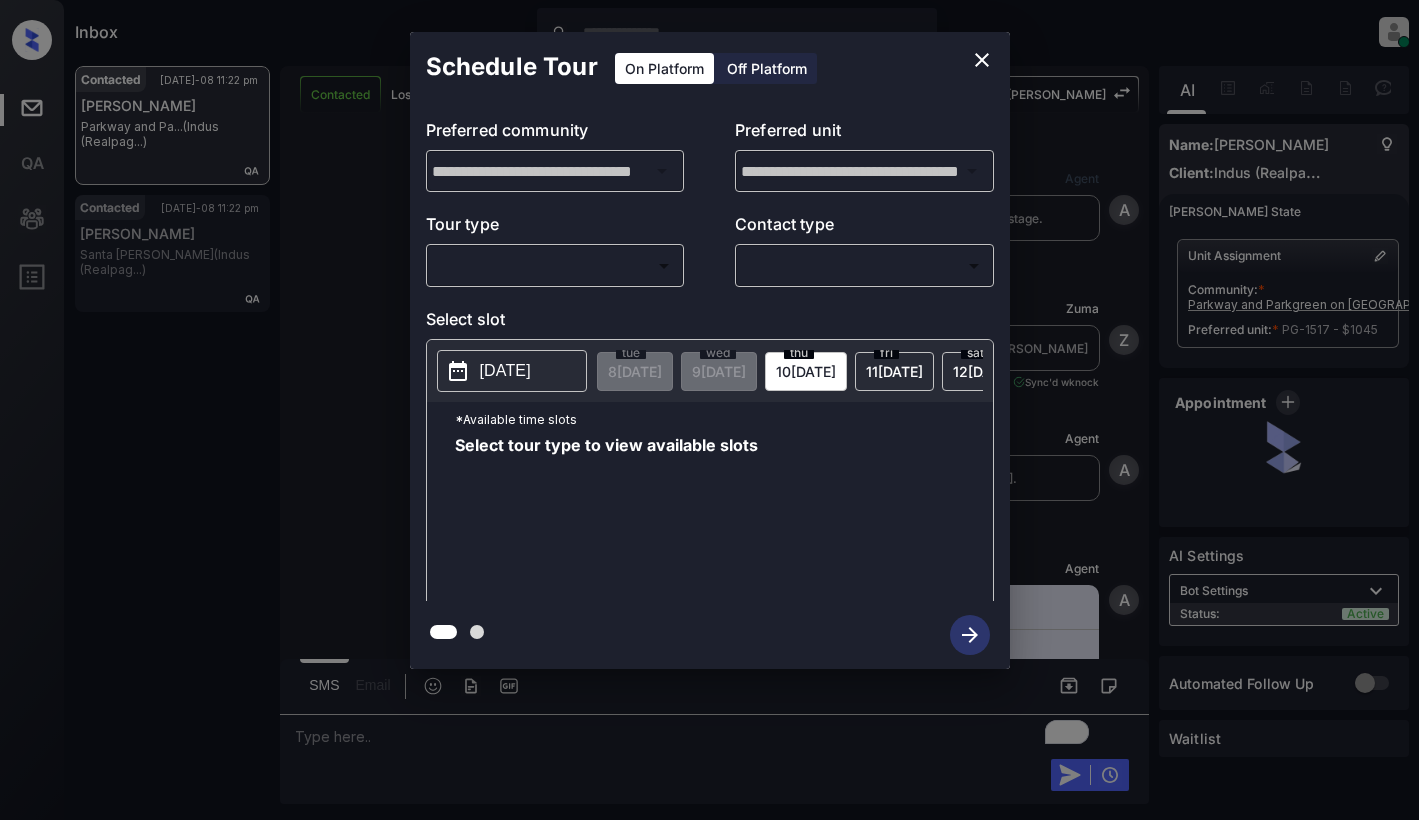 scroll, scrollTop: 0, scrollLeft: 0, axis: both 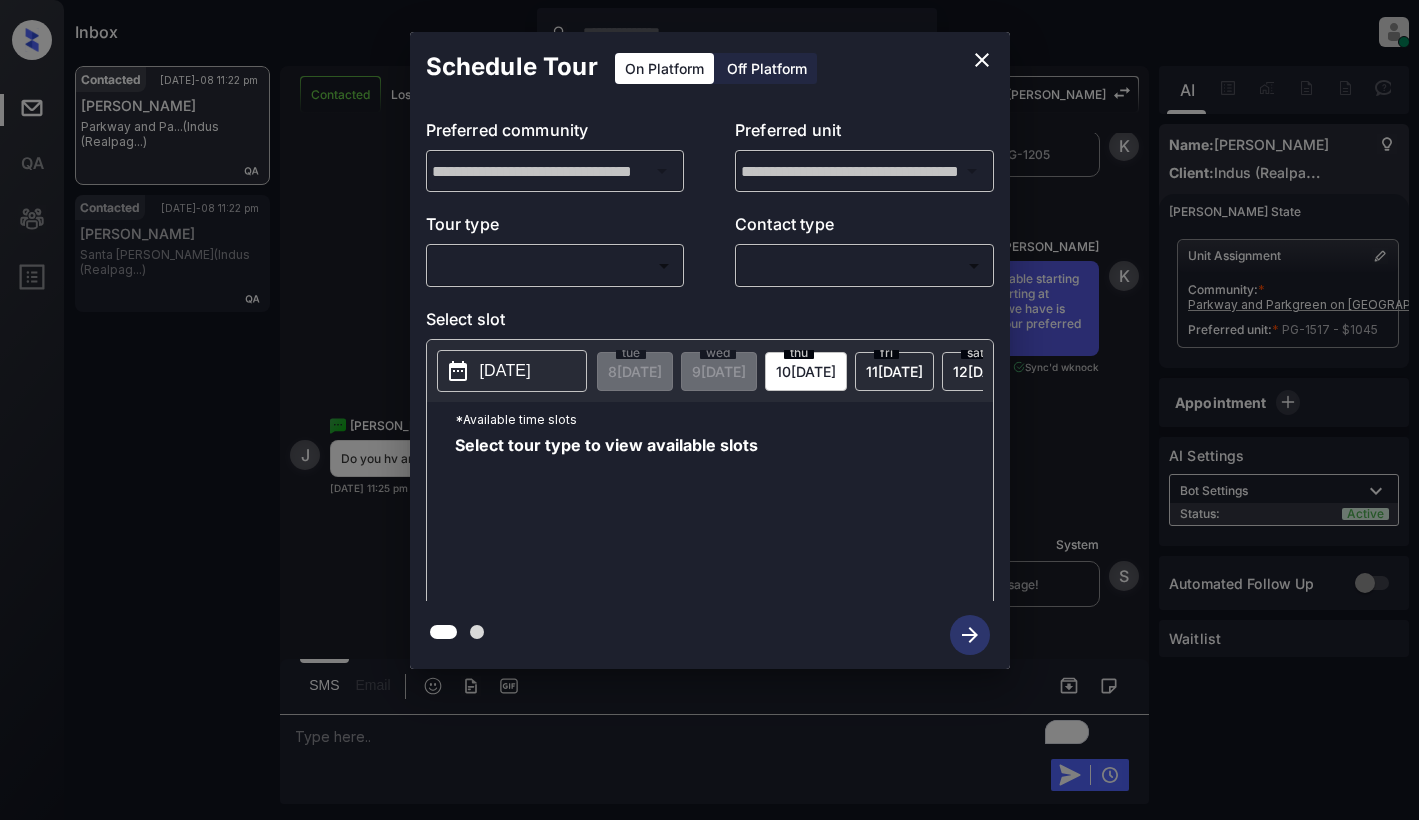 click on "Inbox [PERSON_NAME] Online Set yourself   offline Set yourself   on break Profile Switch to  light  mode Sign out Contacted [DATE]-08 11:22 pm   [PERSON_NAME][GEOGRAPHIC_DATA] and [GEOGRAPHIC_DATA]...  (Indus (Realpag...) Contacted [DATE]-08 11:22 pm   [PERSON_NAME] [GEOGRAPHIC_DATA][PERSON_NAME]  (Indus (Realpag...) Contacted Lost Lead Sentiment: Angry Upon sliding the acknowledgement:  Lead will move to lost stage. * ​ SMS and call option will be set to opt out. AFM will be turned off for the lead. [PERSON_NAME] New Message Agent Lead created via webhook in Inbound stage. [DATE] 11:15 pm A New Message [PERSON_NAME] Lead transferred to leasing agent: [PERSON_NAME] [DATE] 11:15 pm  Sync'd w  knock Z New Message Agent AFM Request sent to [PERSON_NAME]. [DATE] 11:15 pm A New Message Agent Notes Note: Structured Note:
Move In Date: [DATE]
[DATE] 11:15 pm A New Message [PERSON_NAME] Lead Details Updated
Move In Date:  [DATE]
[DATE] 11:16 pm K New Message [PERSON_NAME] [DATE] 11:16 pm   | SmarterAFMV2Sms  Sync'd w  knock K New Message [PERSON_NAME] 2 or 3" at bounding box center (709, 410) 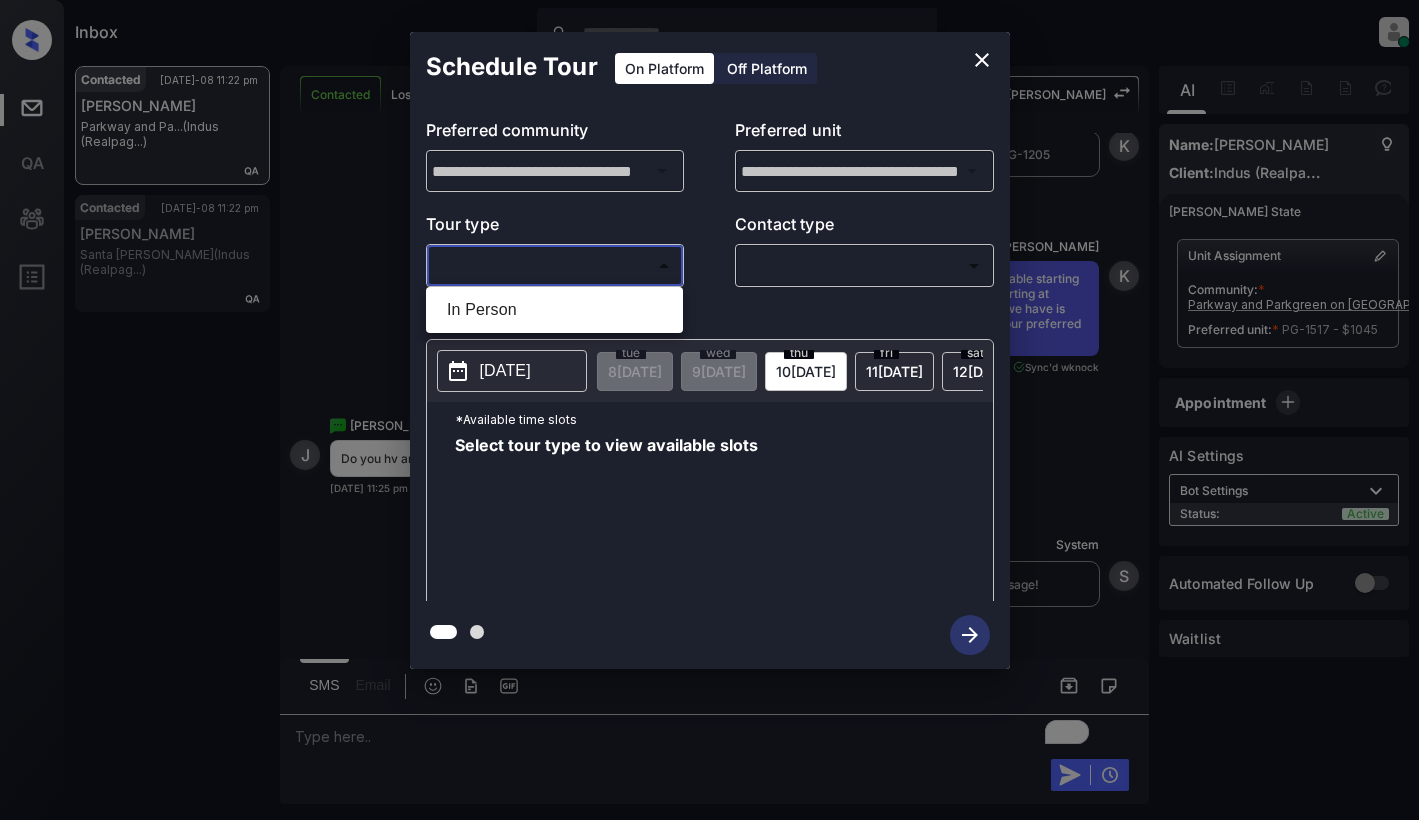 click on "In Person" at bounding box center [554, 310] 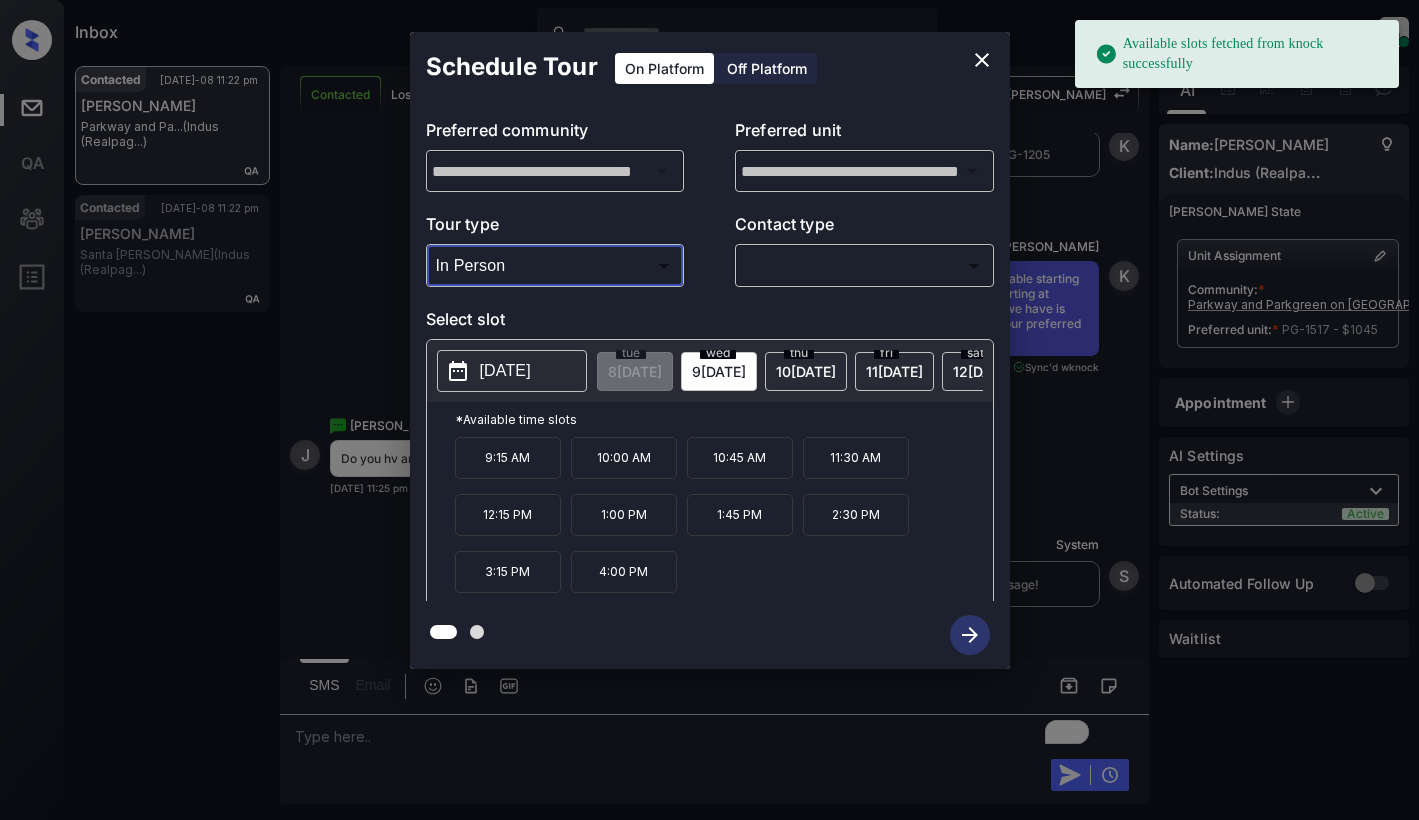 click on "[DATE]" at bounding box center [505, 371] 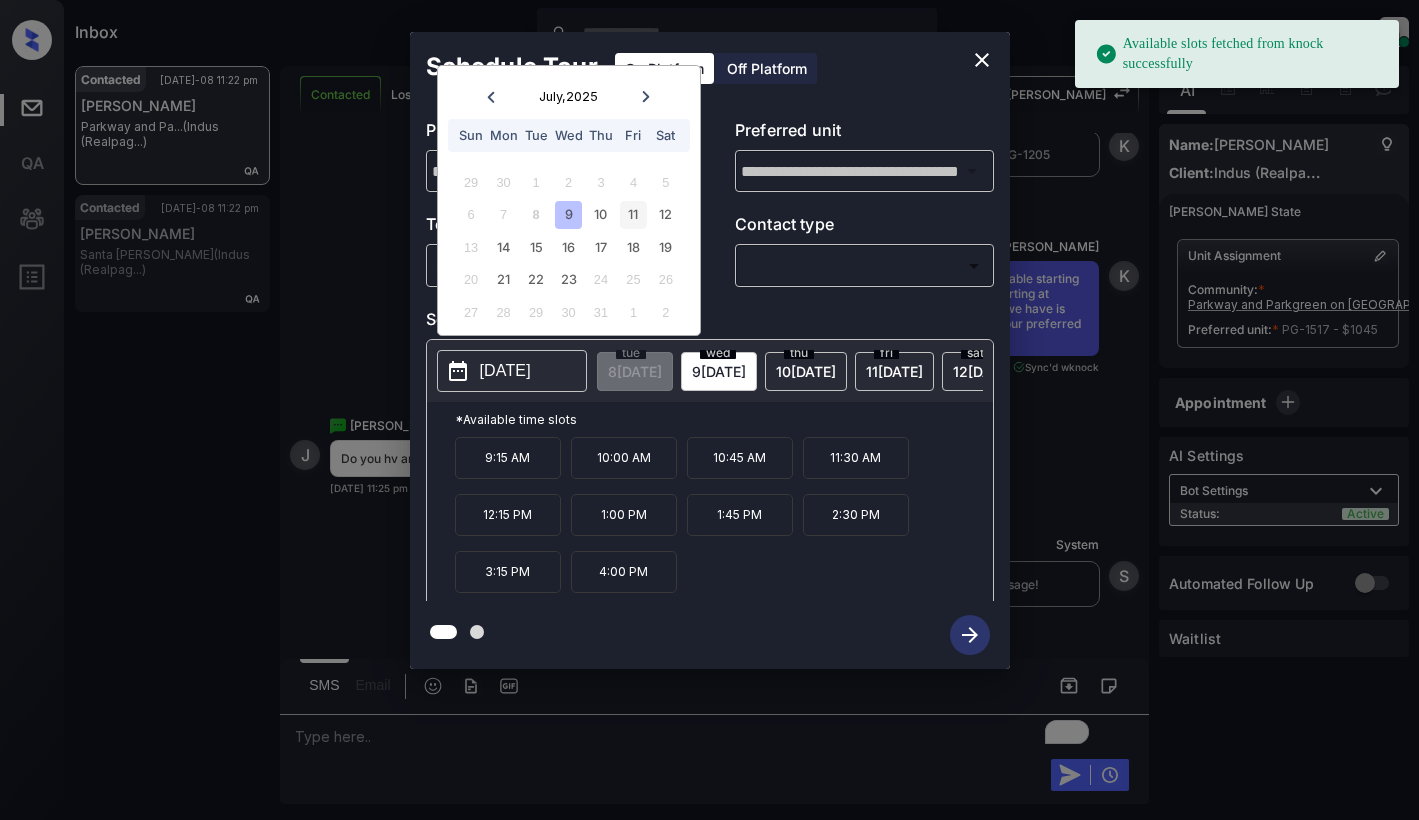 click on "11" at bounding box center [633, 214] 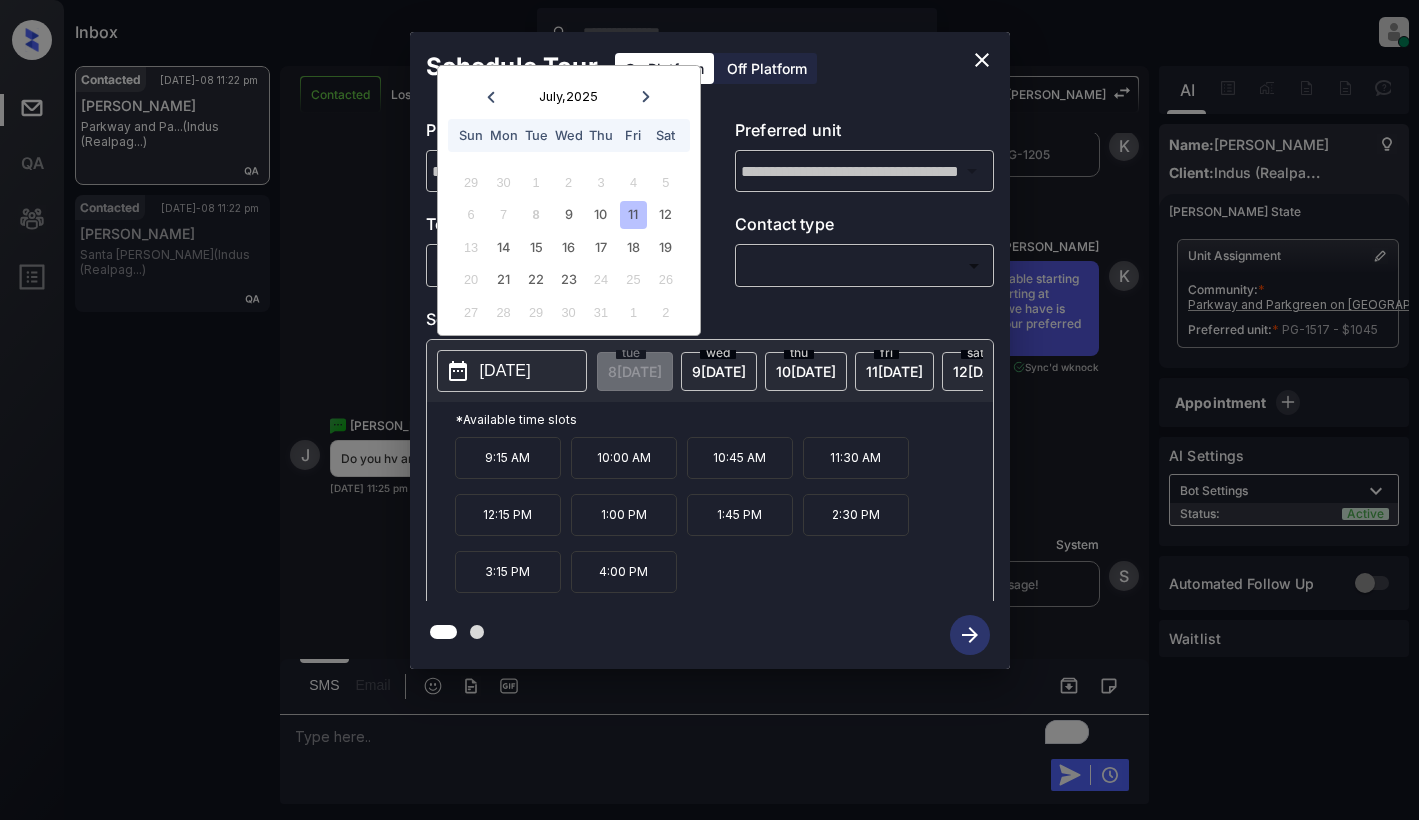 click 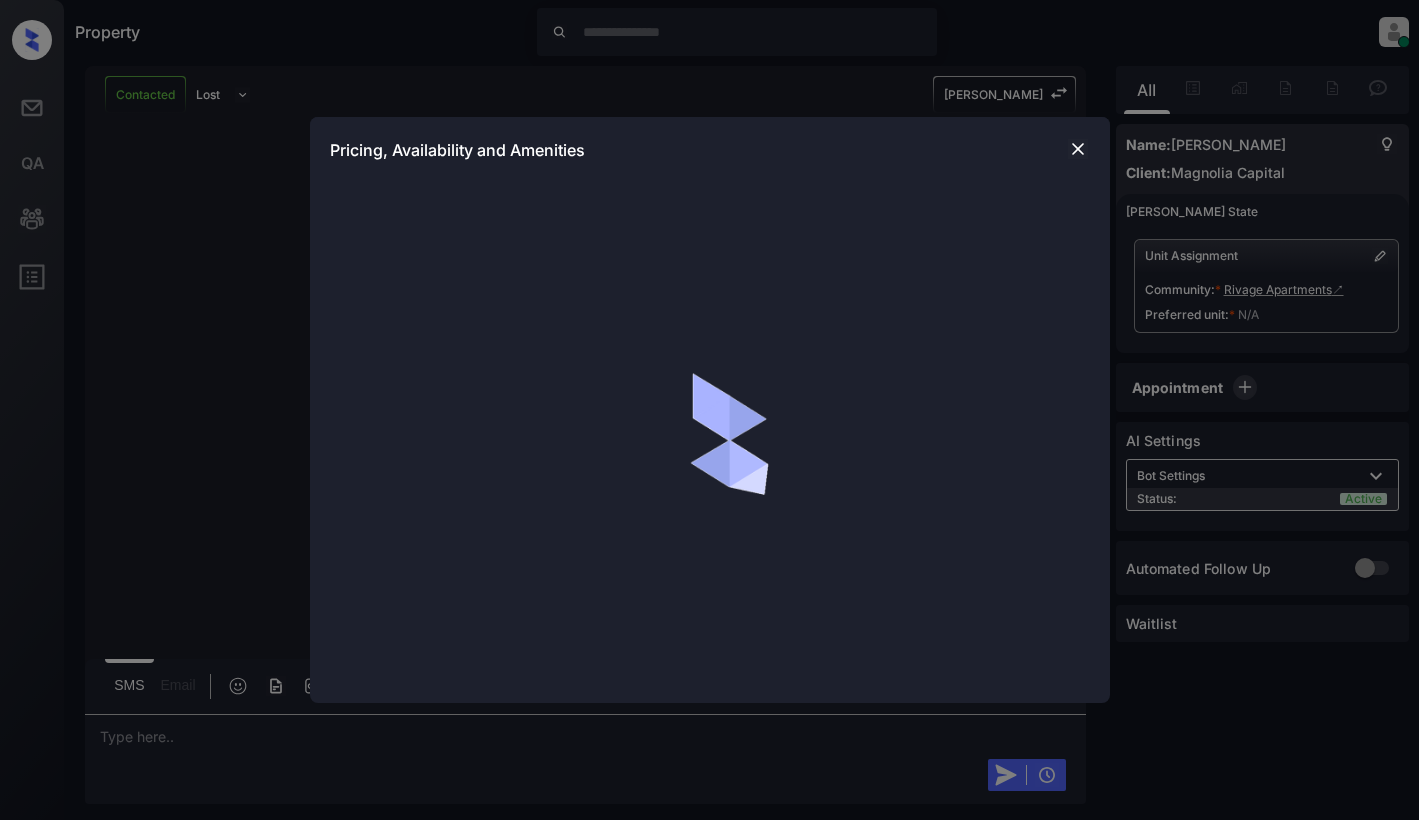 scroll, scrollTop: 0, scrollLeft: 0, axis: both 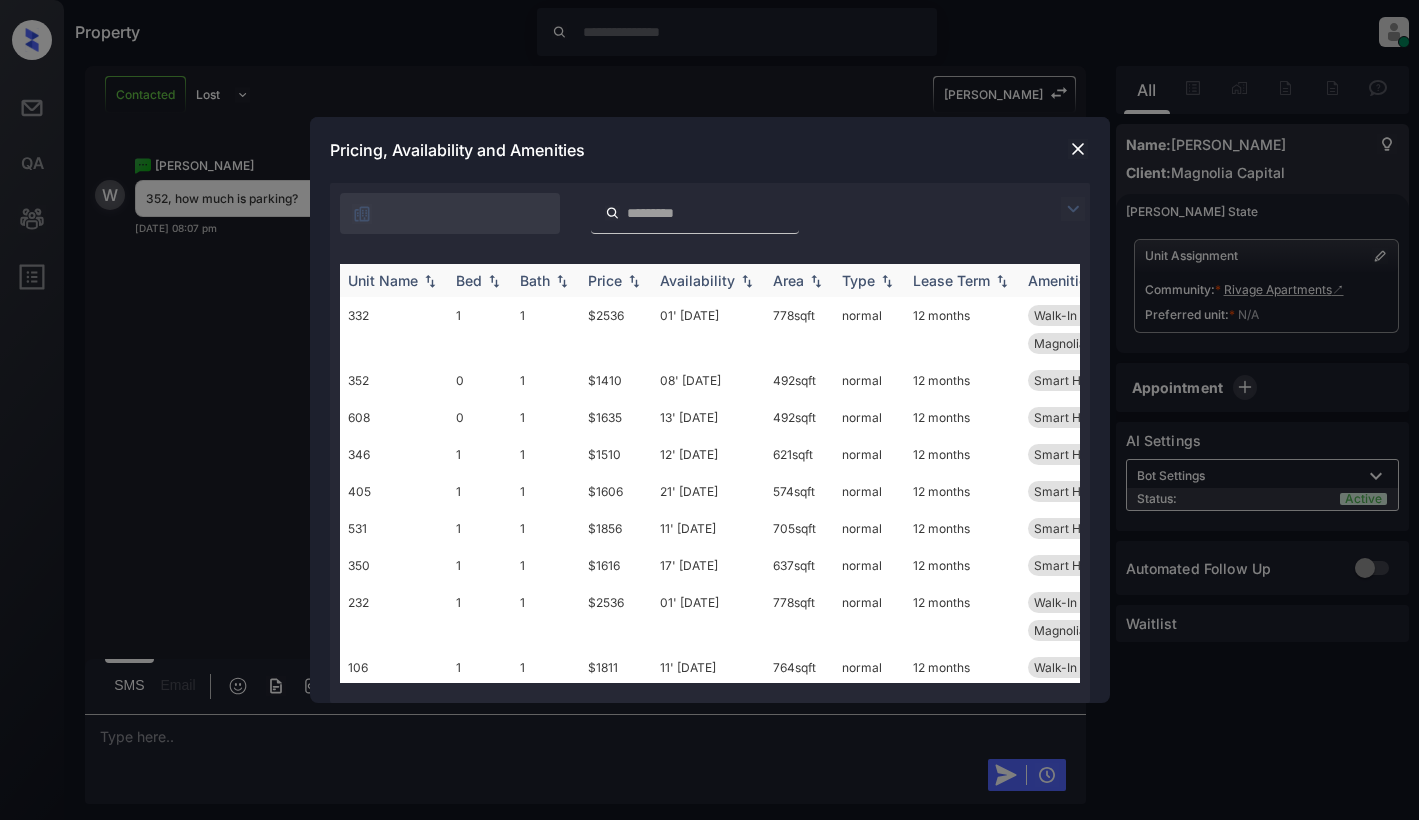 click at bounding box center [430, 281] 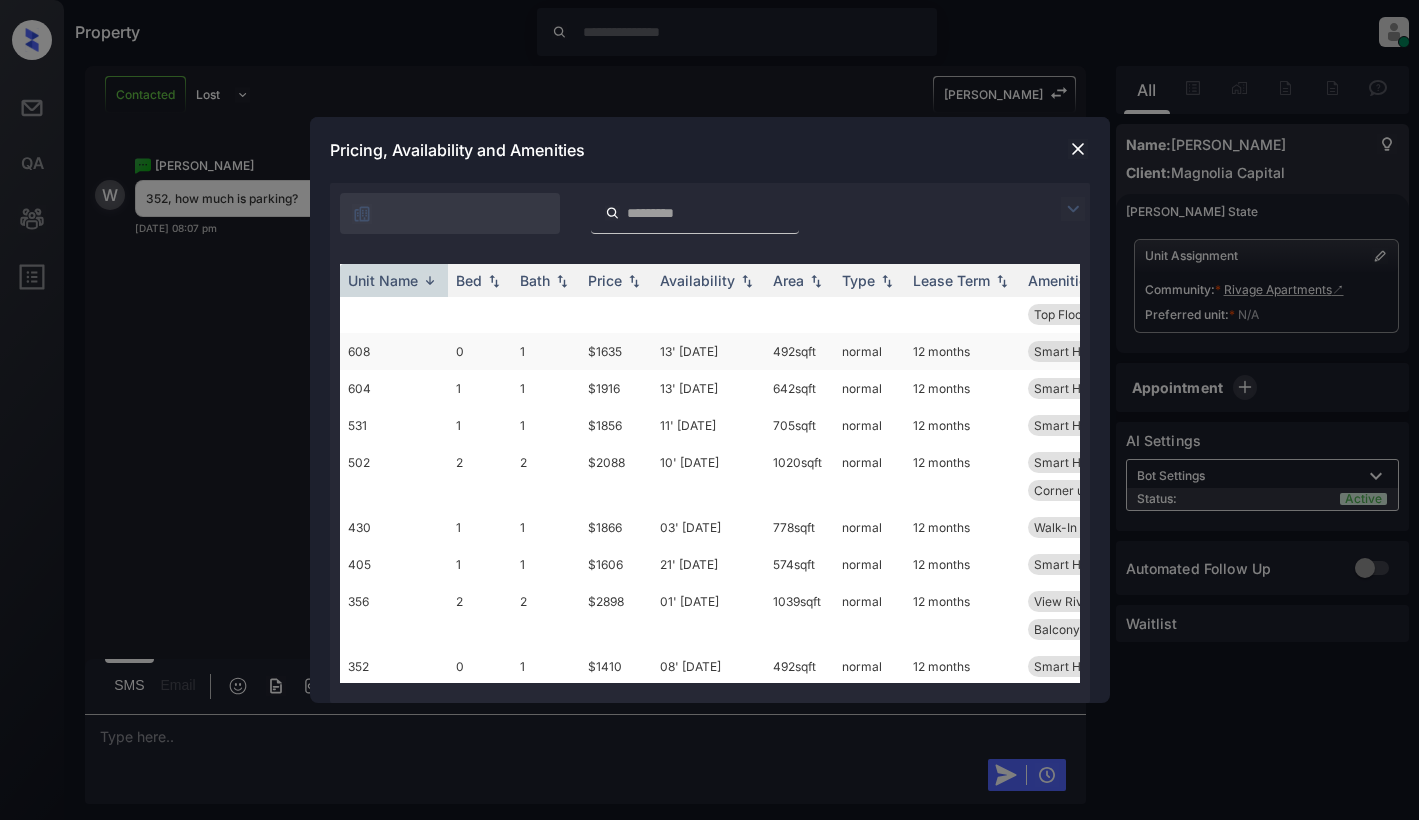 scroll, scrollTop: 100, scrollLeft: 0, axis: vertical 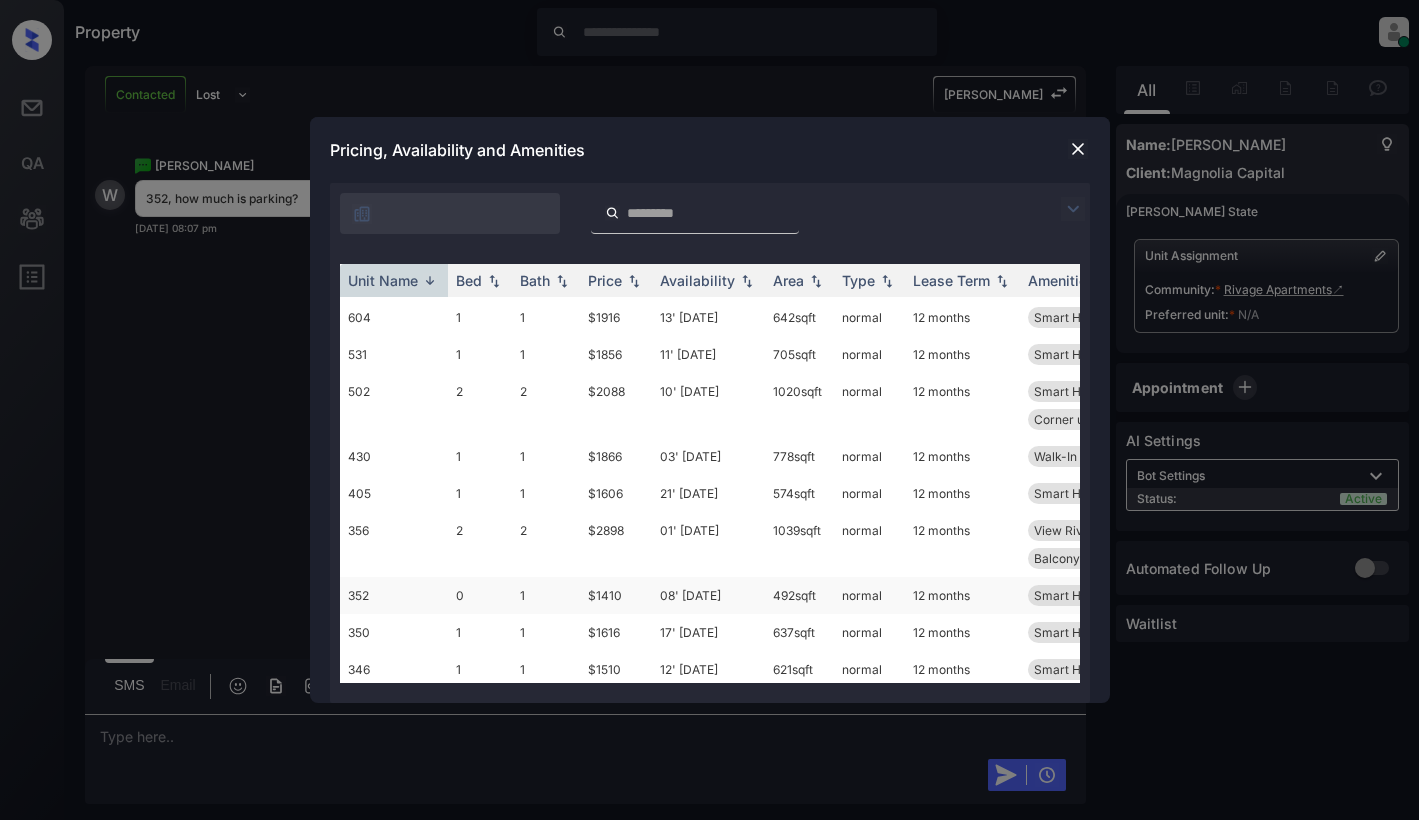 click on "08' Jul 25" at bounding box center (708, 595) 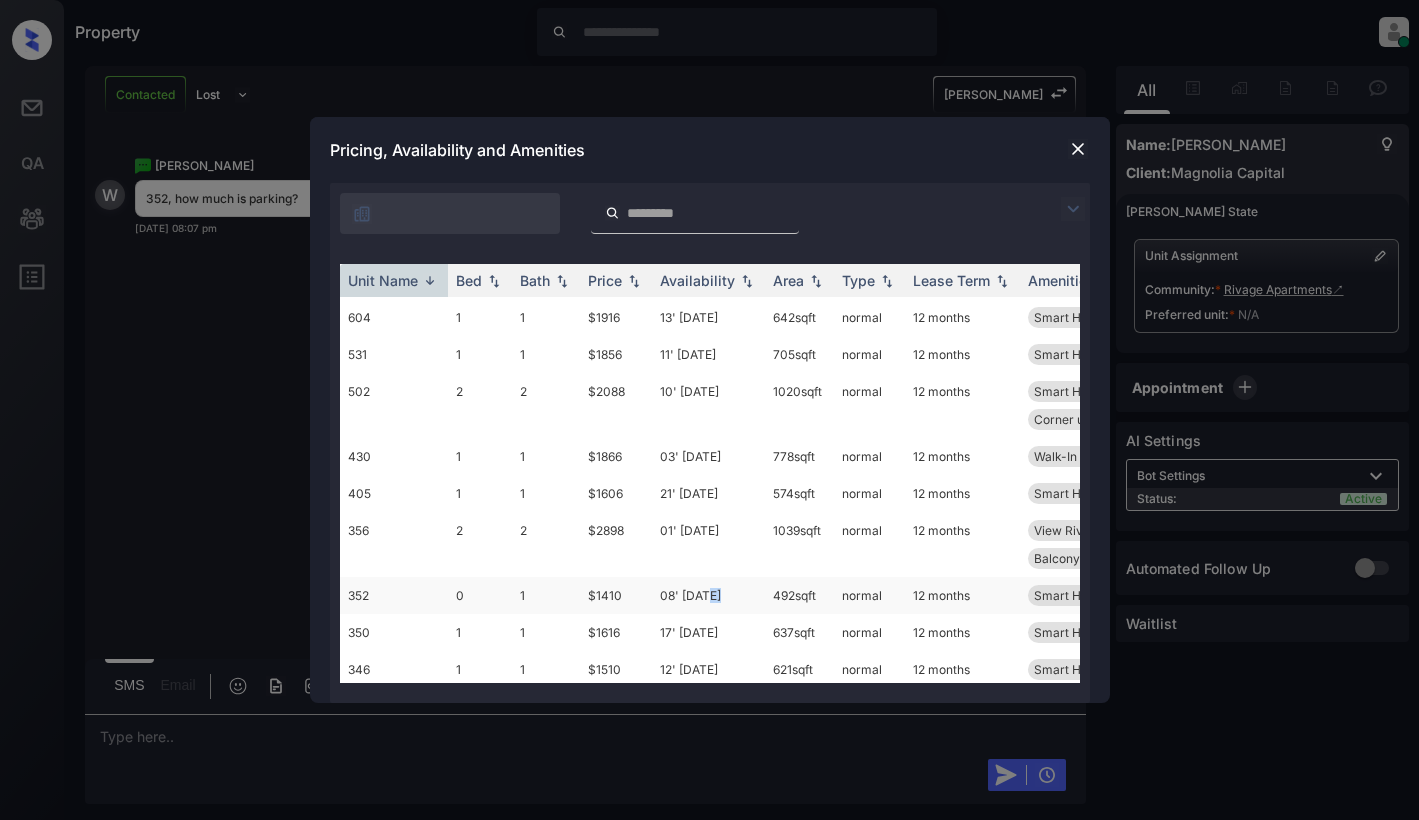 click on "08' Jul 25" at bounding box center [708, 595] 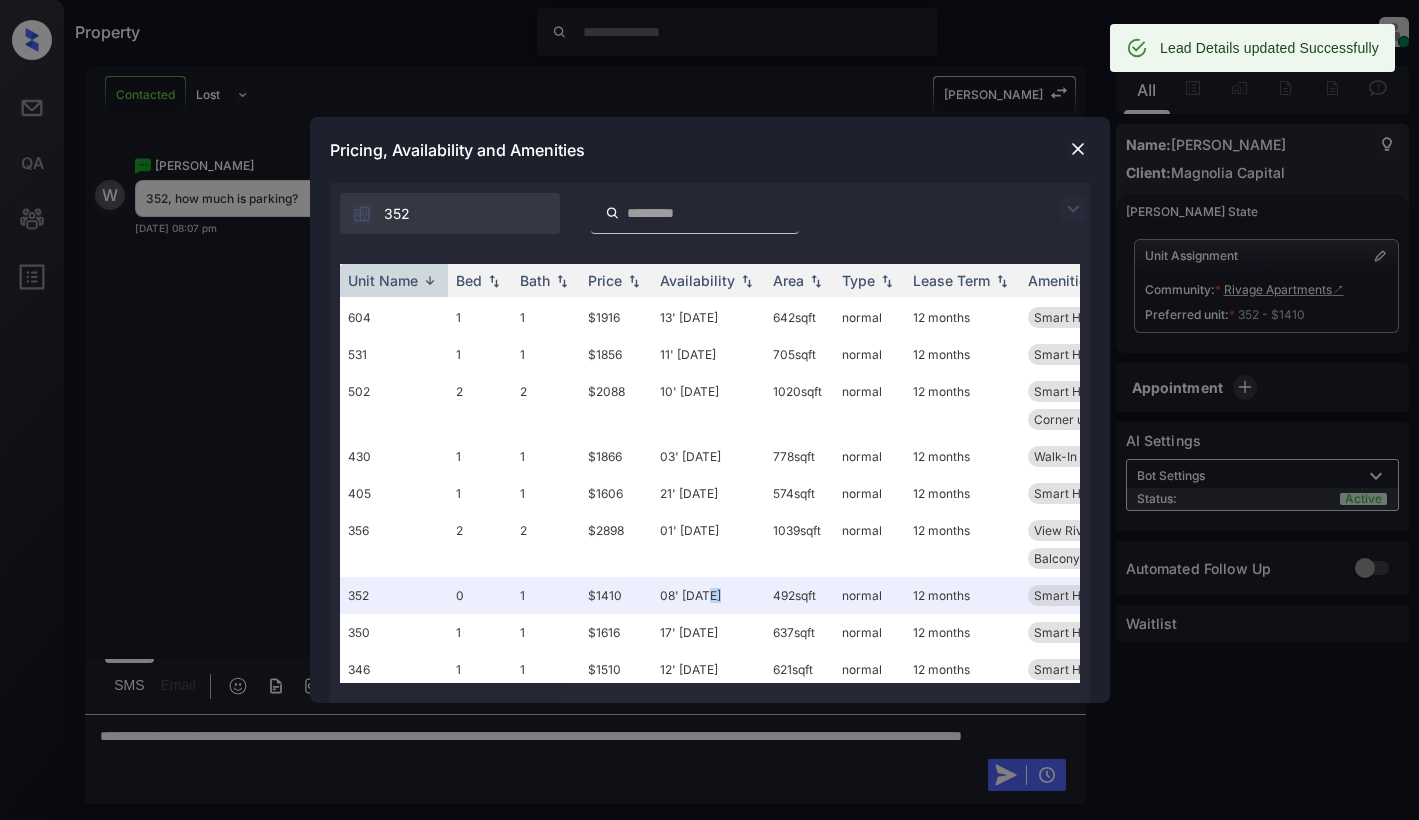 click at bounding box center (1078, 149) 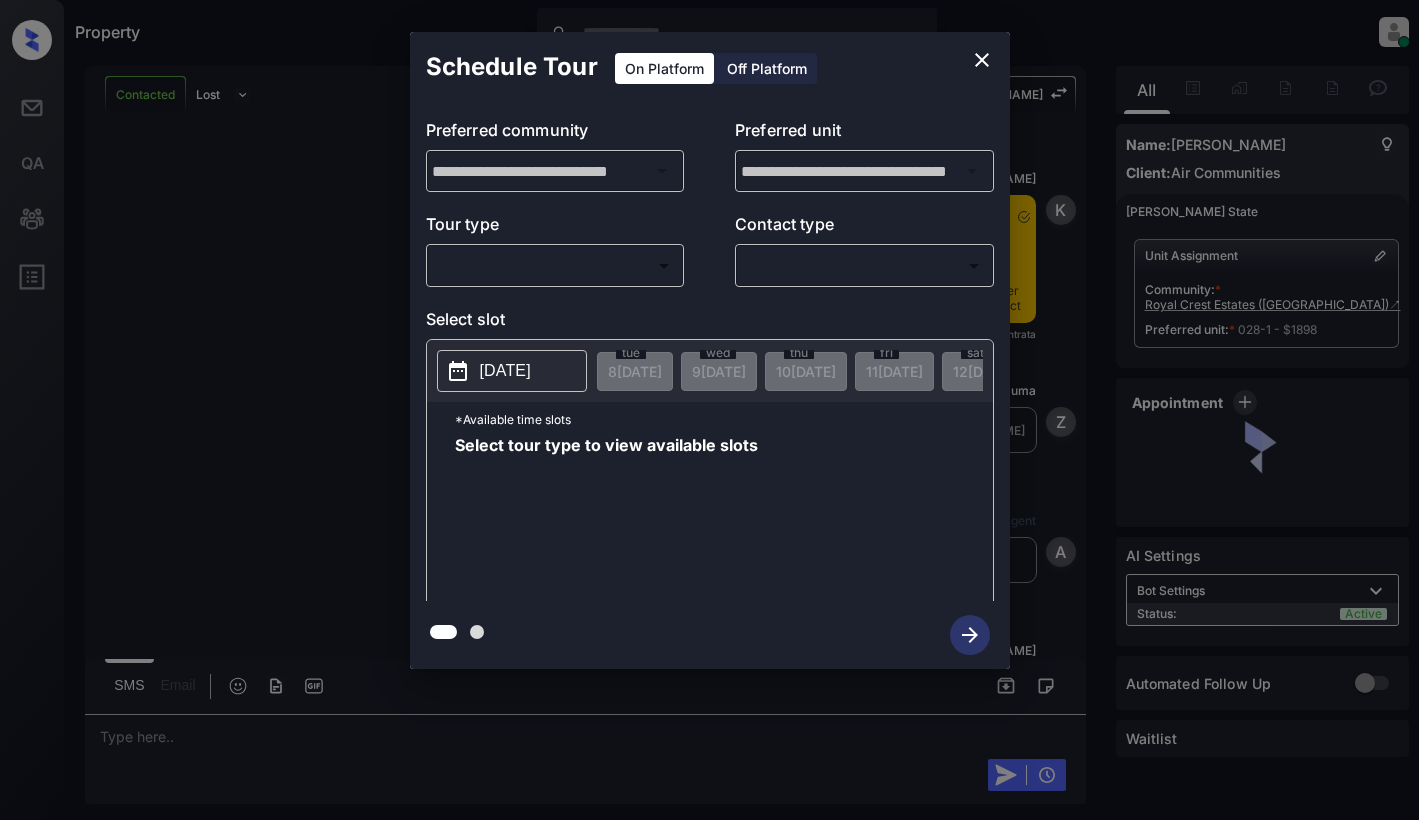 scroll, scrollTop: 0, scrollLeft: 0, axis: both 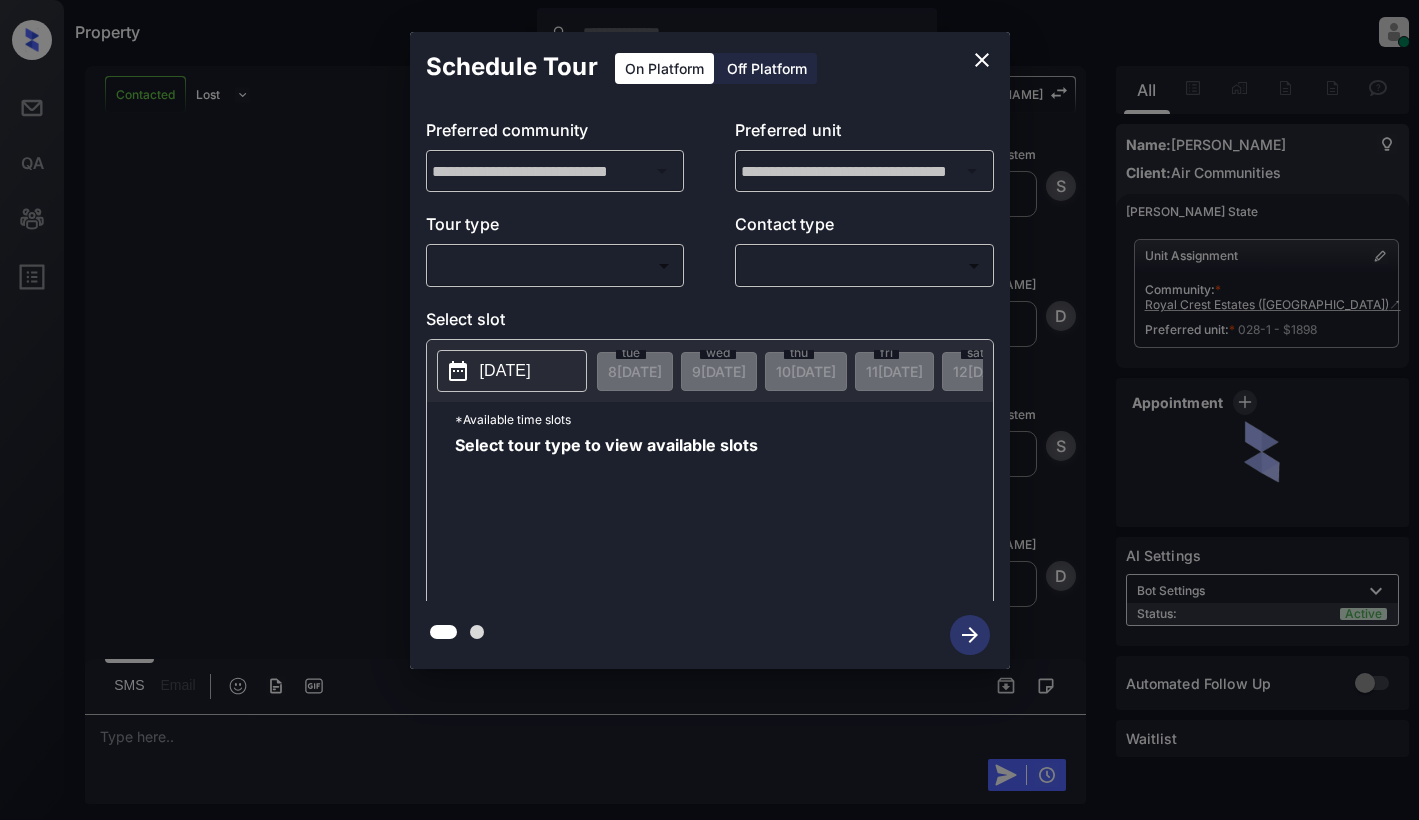 click on "Property Dominic Ceralde Online Set yourself   offline Set yourself   on break Profile Switch to  light  mode Sign out Contacted Lost Lead Sentiment: Angry Upon sliding the acknowledgement:  Lead will move to lost stage. * ​ SMS and call option will be set to opt out. AFM will be turned off for the lead. Kelsey New Message Kelsey Notes Note: <a href="https://conversation.getzuma.com/686dda23fa61886d55ae43d2">https://conversation.getzuma.com/686dda23fa61886d55ae43d2</a> - Paste this link into your browser to view Kelsey’s conversation with the prospect Jul 08, 2025 07:55 pm  Sync'd w  entrata K New Message Zuma Lead transferred to leasing agent: kelsey Jul 08, 2025 07:55 pm Z New Message Agent Lead created via emailParser in Inbound stage. Jul 08, 2025 07:55 pm A New Message Kelsey Due to the activation of disableLeadTransfer feature flag, Kelsey will no longer transfer ownership of this CRM guest card Jul 08, 2025 07:55 pm K New Message Agent AFM Request sent to Kelsey. Jul 08, 2025 07:55 pm A New Message" at bounding box center (709, 410) 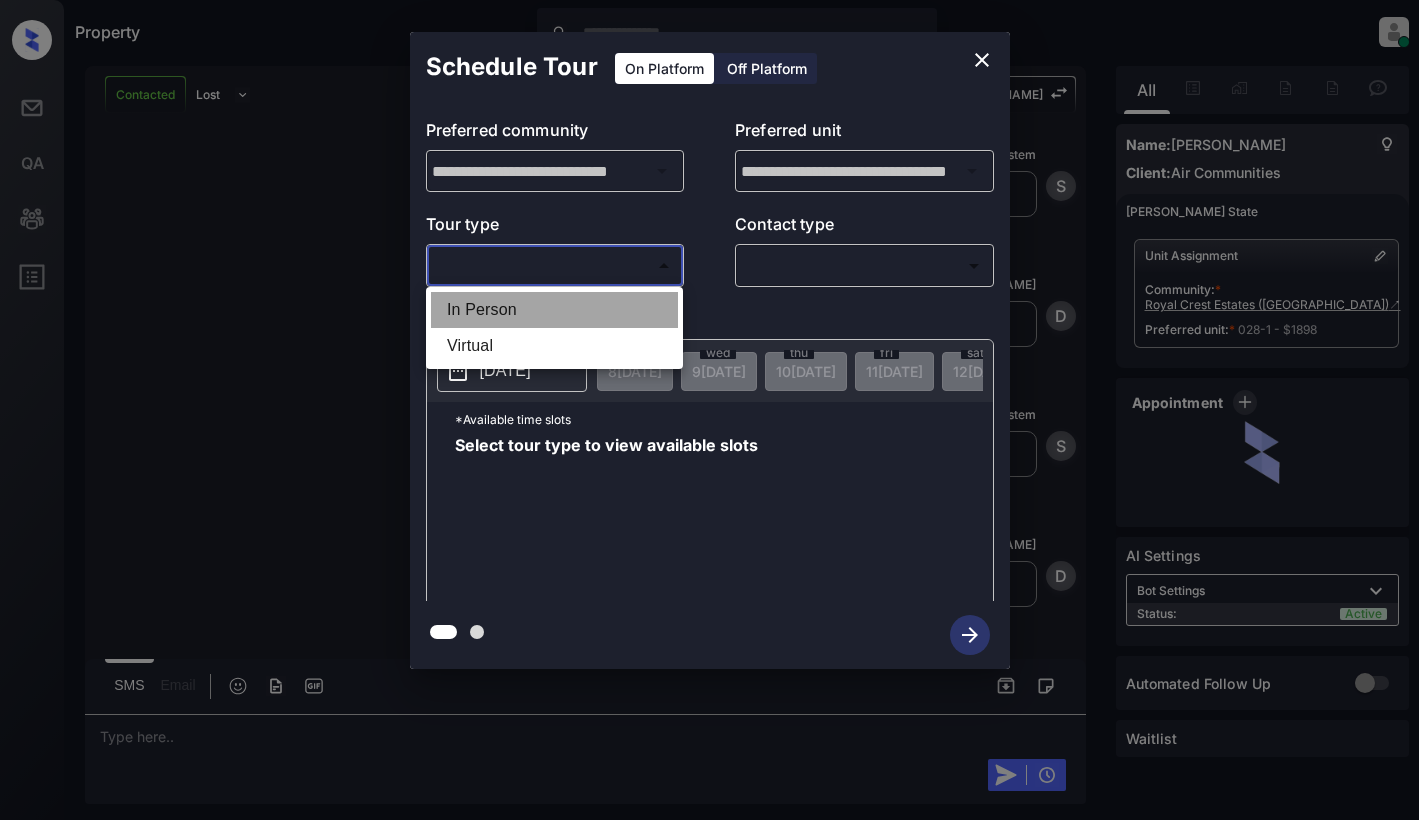 click on "In Person" at bounding box center (554, 310) 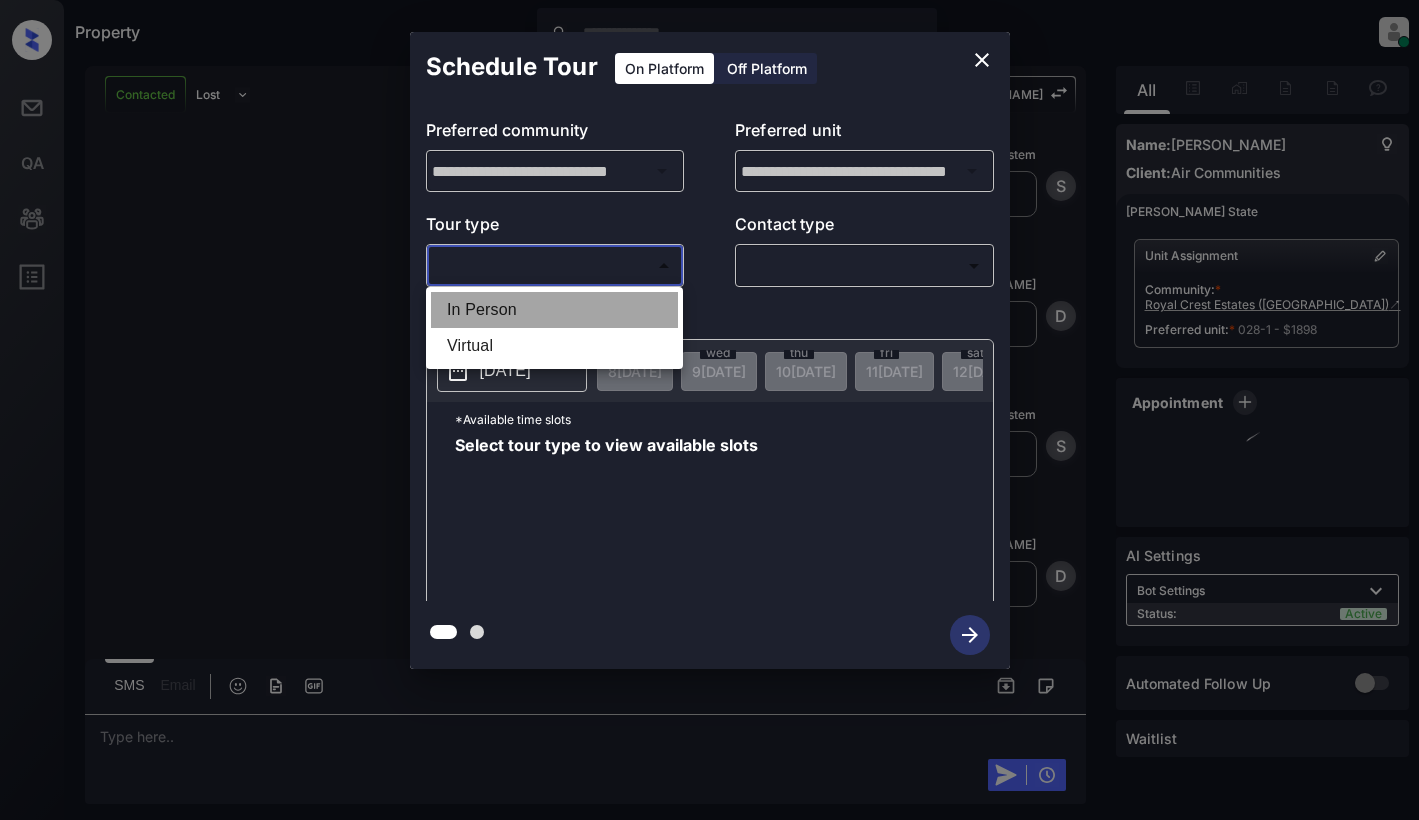 type on "********" 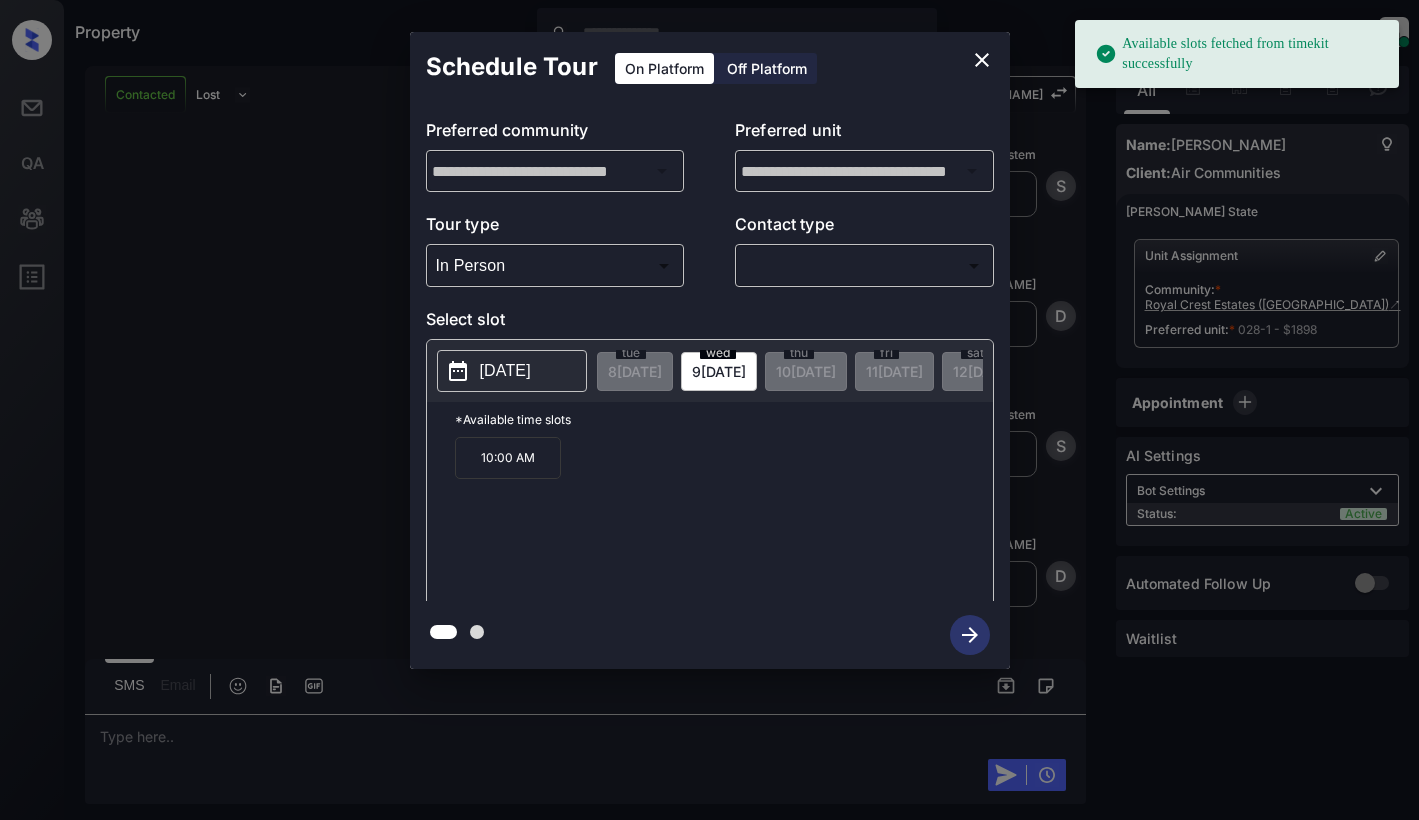 click on "[DATE]" at bounding box center (505, 371) 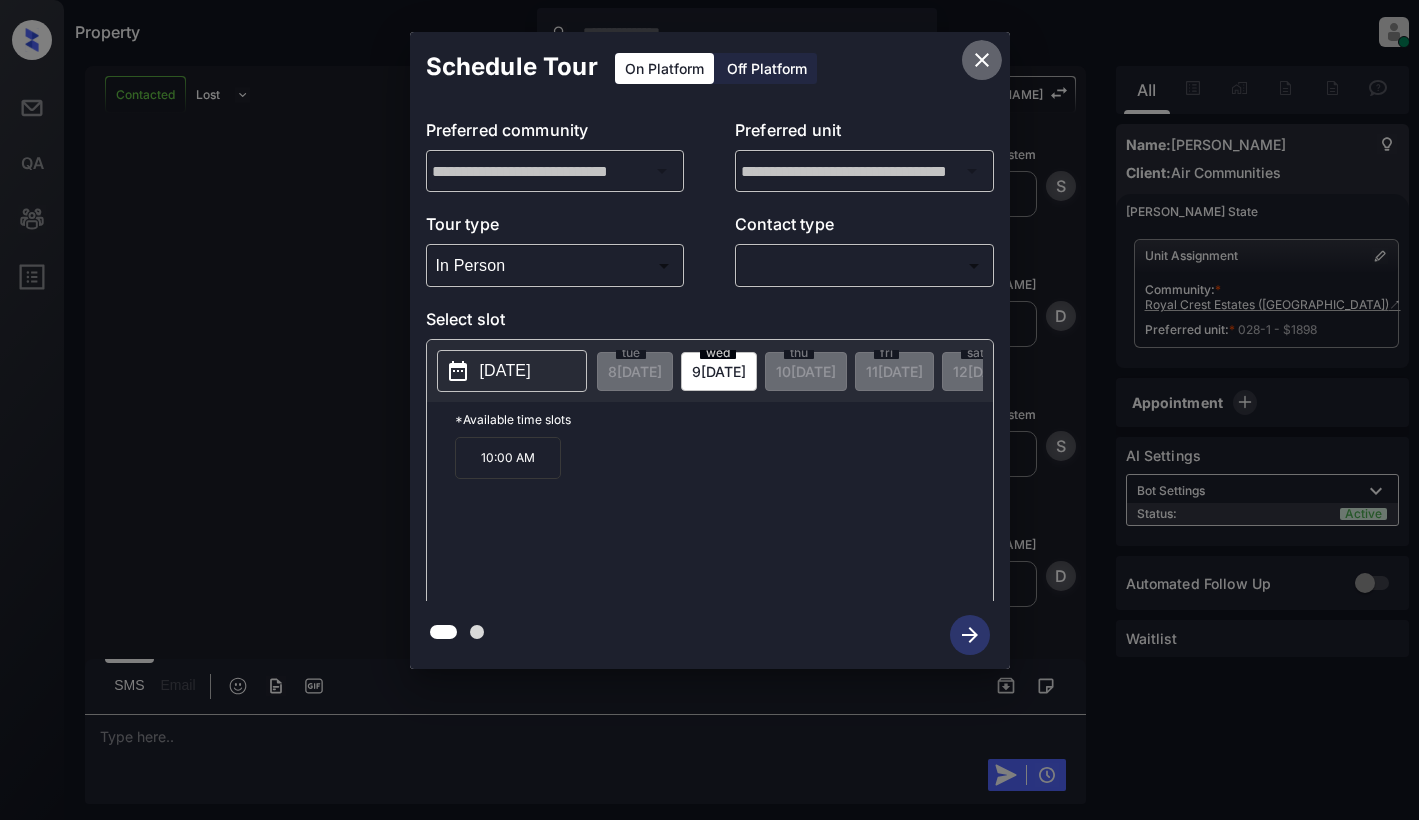 click at bounding box center (982, 60) 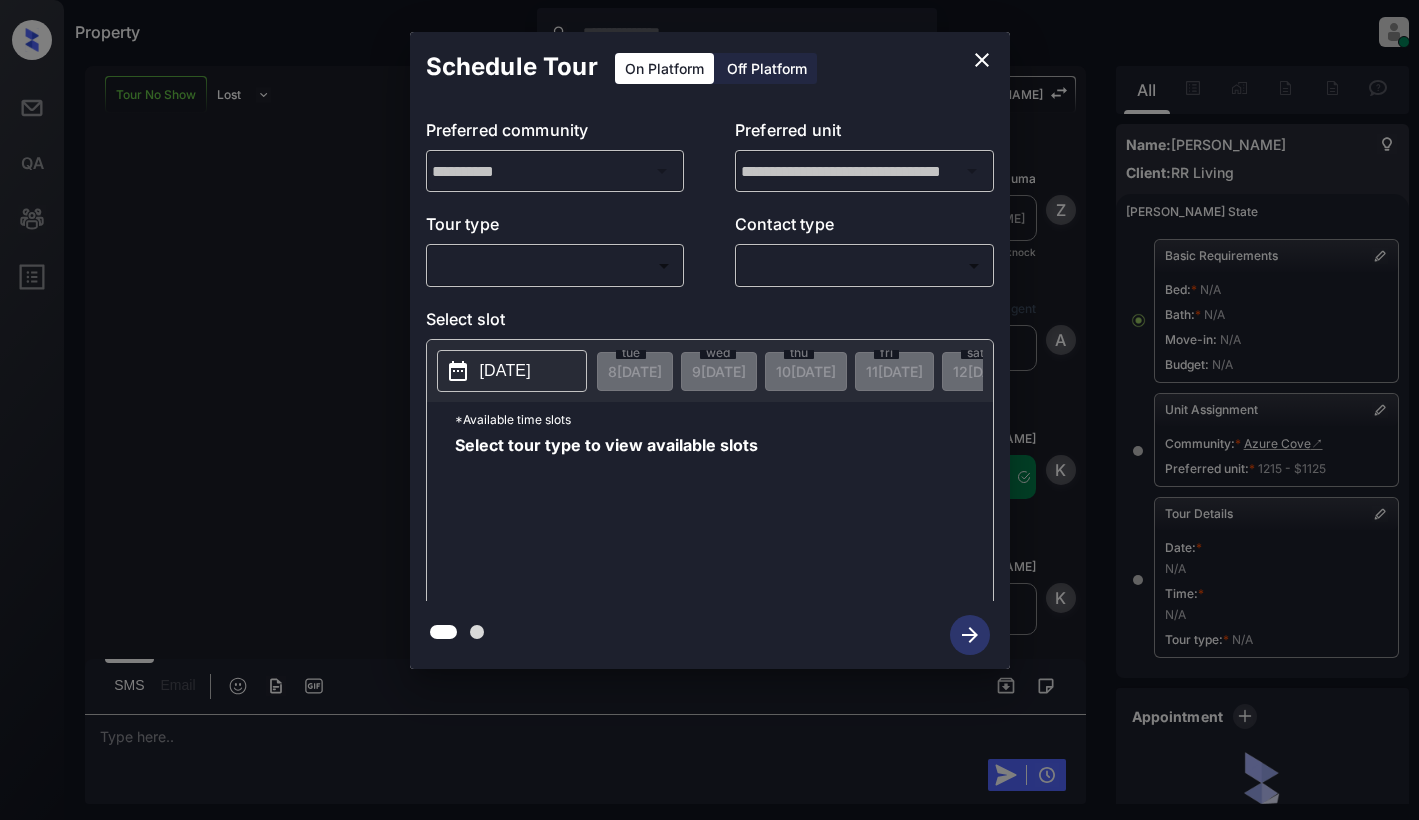 scroll, scrollTop: 0, scrollLeft: 0, axis: both 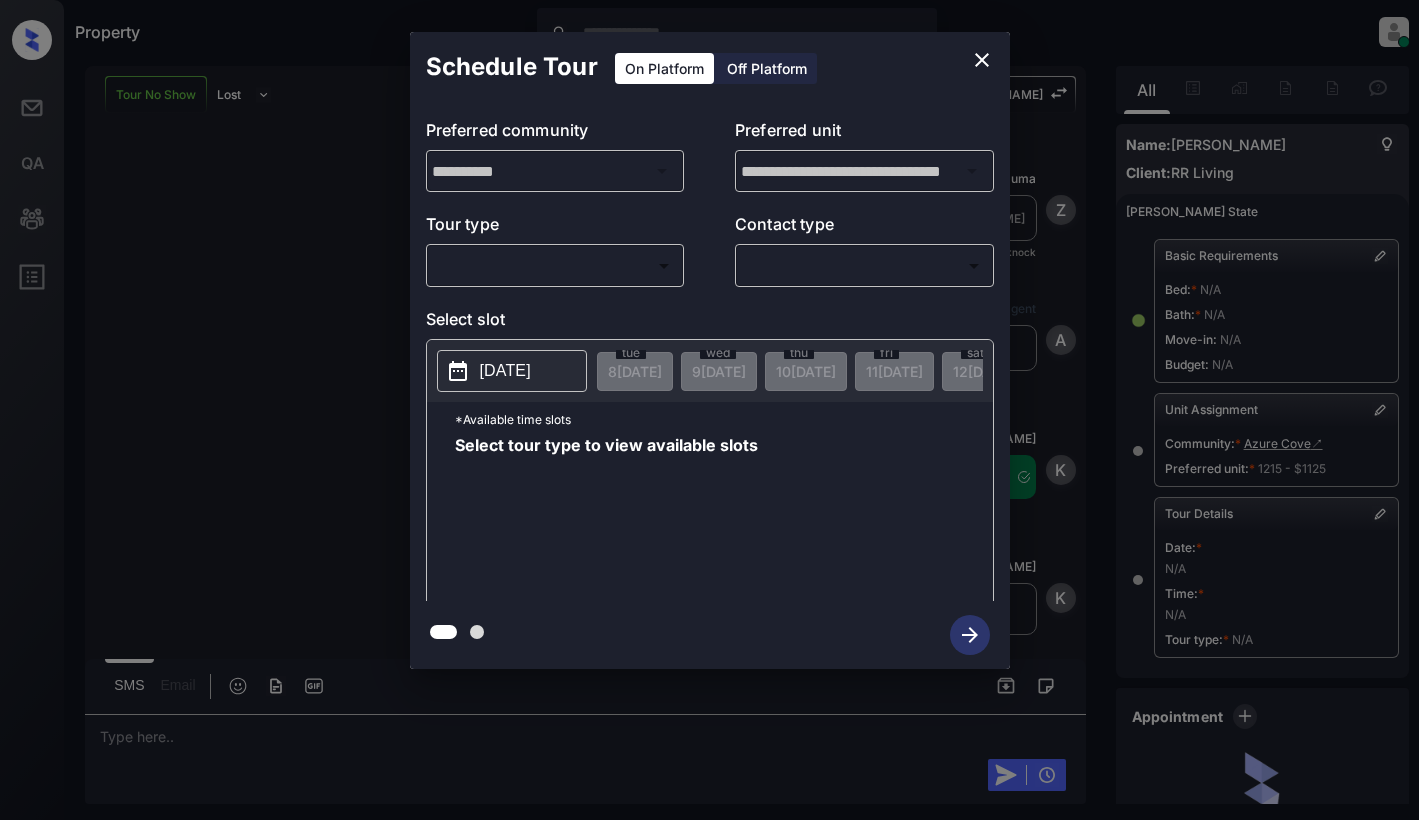 click on "Property Dominic Ceralde Online Set yourself   offline Set yourself   on break Profile Switch to  light  mode Sign out Tour No Show Lost Lead Sentiment: Angry Upon sliding the acknowledgement:  Lead will move to lost stage. * ​ SMS and call option will be set to opt out. AFM will be turned off for the lead. Kelsey New Message Zuma Lead transferred to leasing agent: kelsey Jun 08, 2025 11:22 am  Sync'd w  knock Z New Message Agent Lead created via zuma-chatbot in Inbound stage. Jun 08, 2025 11:22 am A New Message Kelsey Tour booking successful Jun 08, 2025 11:22 am K New Message Kelsey Lead status changed from "Inbound" to "Tour Scheduled" Jun 08, 2025 11:22 am K New Message Kelsey Jun 08, 2025 11:22 am   | conversationalSms  Sync'd w  knock K New Message Agent Lead transferred to Azure Cove Jun 08, 2025 11:22 am A New Message Keno Holt Okay 👍 Jun 08, 2025 01:47 pm    Sync'd w  knock K New Message System Lead un-archived from incoming message! Jun 08, 2025 01:47 pm S New Message Agent Re-enquiry created A" at bounding box center [709, 410] 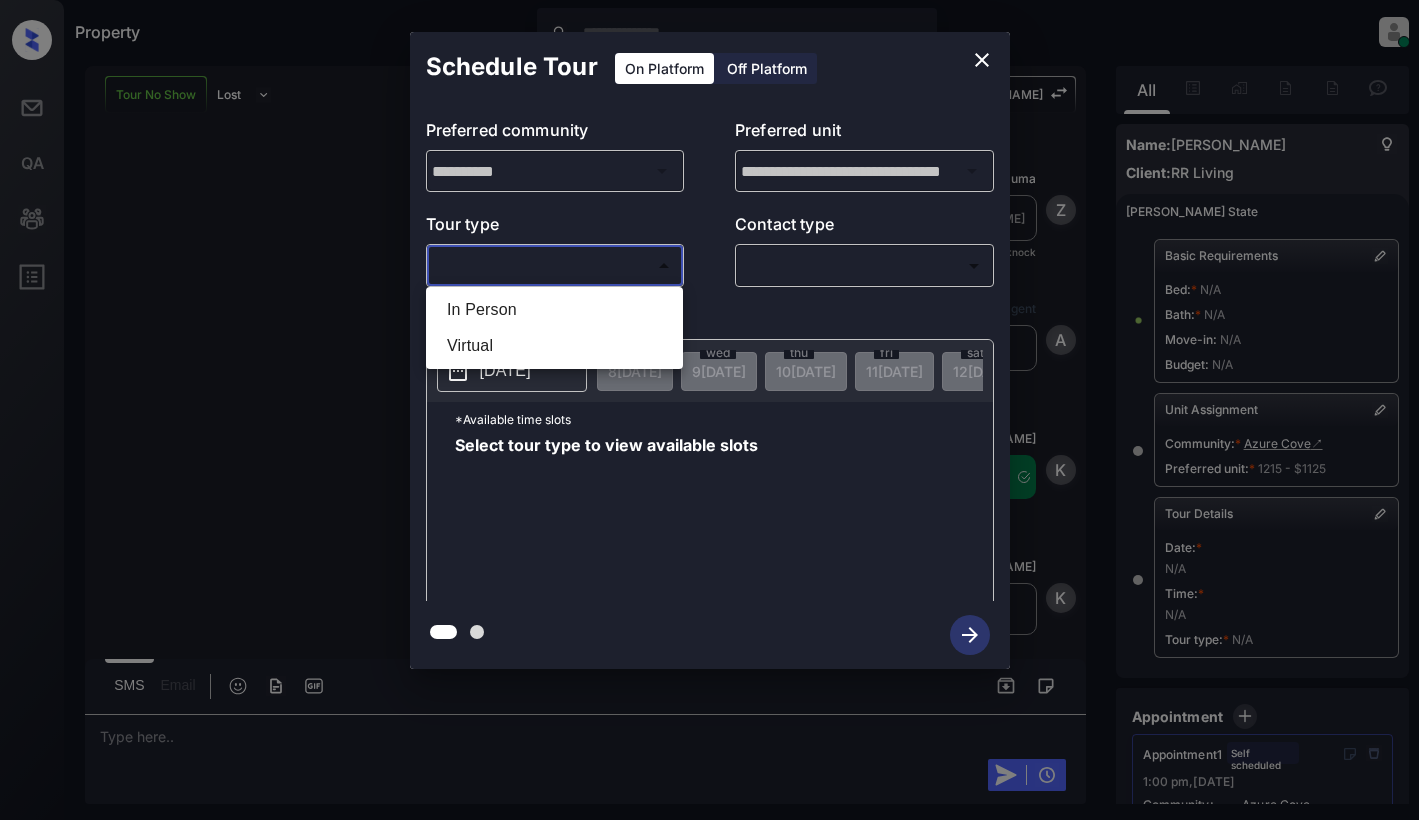 scroll, scrollTop: 44096, scrollLeft: 0, axis: vertical 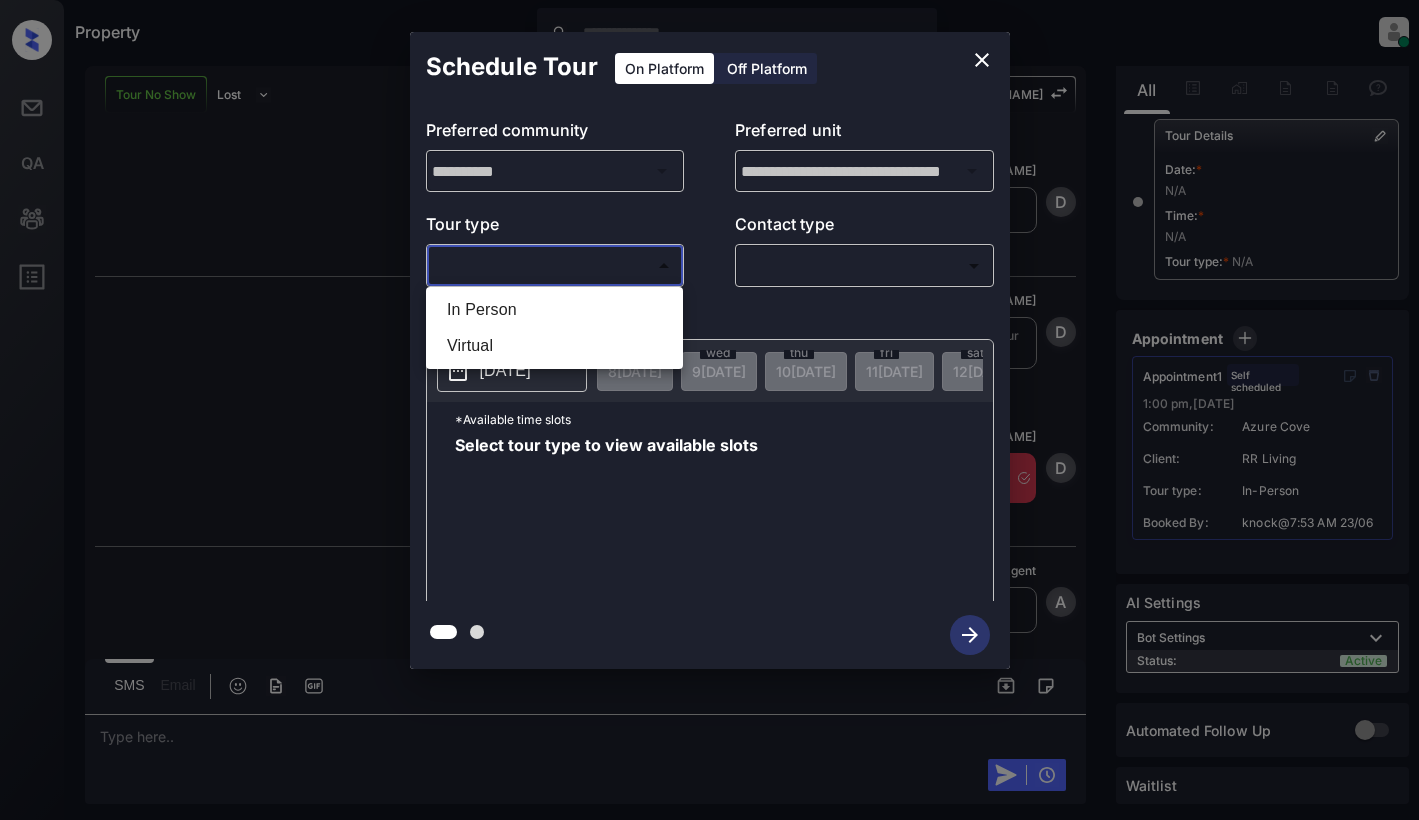 click on "In Person" at bounding box center (554, 310) 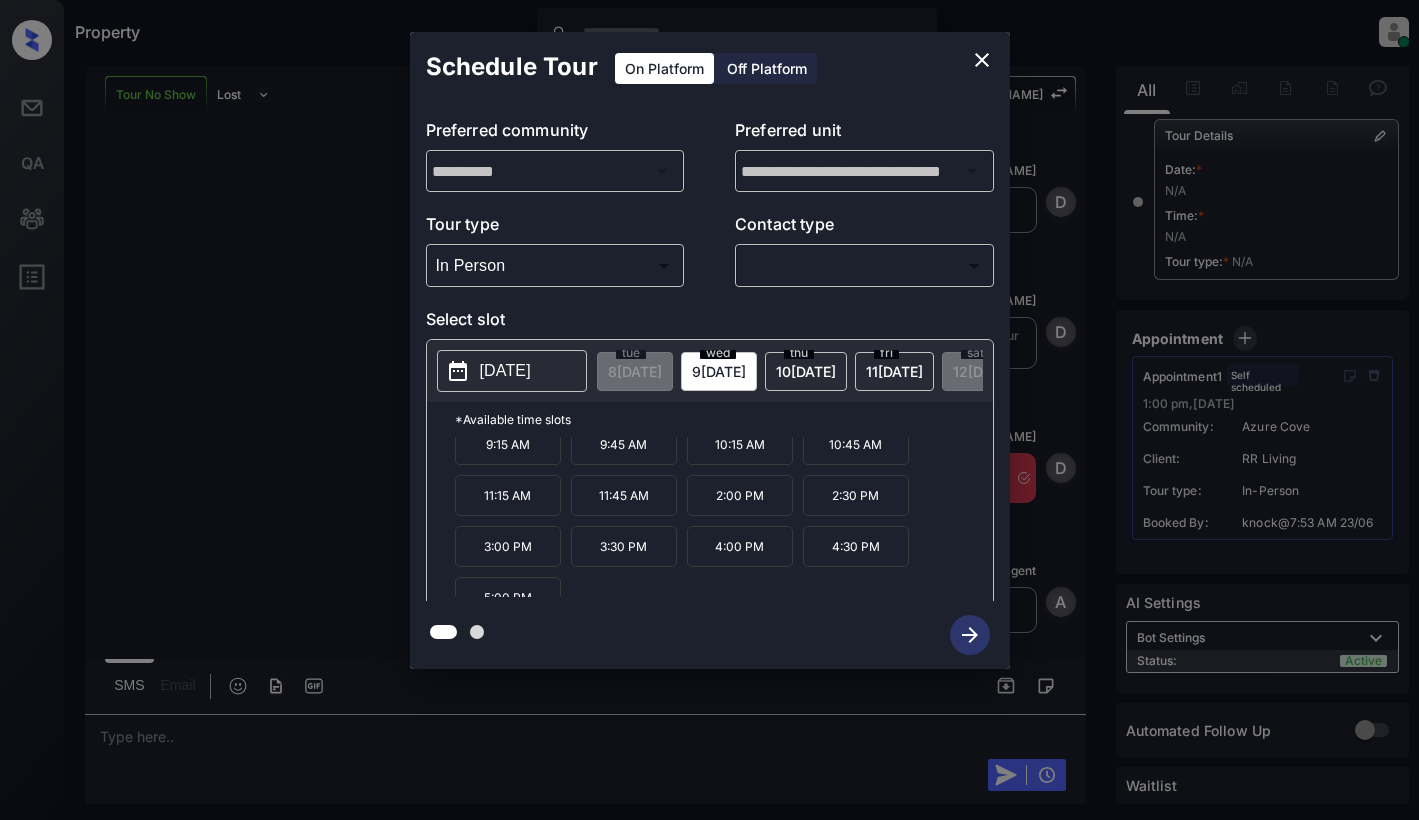 scroll, scrollTop: 34, scrollLeft: 0, axis: vertical 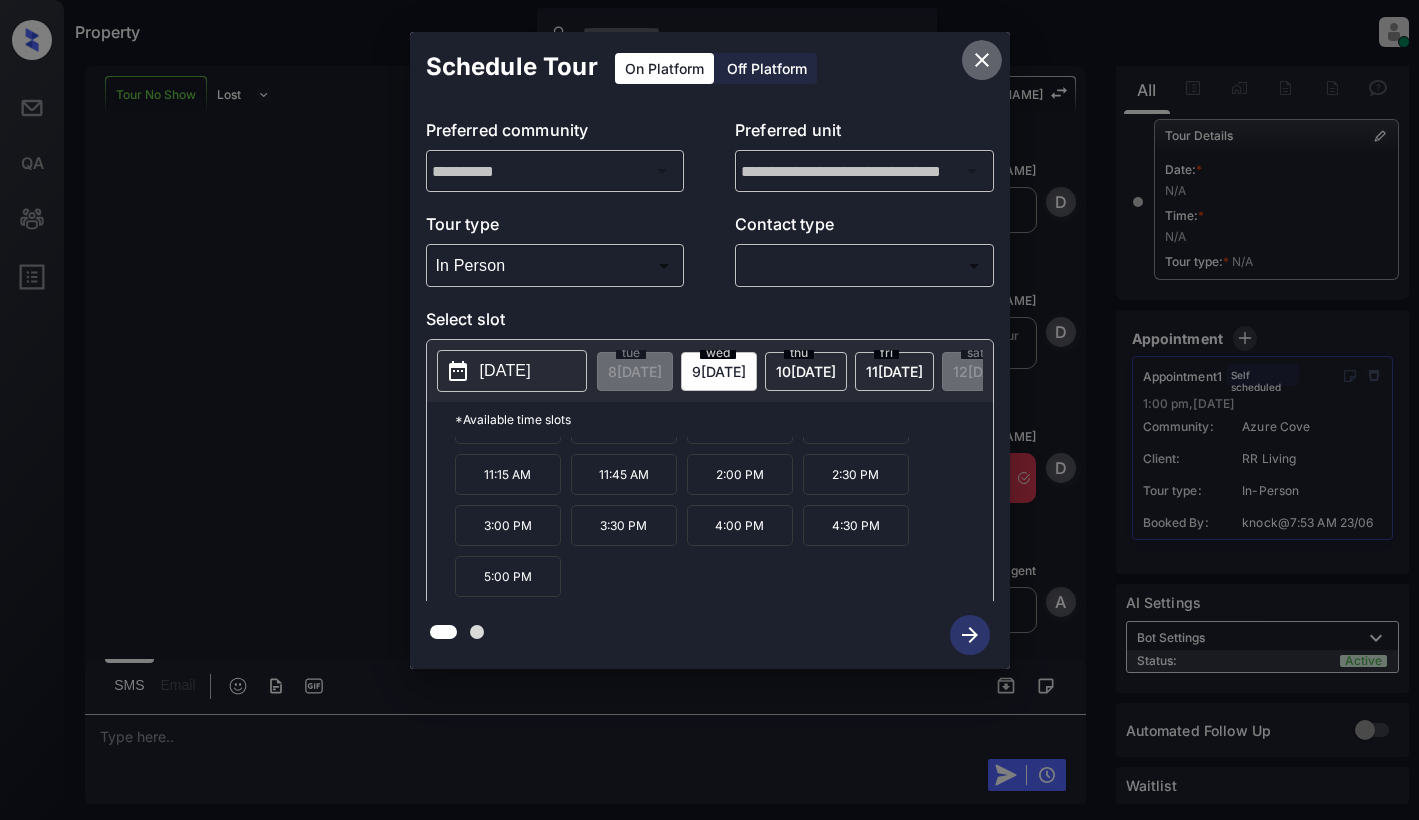 click 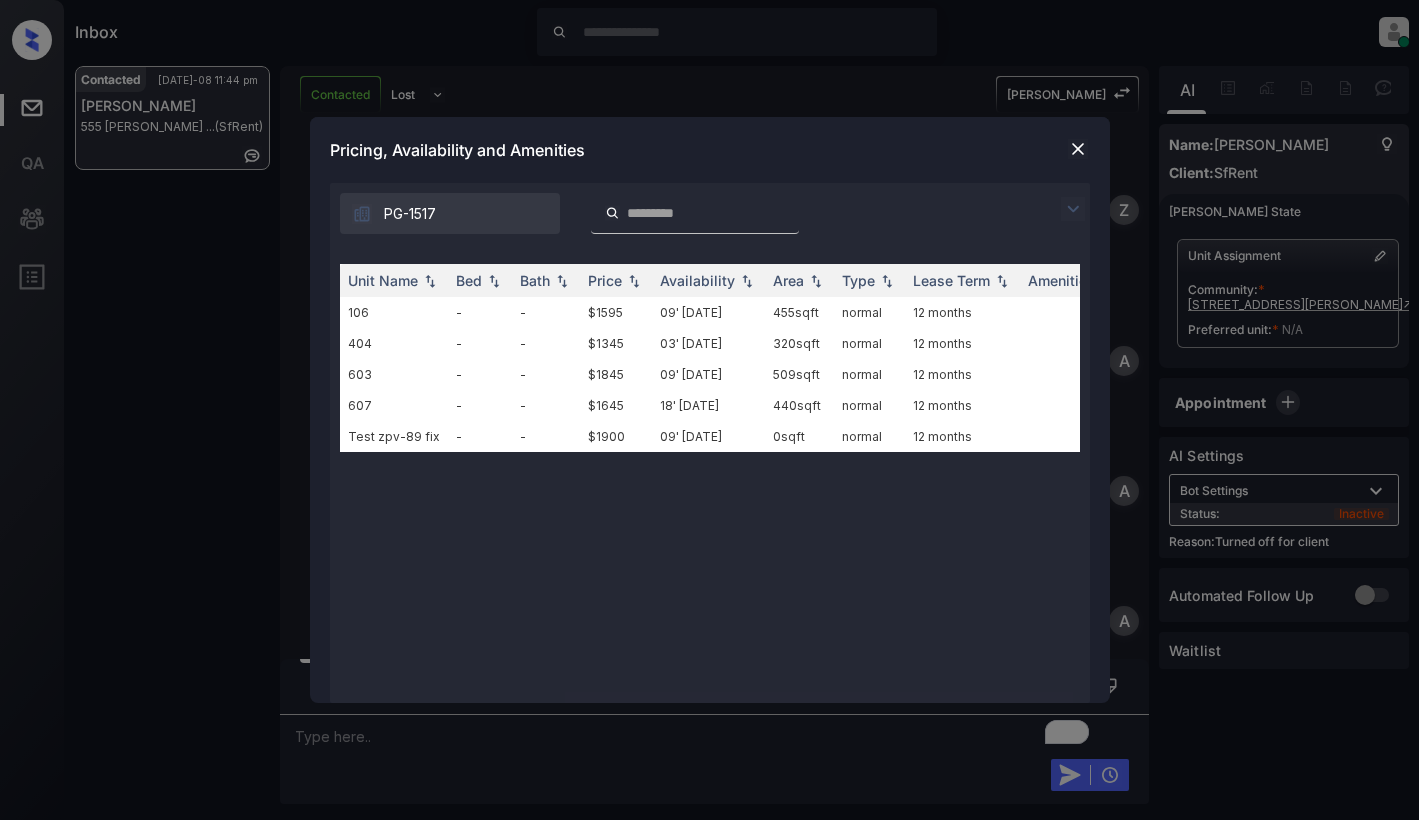 scroll, scrollTop: 0, scrollLeft: 0, axis: both 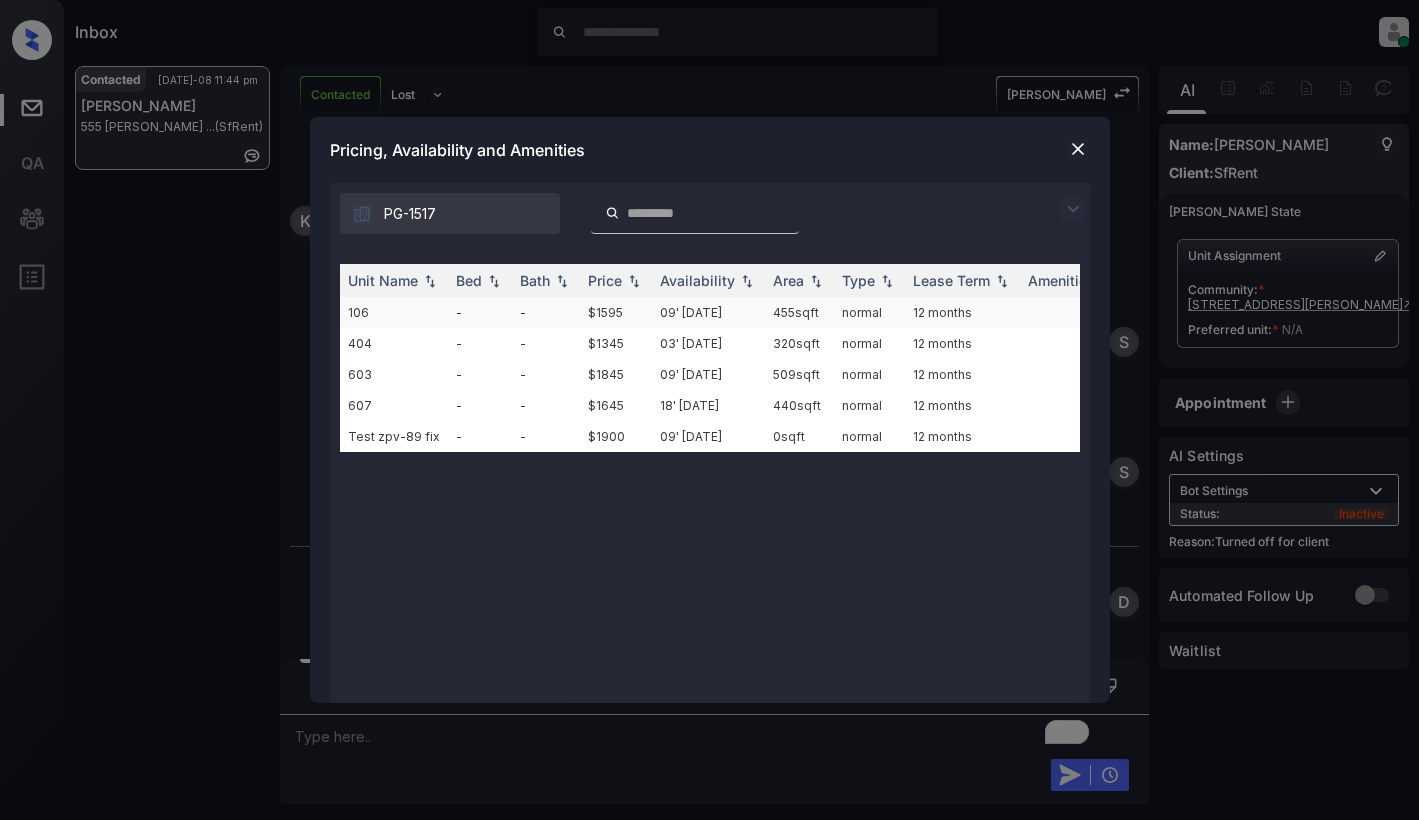 click on "09' [DATE]" at bounding box center (708, 312) 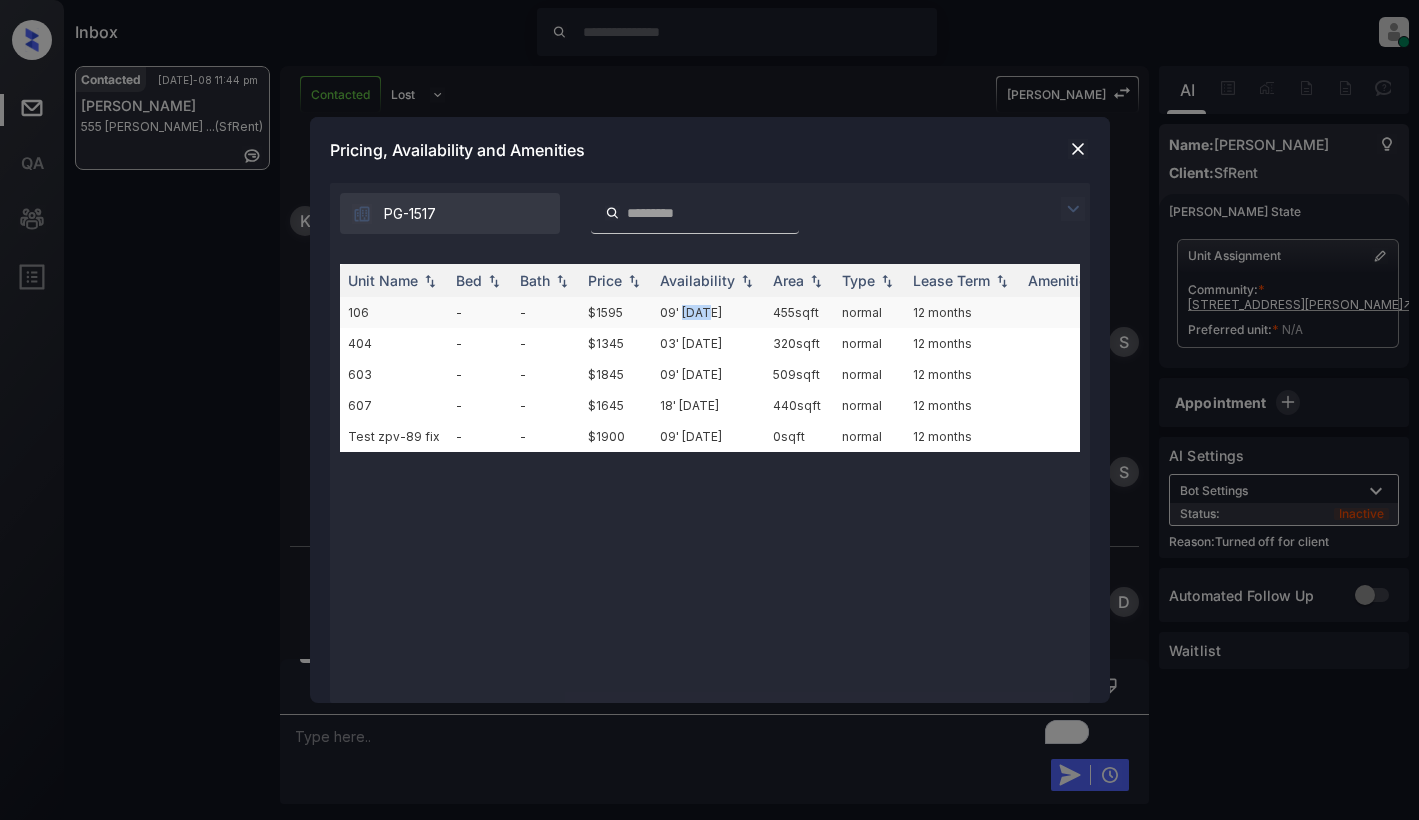 click on "09' [DATE]" at bounding box center [708, 312] 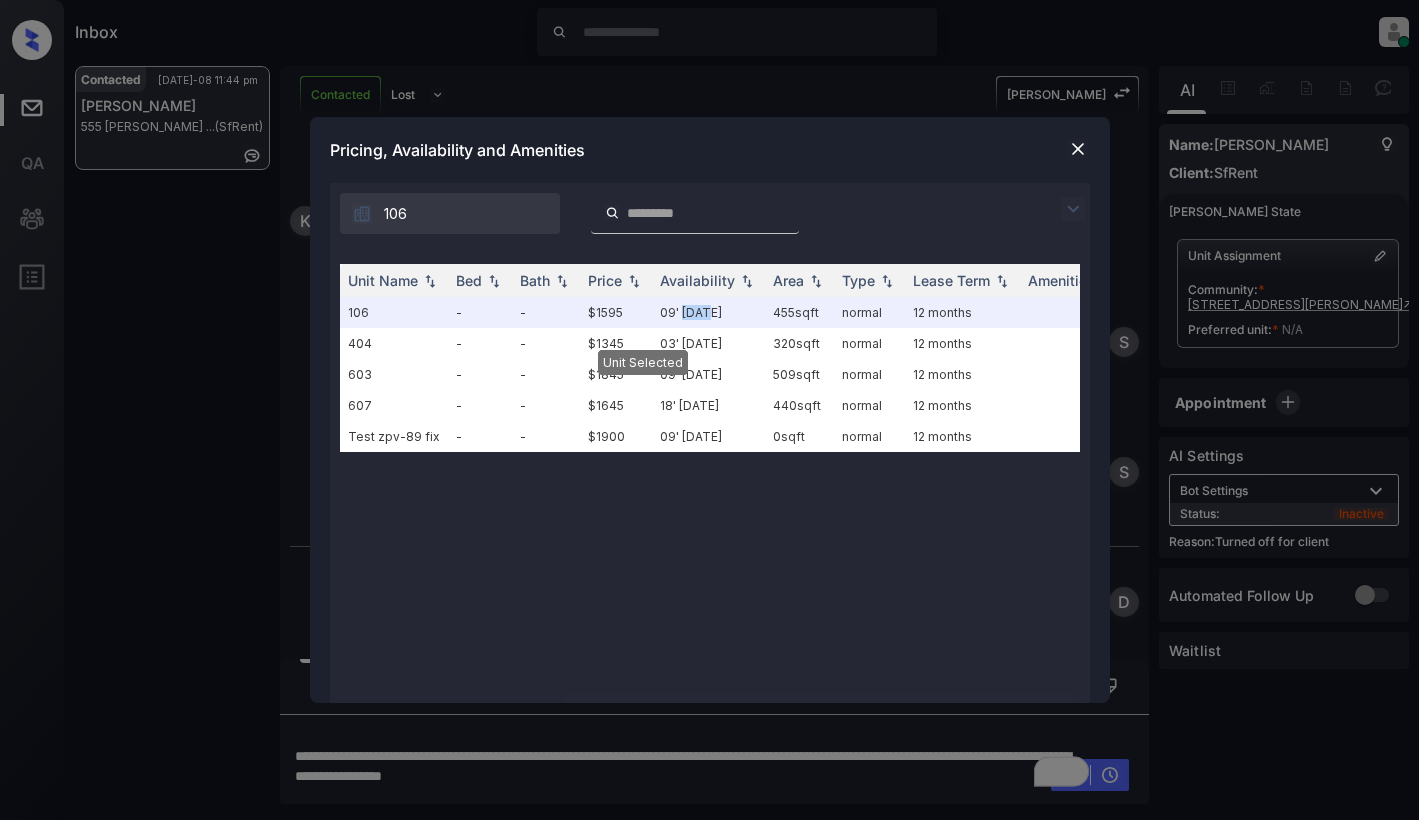 click at bounding box center (1078, 149) 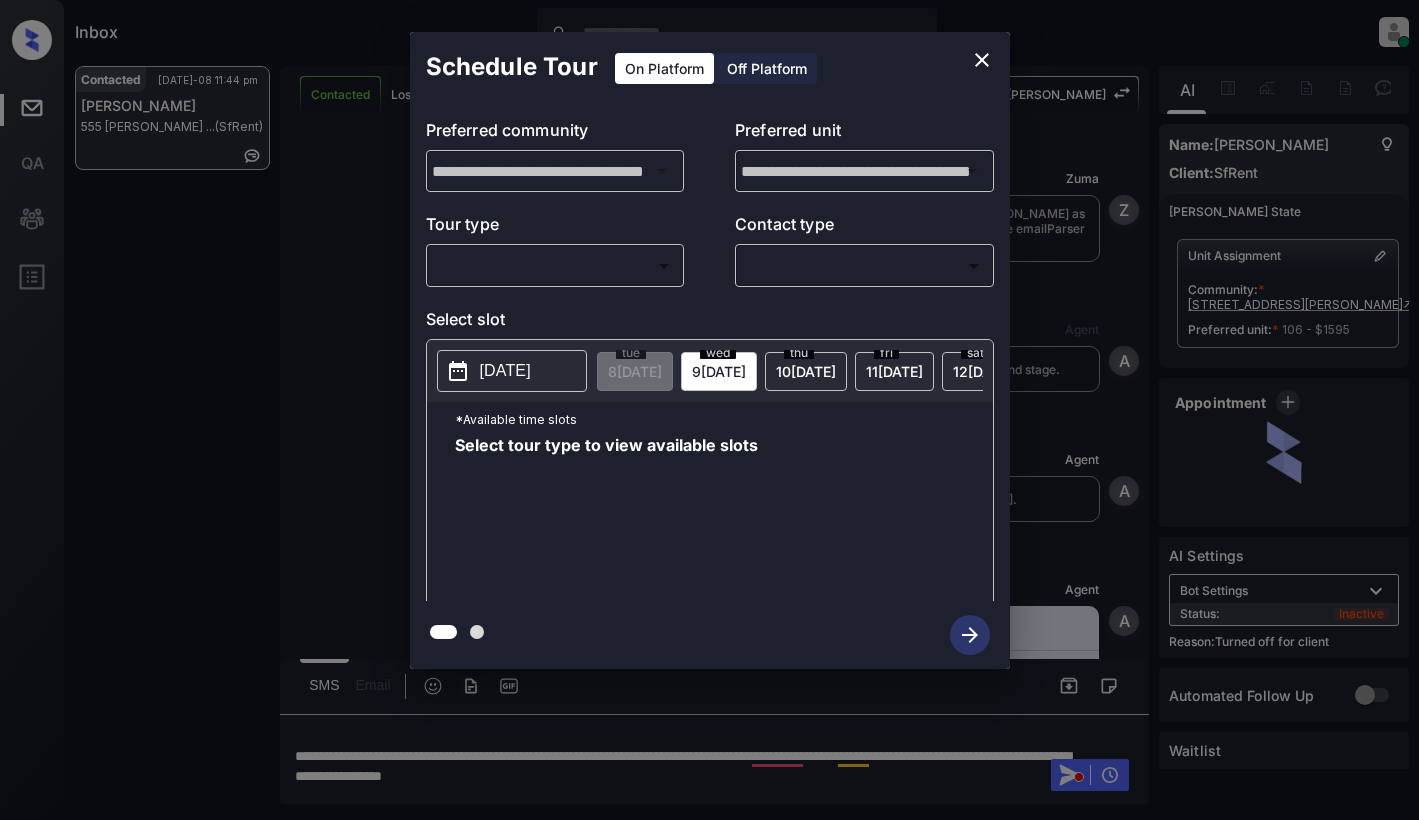 scroll, scrollTop: 0, scrollLeft: 0, axis: both 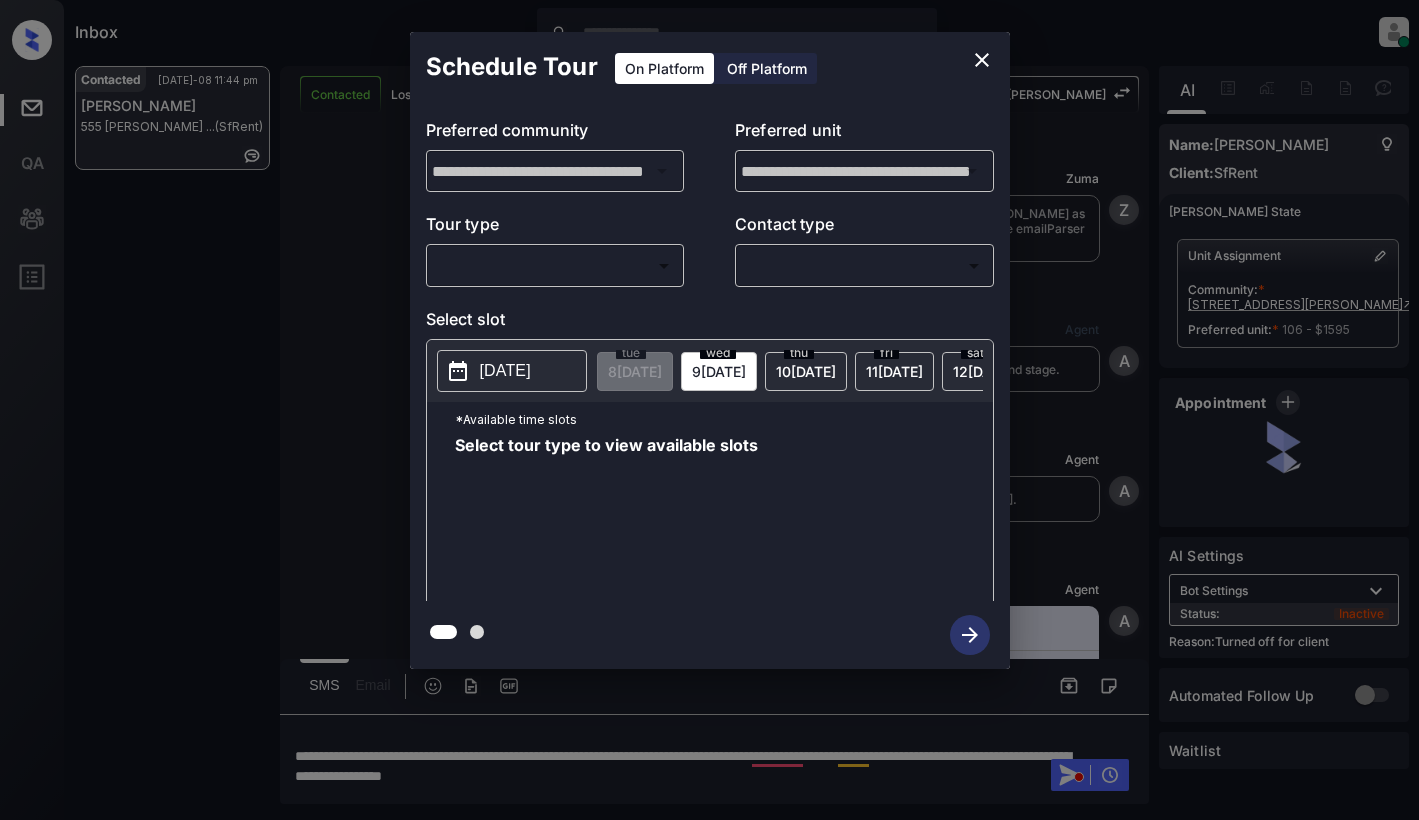 click on "Inbox [PERSON_NAME] Online Set yourself   offline Set yourself   on break Profile Switch to  light  mode Sign out Contacted [DATE]-08 11:44 pm   [PERSON_NAME] 555 [PERSON_NAME] ...  (SfRent) Contacted Lost Lead Sentiment: Angry Upon sliding the acknowledgement:  Lead will move to lost stage. * ​ SMS and call option will be set to opt out. AFM will be turned off for the lead. [PERSON_NAME] New Message [PERSON_NAME] Lead transfer skipped to agent: [PERSON_NAME] as pms leadId does not exists for leadType emailParser with stage Inbound [DATE] 11:17 pm Z New Message Agent Lead created via emailParser in Inbound stage. [DATE] 11:17 pm A New Message Agent AFM Request sent to [PERSON_NAME]. [DATE] 11:17 pm A New Message Agent Notes Note: Structured Note:
Move In Date: [DATE]
Bedroom: 1
ILS Note:
I'm interested in [STREET_ADDRESS][PERSON_NAME] and would like to fill out an application. Can you send me one? [DATE] 11:17 pm A New Message [PERSON_NAME] Lead Details Updated
BedRoom: 1
[DATE] 11:17 pm K New Message [PERSON_NAME]" at bounding box center [709, 410] 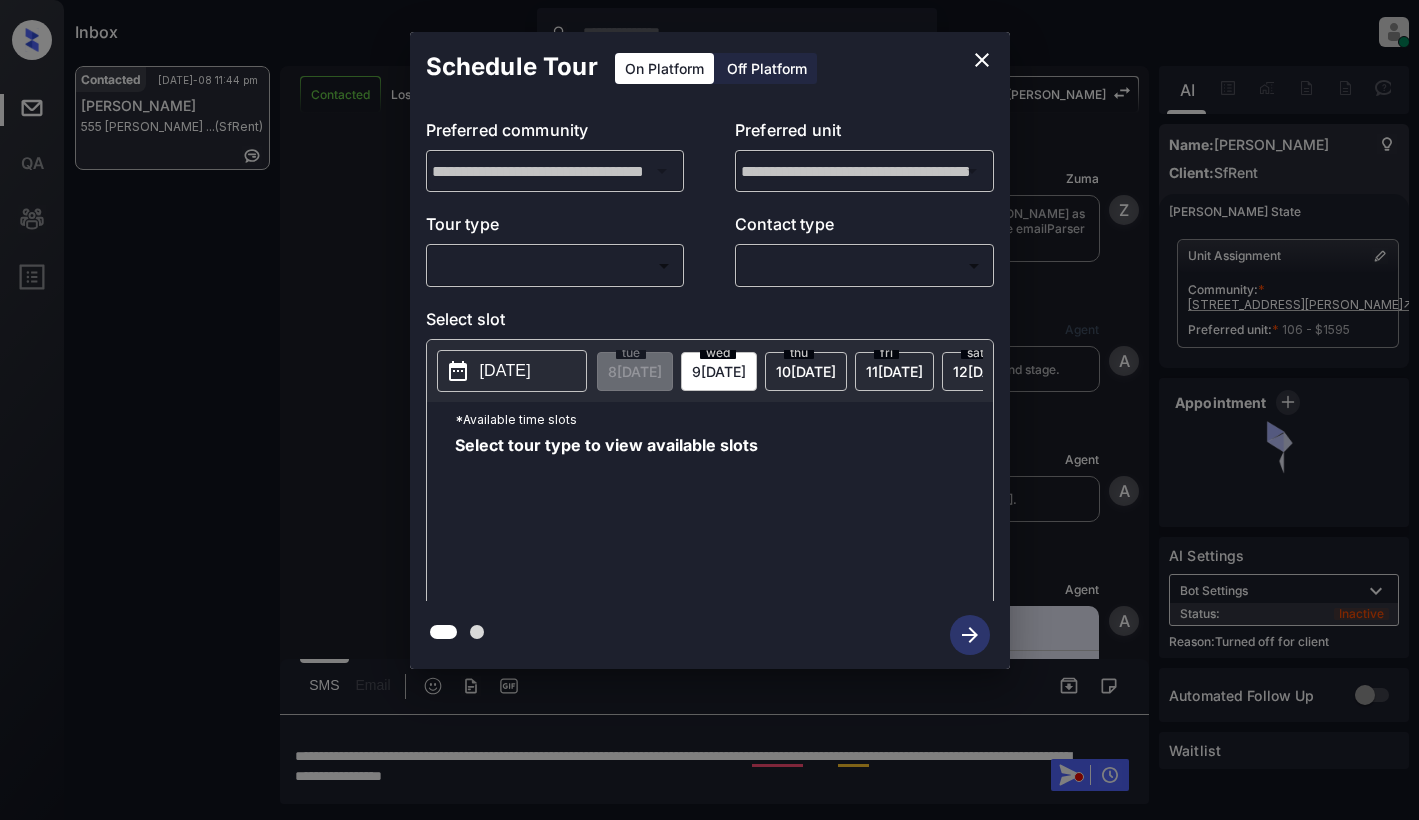 scroll, scrollTop: 3781, scrollLeft: 0, axis: vertical 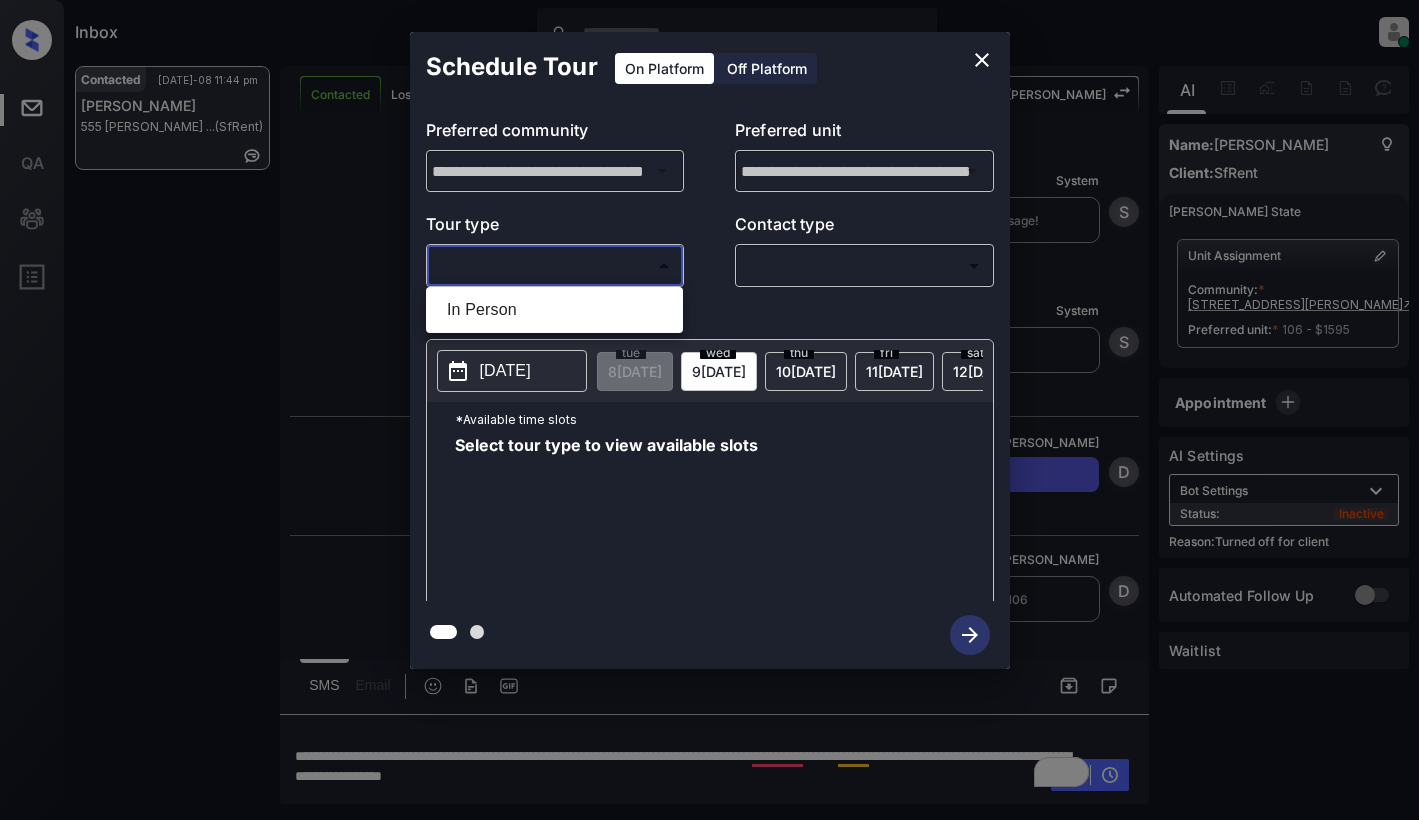click at bounding box center [709, 410] 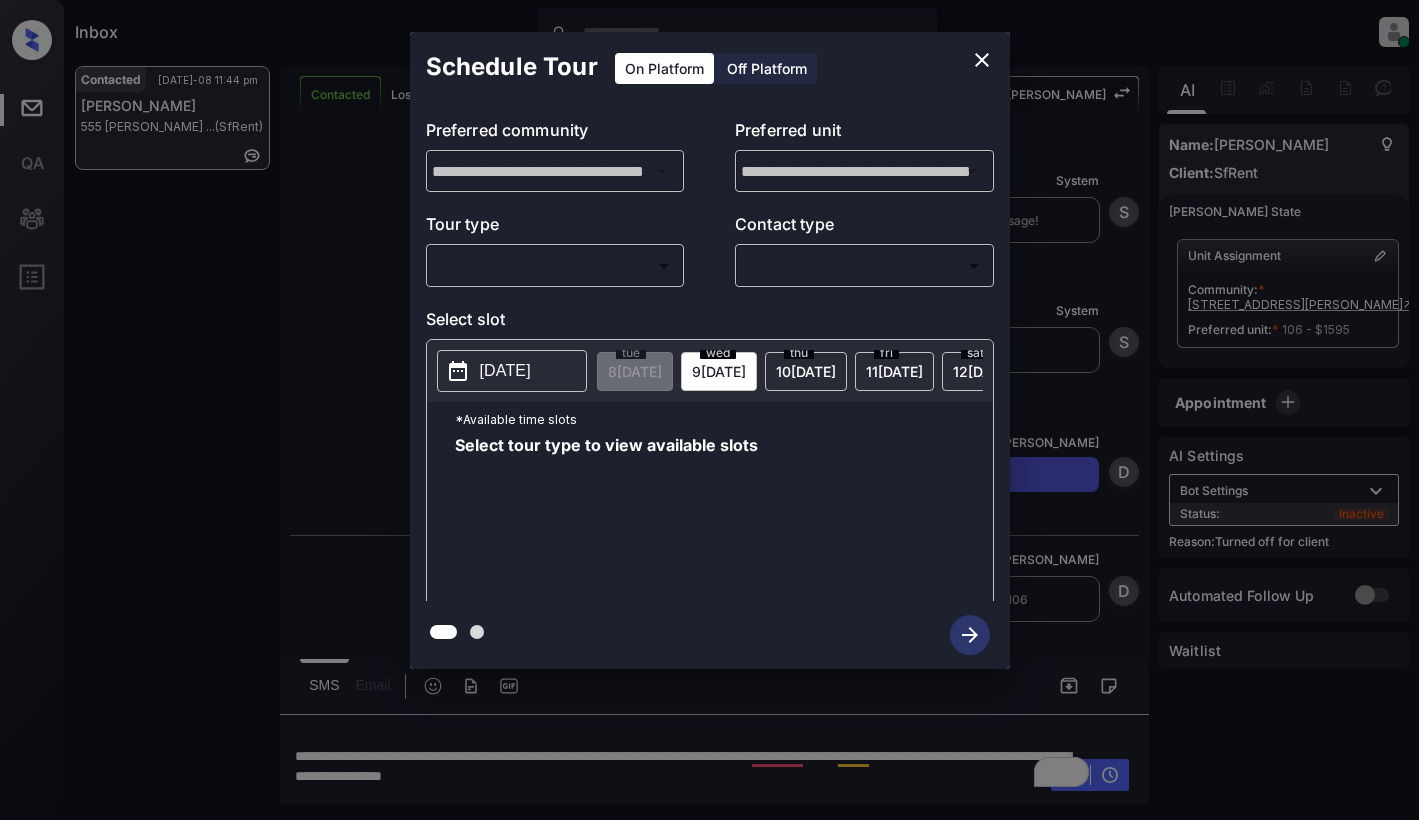 click on "Off Platform" at bounding box center [767, 68] 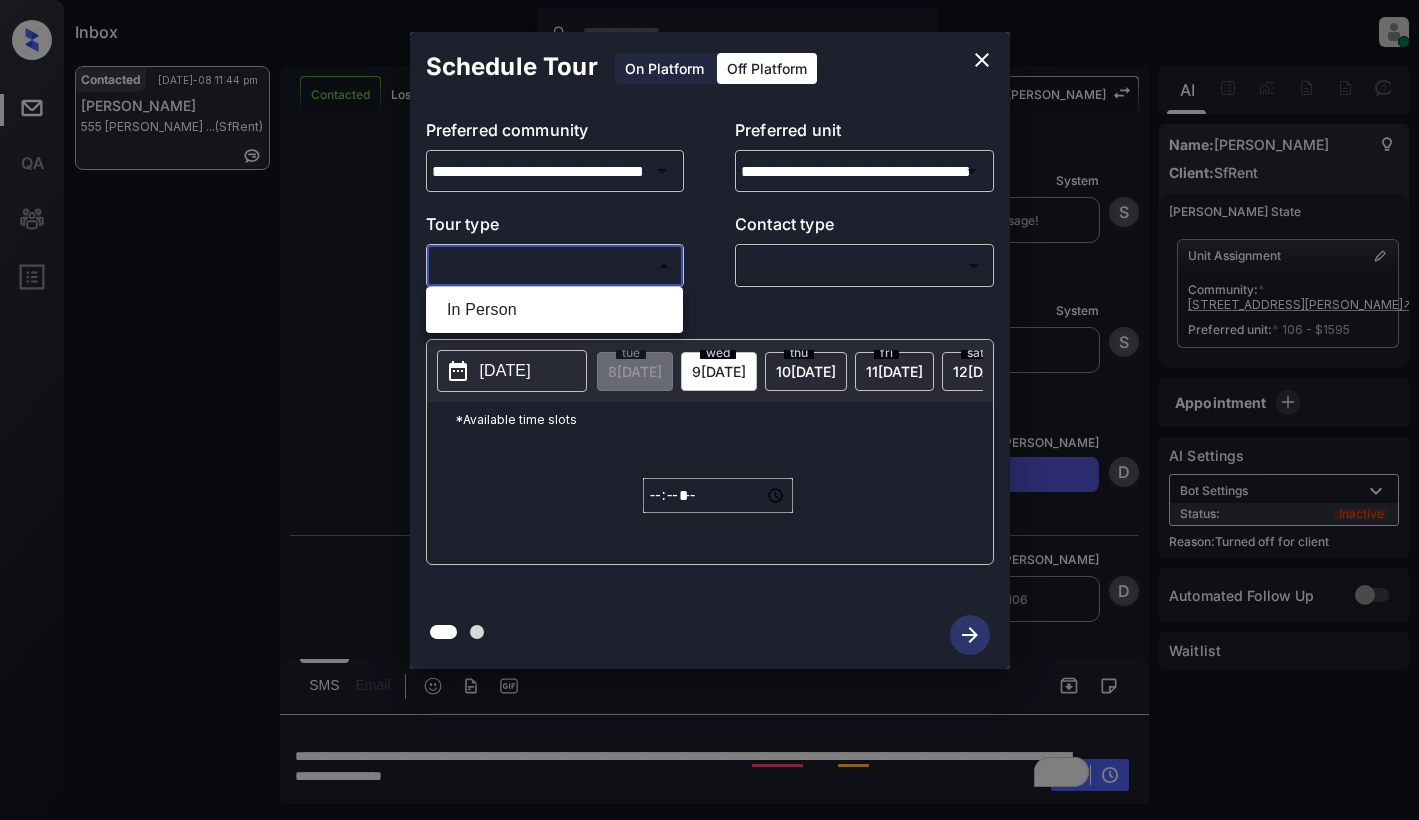 click on "Inbox Dominic Ceralde Online Set yourself   offline Set yourself   on break Profile Switch to  light  mode Sign out Contacted Jul-08 11:44 pm   Kenza Elamrani 555 O’Farrell ...  (SfRent) Contacted Lost Lead Sentiment: Angry Upon sliding the acknowledgement:  Lead will move to lost stage. * ​ SMS and call option will be set to opt out. AFM will be turned off for the lead. Kelsey New Message Zuma Lead transfer skipped to agent: Kelsey as pms leadId does not exists for leadType emailParser with stage Inbound Jul 08, 2025 11:17 pm Z New Message Agent Lead created via emailParser in Inbound stage. Jul 08, 2025 11:17 pm A New Message Agent AFM Request sent to Kelsey. Jul 08, 2025 11:17 pm A New Message Agent Notes Note: Structured Note:
Move In Date: 2025-07-09
Bedroom: 1
ILS Note:
I'm interested in 555 Ofarrell St and would like to fill out an application. Can you send me one? Jul 08, 2025 11:17 pm A New Message Kelsey Lead Details Updated
BedRoom: 1
Jul 08, 2025 11:17 pm K New Message Kelsey K Kelsey K" at bounding box center (709, 410) 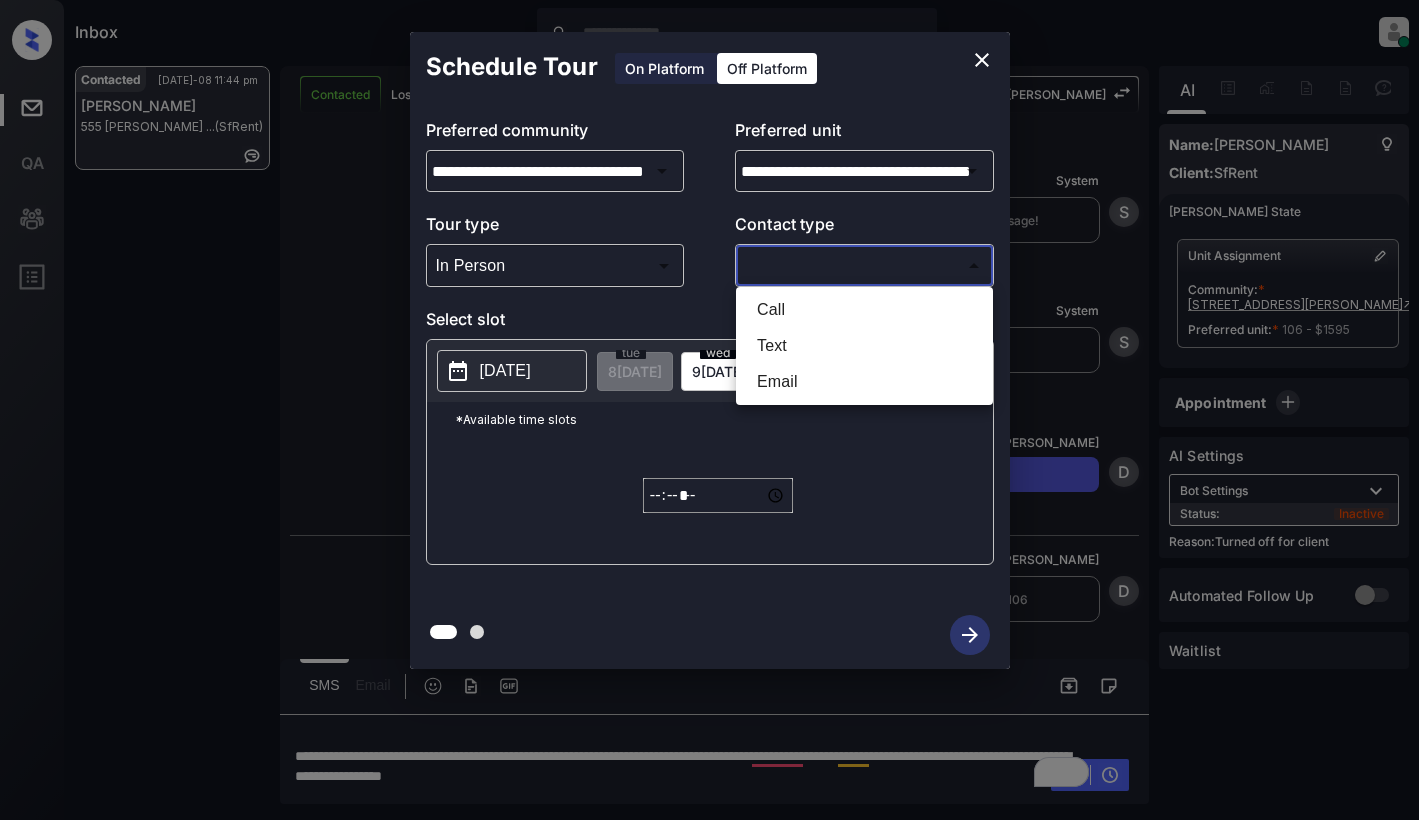click on "Inbox Dominic Ceralde Online Set yourself   offline Set yourself   on break Profile Switch to  light  mode Sign out Contacted Jul-08 11:44 pm   Kenza Elamrani 555 O’Farrell ...  (SfRent) Contacted Lost Lead Sentiment: Angry Upon sliding the acknowledgement:  Lead will move to lost stage. * ​ SMS and call option will be set to opt out. AFM will be turned off for the lead. Kelsey New Message Zuma Lead transfer skipped to agent: Kelsey as pms leadId does not exists for leadType emailParser with stage Inbound Jul 08, 2025 11:17 pm Z New Message Agent Lead created via emailParser in Inbound stage. Jul 08, 2025 11:17 pm A New Message Agent AFM Request sent to Kelsey. Jul 08, 2025 11:17 pm A New Message Agent Notes Note: Structured Note:
Move In Date: 2025-07-09
Bedroom: 1
ILS Note:
I'm interested in 555 Ofarrell St and would like to fill out an application. Can you send me one? Jul 08, 2025 11:17 pm A New Message Kelsey Lead Details Updated
BedRoom: 1
Jul 08, 2025 11:17 pm K New Message Kelsey K Kelsey K" at bounding box center [709, 410] 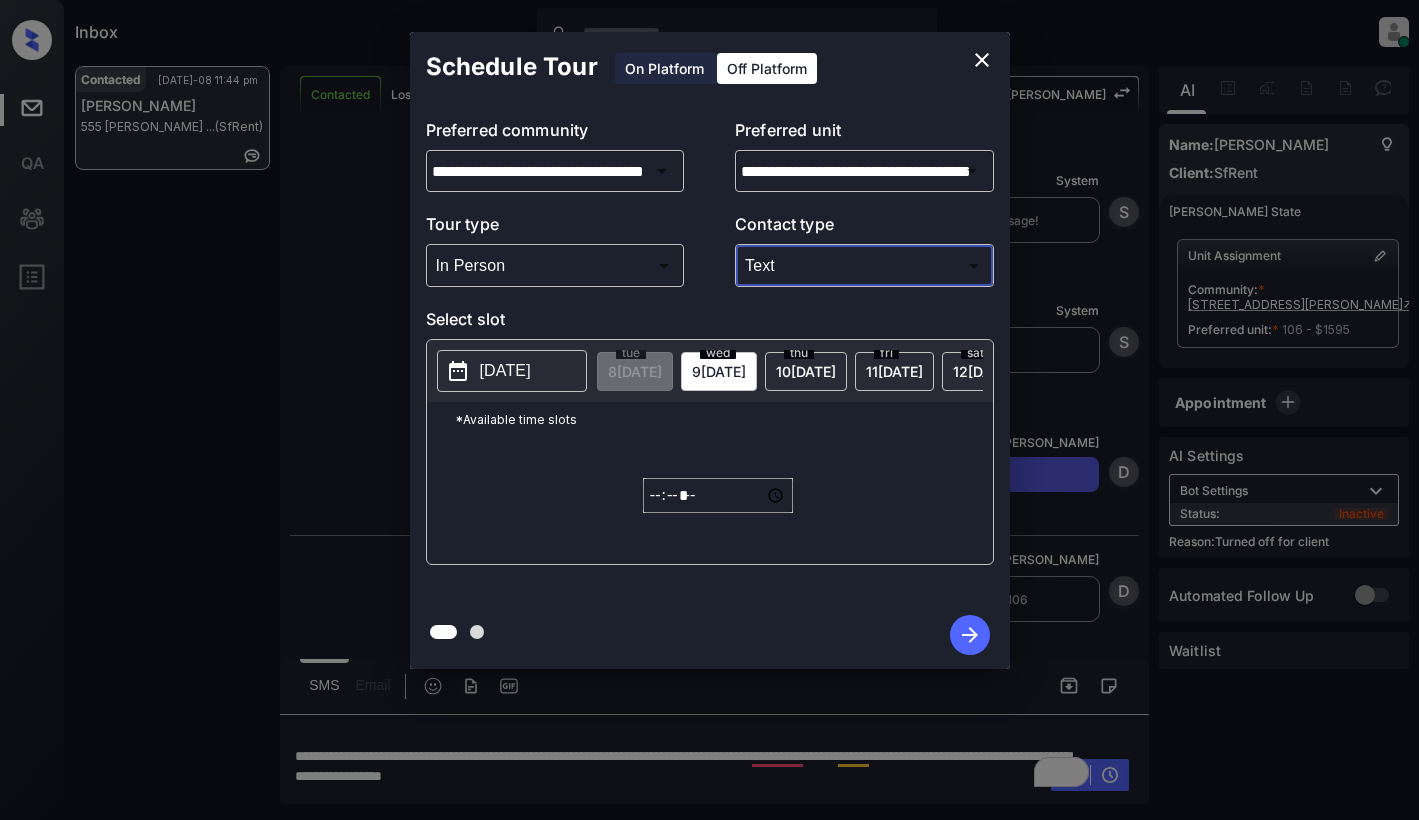 click on "**********" at bounding box center [709, 350] 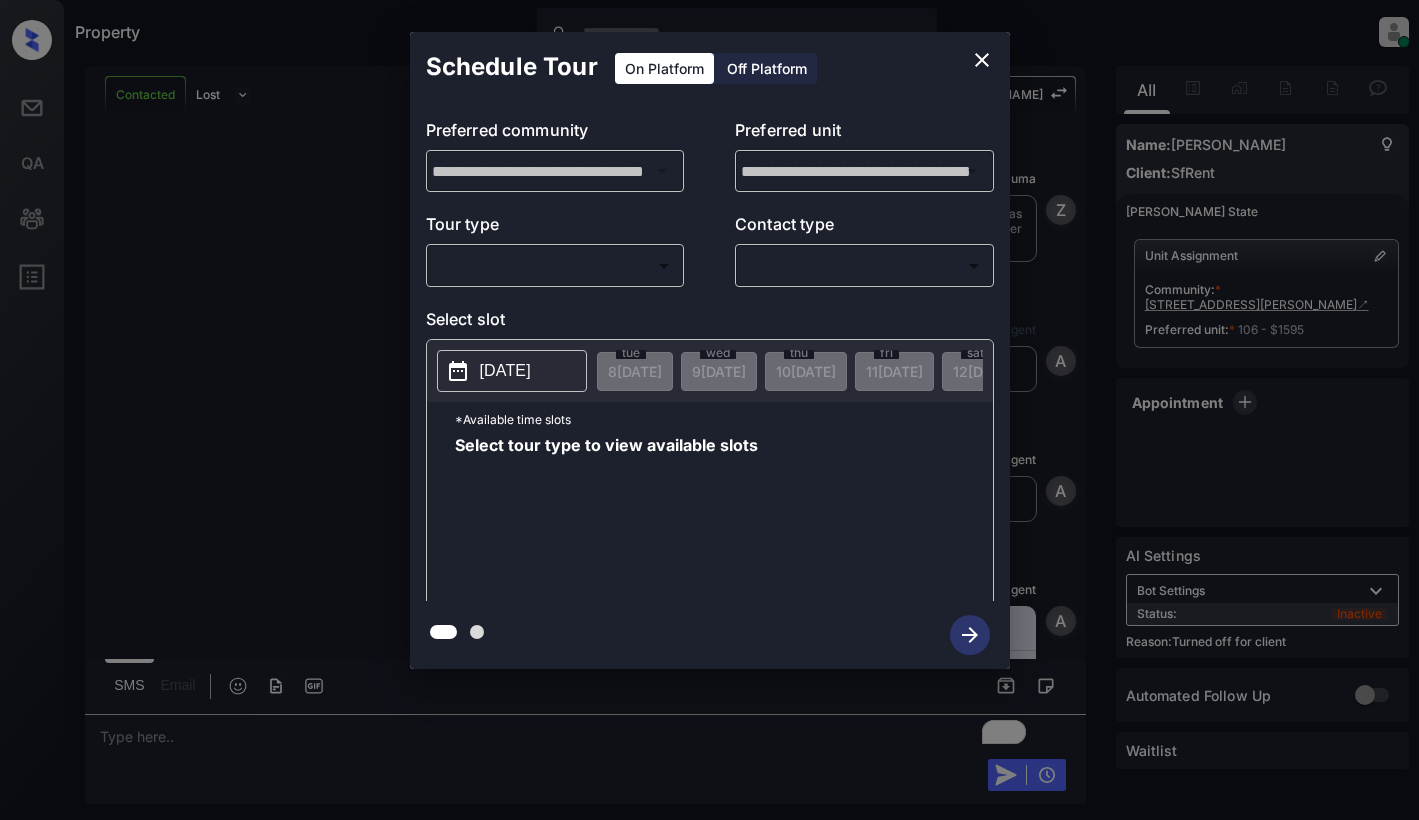 scroll, scrollTop: 0, scrollLeft: 0, axis: both 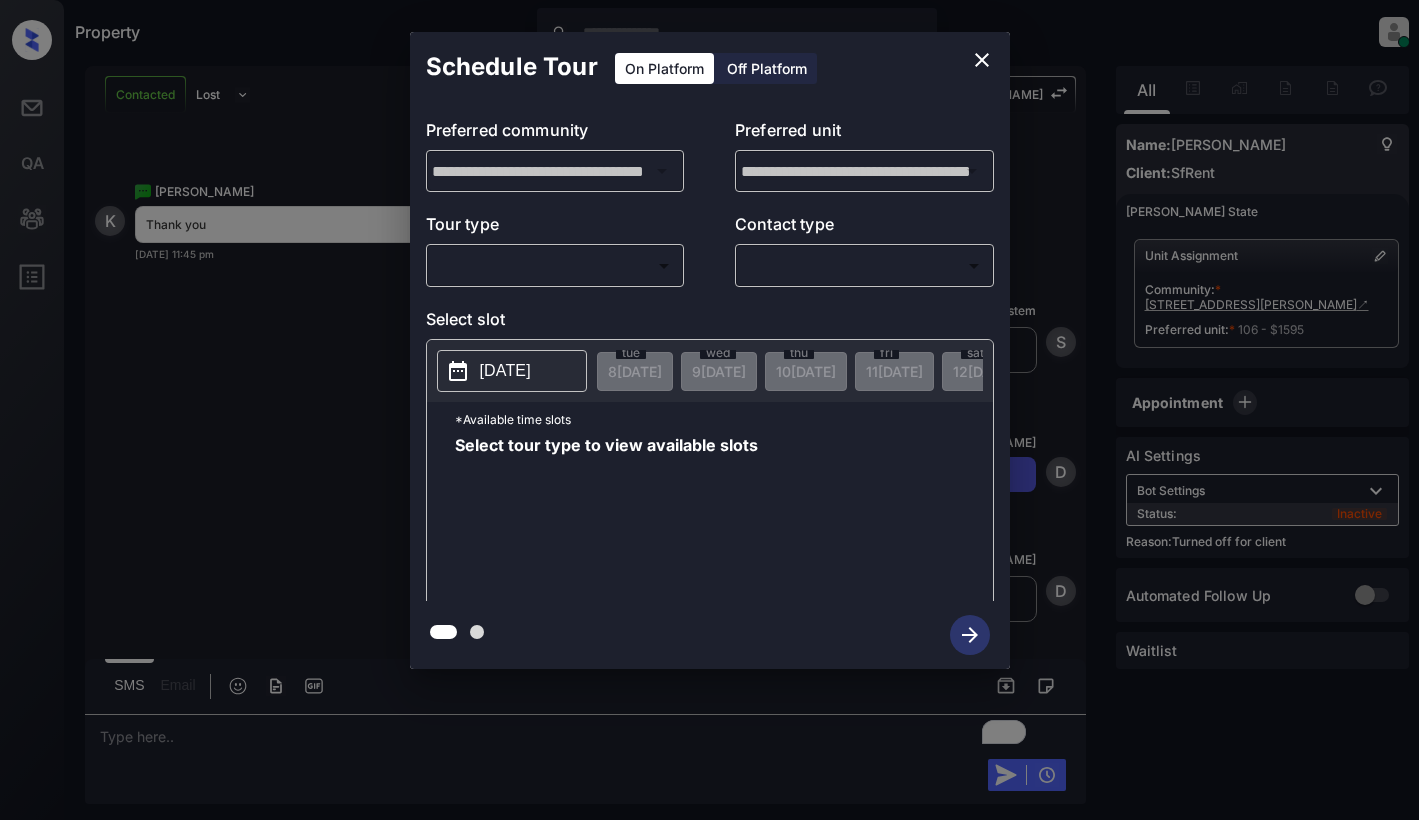 click on "Off Platform" at bounding box center (767, 68) 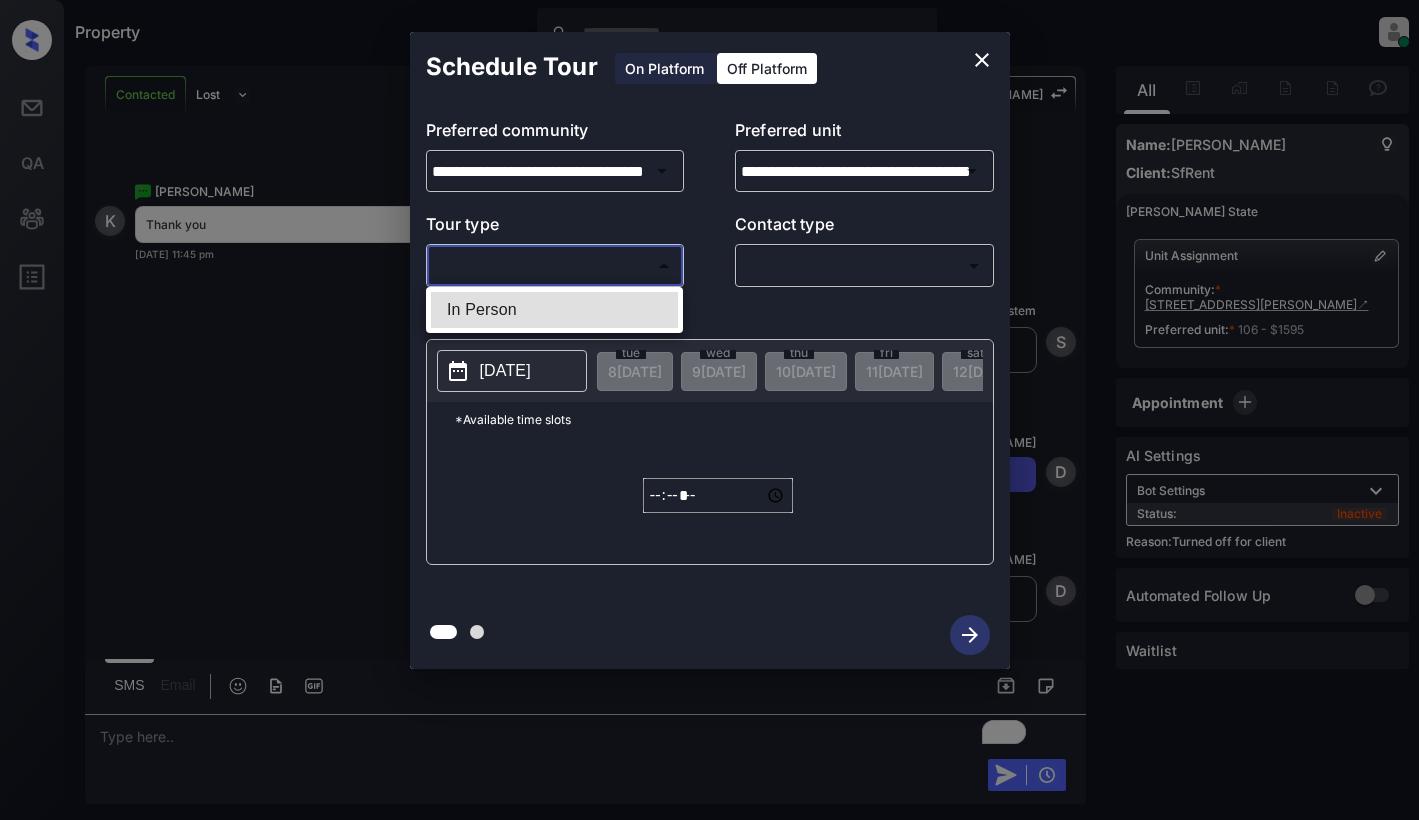 click on "Property Dominic Ceralde Online Set yourself   offline Set yourself   on break Profile Switch to  light  mode Sign out Contacted Lost Lead Sentiment: Angry Upon sliding the acknowledgement:  Lead will move to lost stage. * ​ SMS and call option will be set to opt out. AFM will be turned off for the lead. Kelsey New Message Zuma Lead transfer skipped to agent: Kelsey as pms leadId does not exists for leadType emailParser with stage Inbound Jul 08, 2025 11:17 pm Z New Message Agent Lead created via emailParser in Inbound stage. Jul 08, 2025 11:17 pm A New Message Agent AFM Request sent to Kelsey. Jul 08, 2025 11:17 pm A New Message Agent Notes Note: Structured Note:
Move In Date: 2025-07-09
Bedroom: 1
ILS Note:
I'm interested in 555 Ofarrell St and would like to fill out an application. Can you send me one? Jul 08, 2025 11:17 pm A New Message Kelsey Lead Details Updated
BedRoom: 1
Jul 08, 2025 11:17 pm K New Message Kelsey Lead Details Updated
Bath Room: 1
Jul 08, 2025 11:17 pm K New Message Kelsey K" at bounding box center [709, 410] 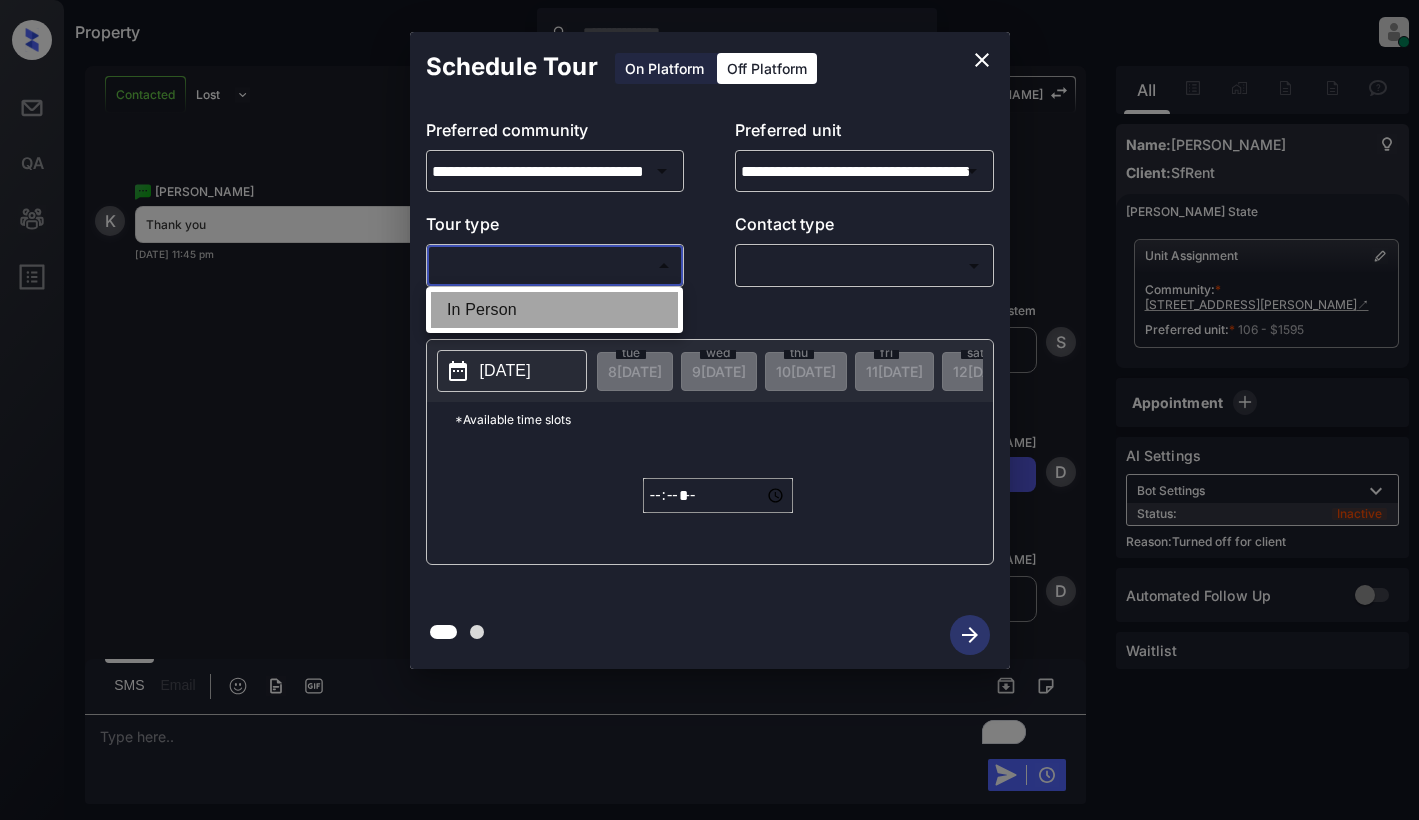 click on "In Person" at bounding box center [554, 310] 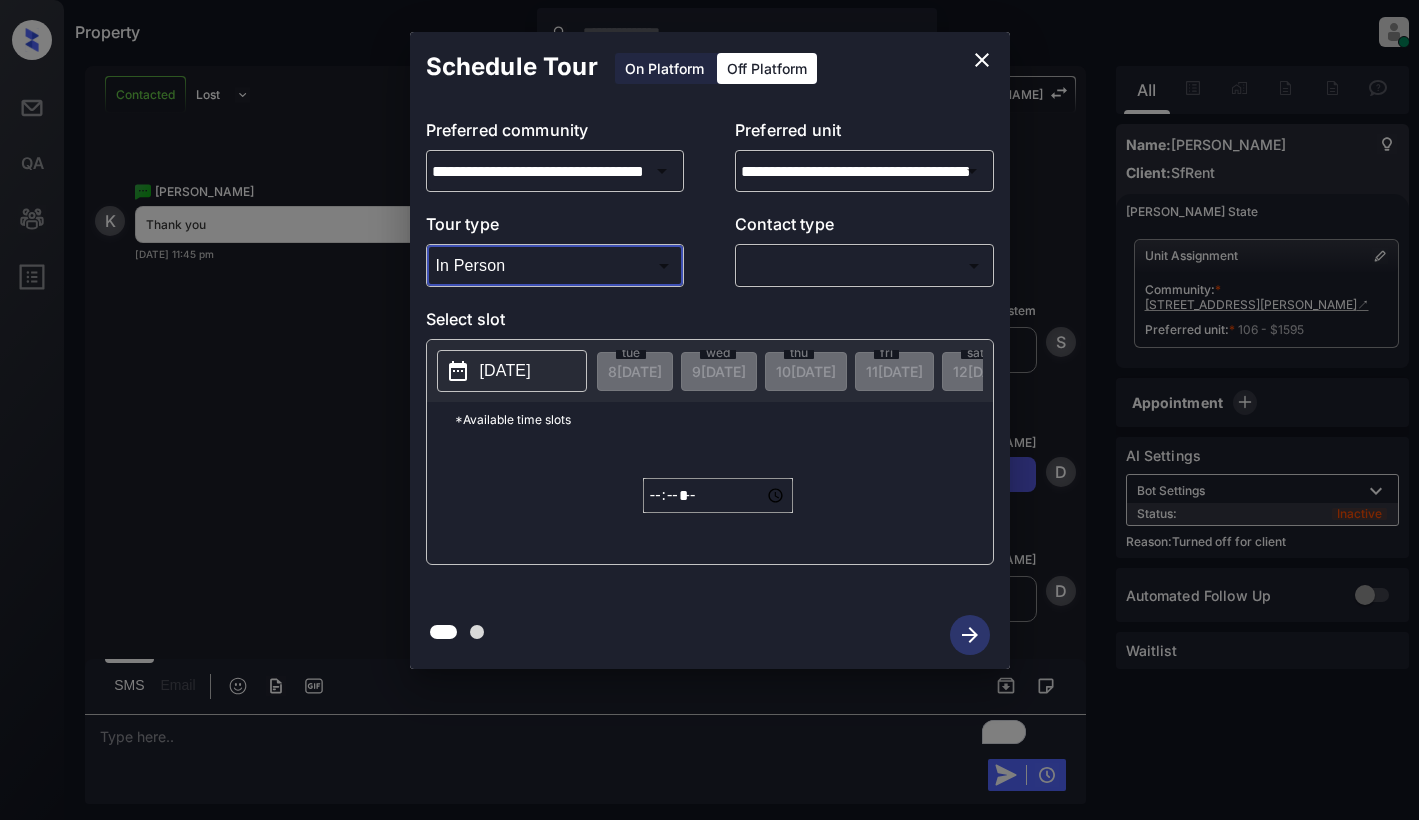 click on "Property Dominic Ceralde Online Set yourself   offline Set yourself   on break Profile Switch to  light  mode Sign out Contacted Lost Lead Sentiment: Angry Upon sliding the acknowledgement:  Lead will move to lost stage. * ​ SMS and call option will be set to opt out. AFM will be turned off for the lead. Kelsey New Message Zuma Lead transfer skipped to agent: Kelsey as pms leadId does not exists for leadType emailParser with stage Inbound Jul 08, 2025 11:17 pm Z New Message Agent Lead created via emailParser in Inbound stage. Jul 08, 2025 11:17 pm A New Message Agent AFM Request sent to Kelsey. Jul 08, 2025 11:17 pm A New Message Agent Notes Note: Structured Note:
Move In Date: 2025-07-09
Bedroom: 1
ILS Note:
I'm interested in 555 Ofarrell St and would like to fill out an application. Can you send me one? Jul 08, 2025 11:17 pm A New Message Kelsey Lead Details Updated
BedRoom: 1
Jul 08, 2025 11:17 pm K New Message Kelsey Lead Details Updated
Bath Room: 1
Jul 08, 2025 11:17 pm K New Message Kelsey K" at bounding box center [709, 410] 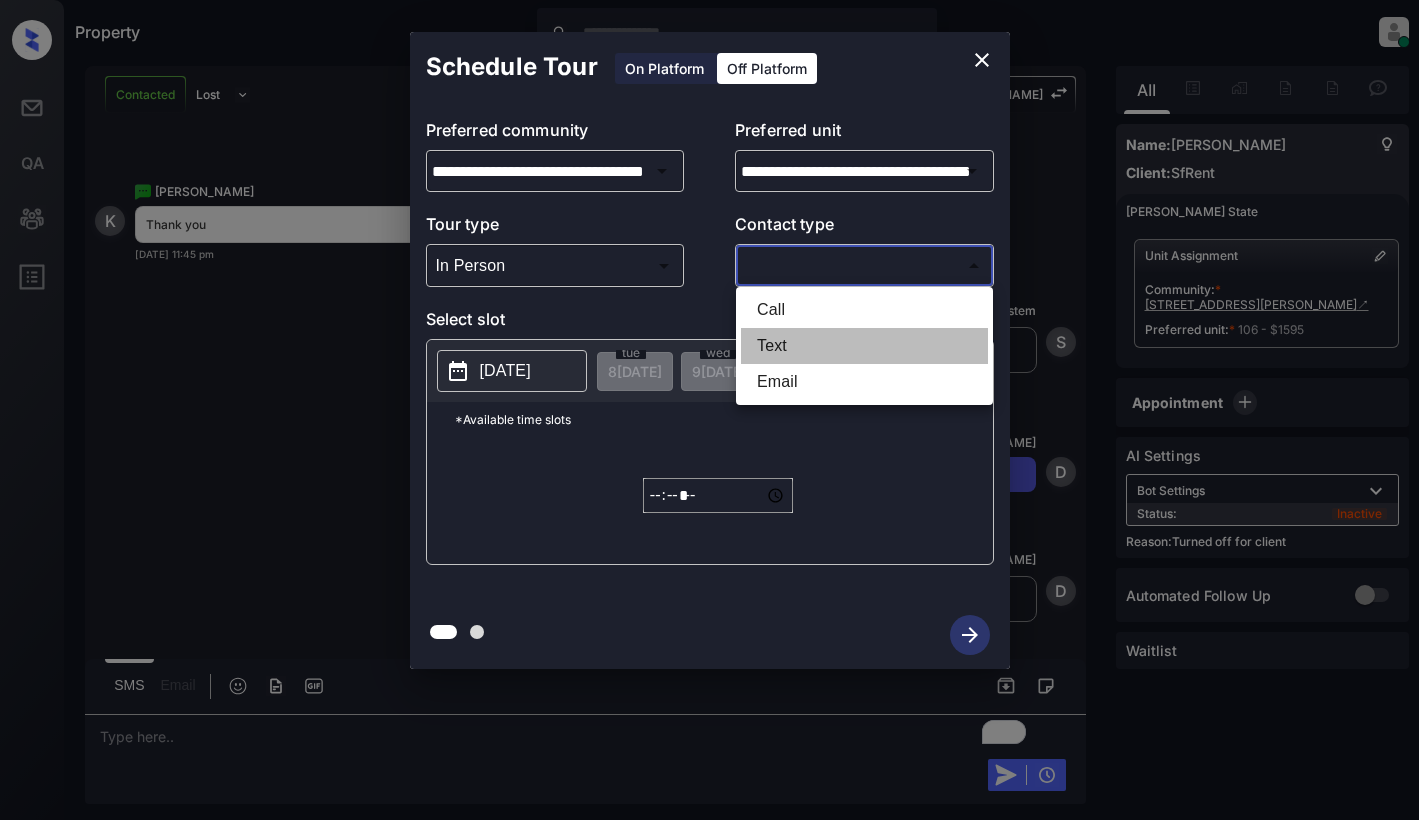 click on "Text" at bounding box center [864, 346] 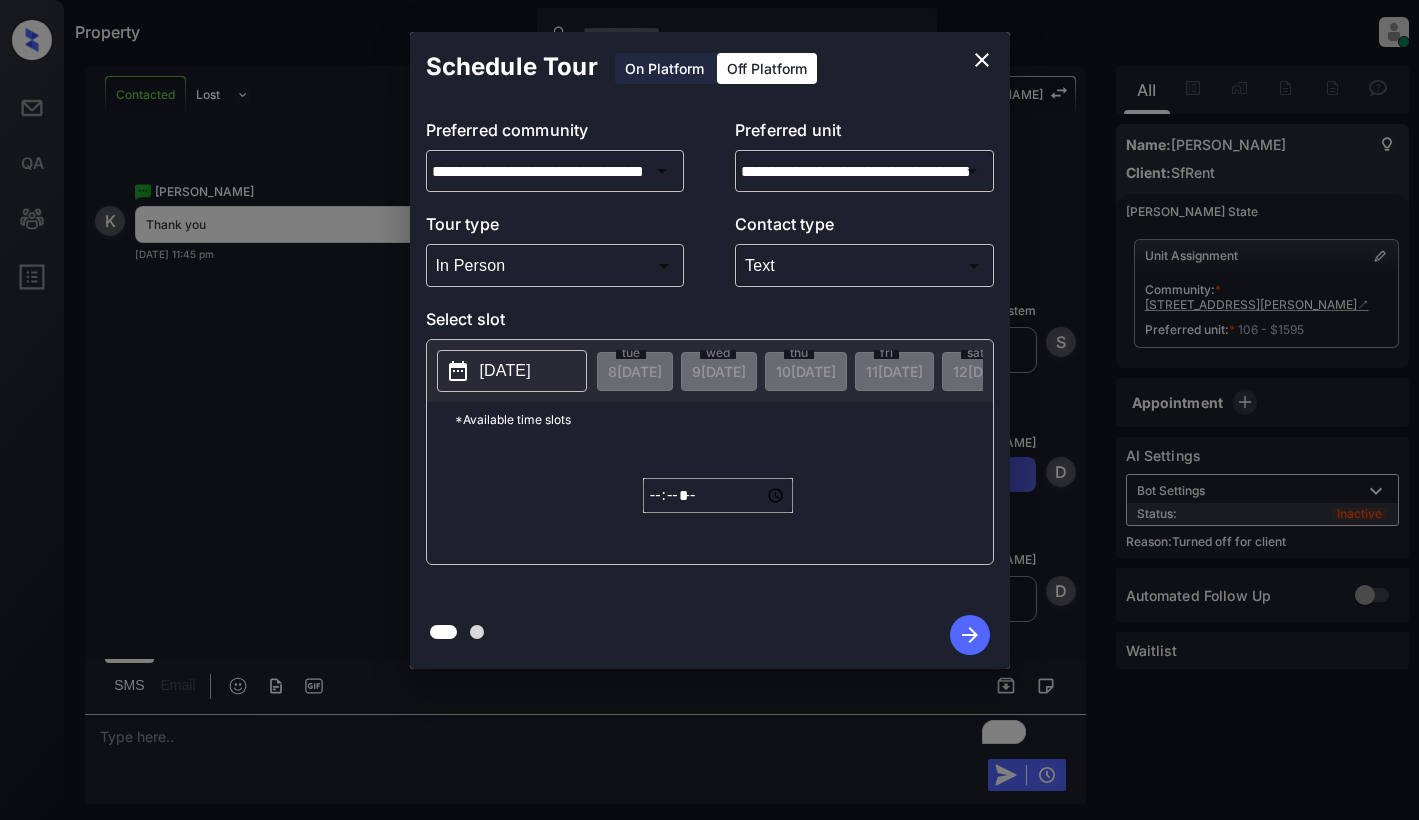 click on "2025-07-08" at bounding box center [505, 371] 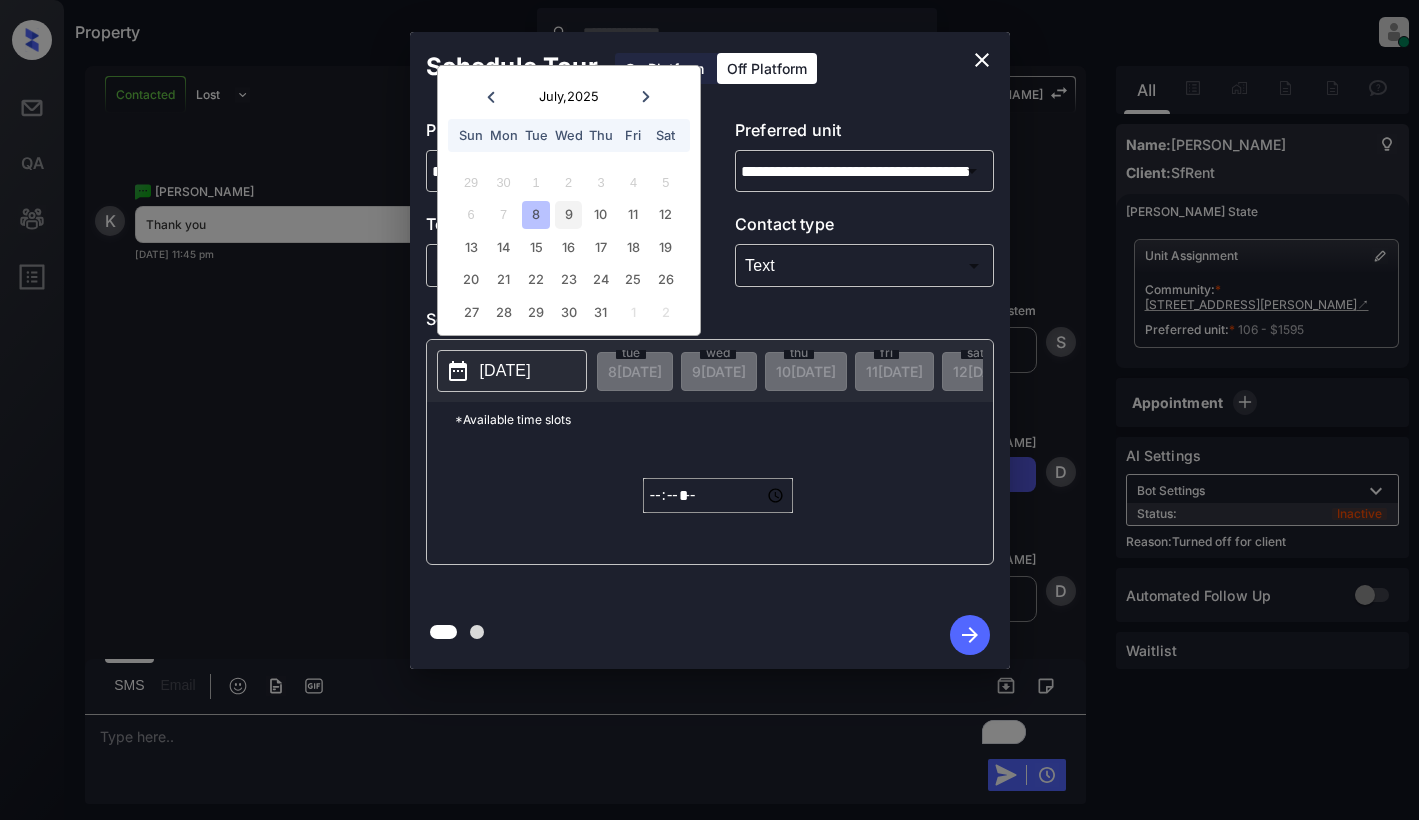 click on "9" at bounding box center (568, 214) 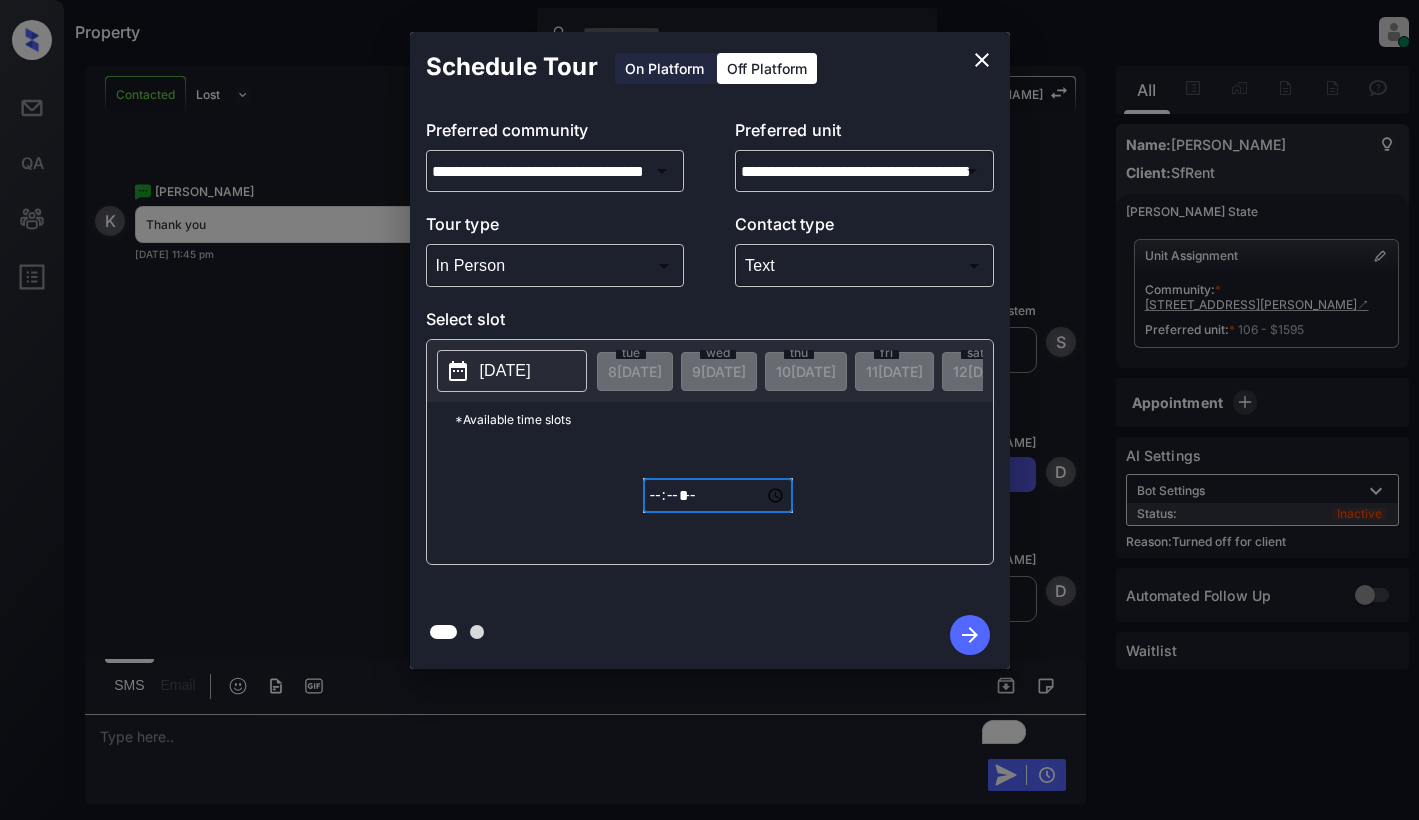 click on "*****" at bounding box center (718, 495) 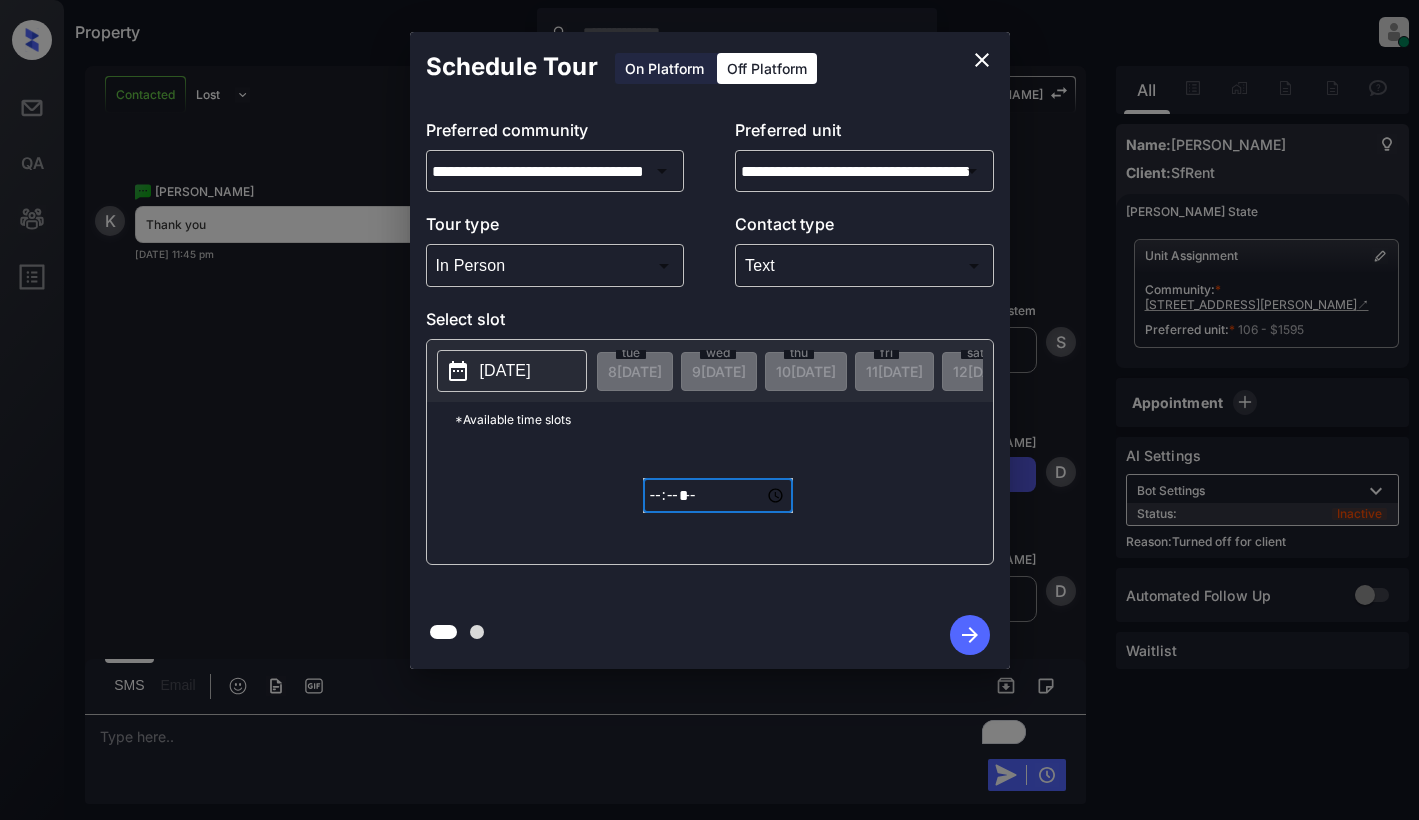 type on "*****" 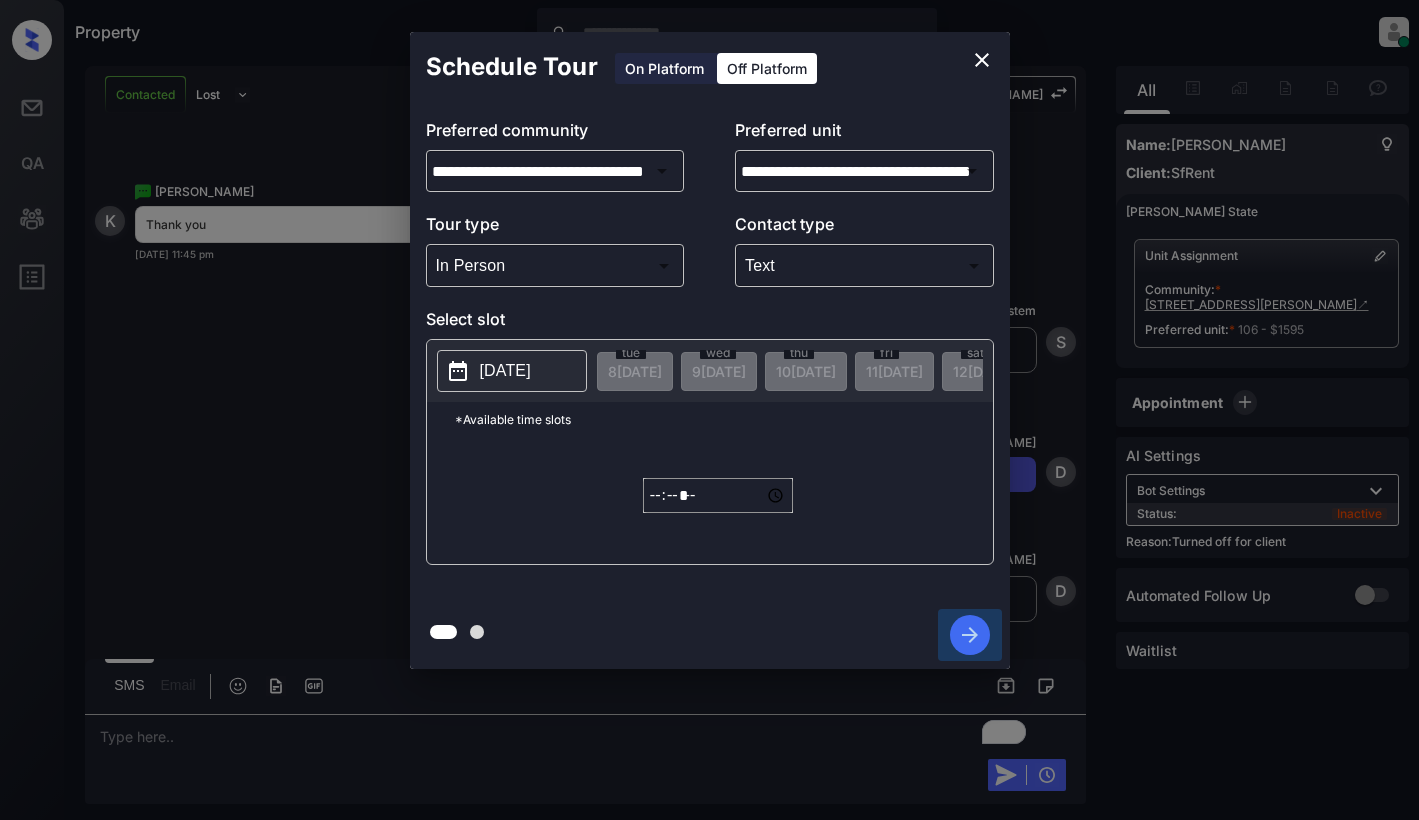 click 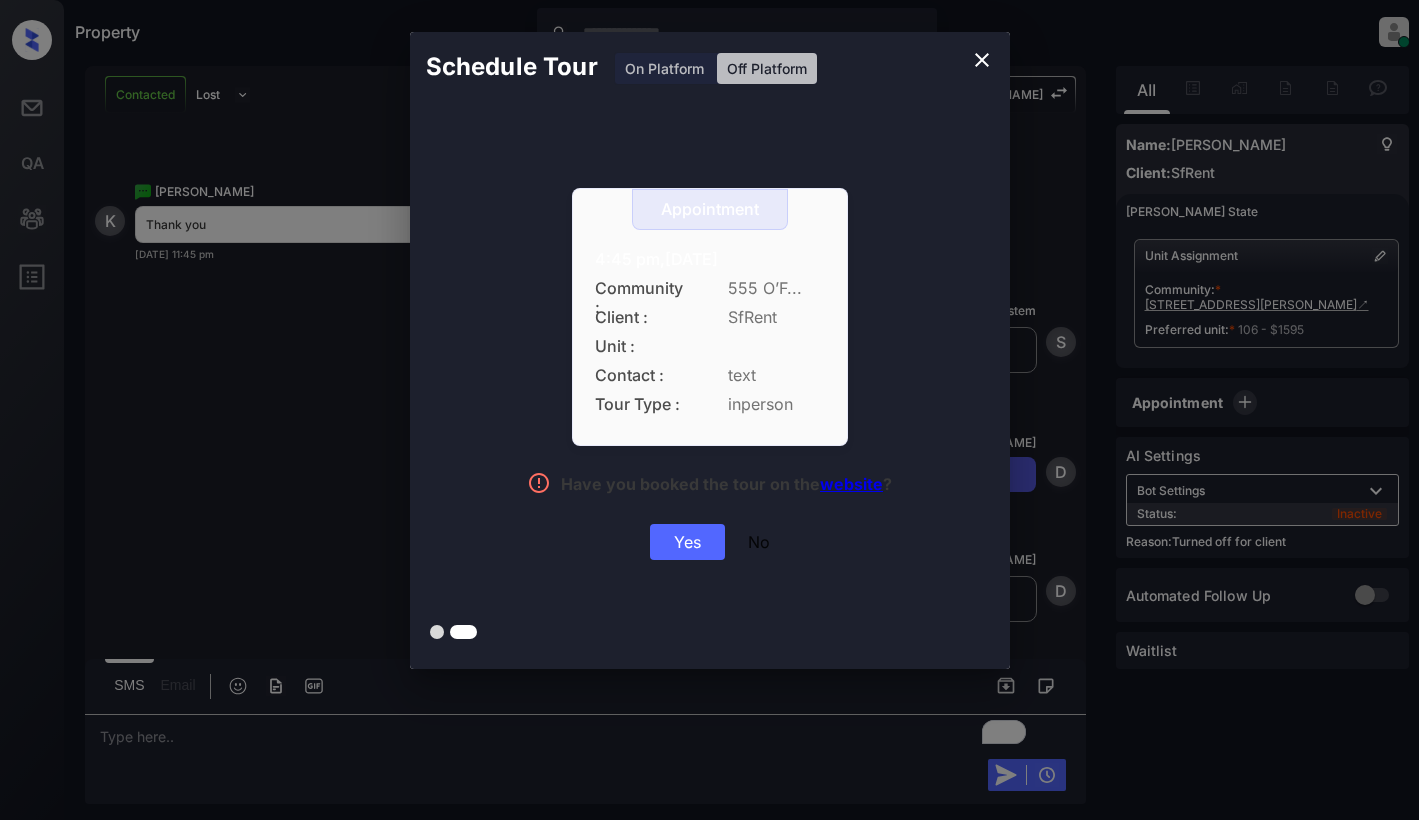 click on "Yes" at bounding box center (687, 542) 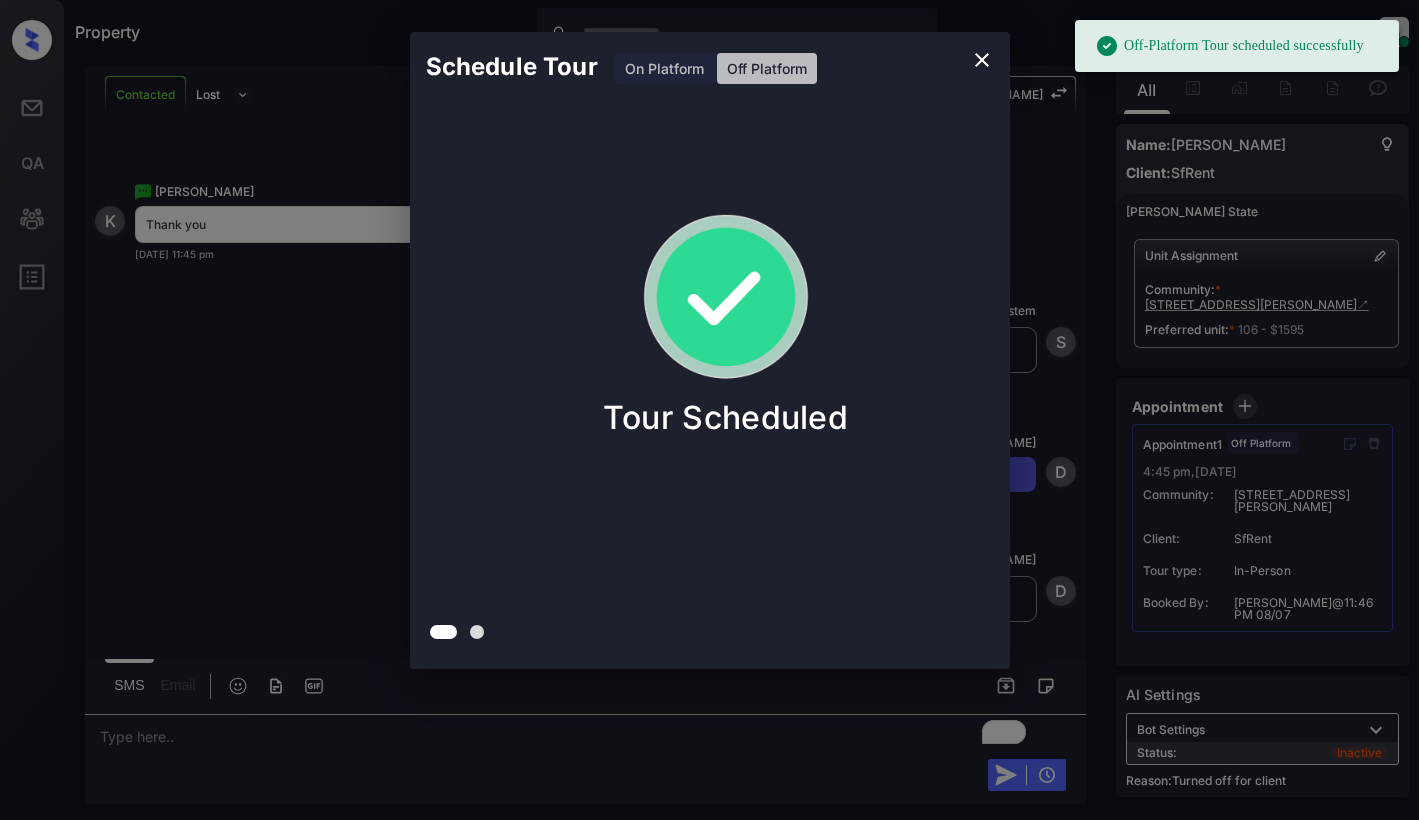 click on "Schedule Tour On Platform Off Platform Tour Scheduled" at bounding box center (709, 350) 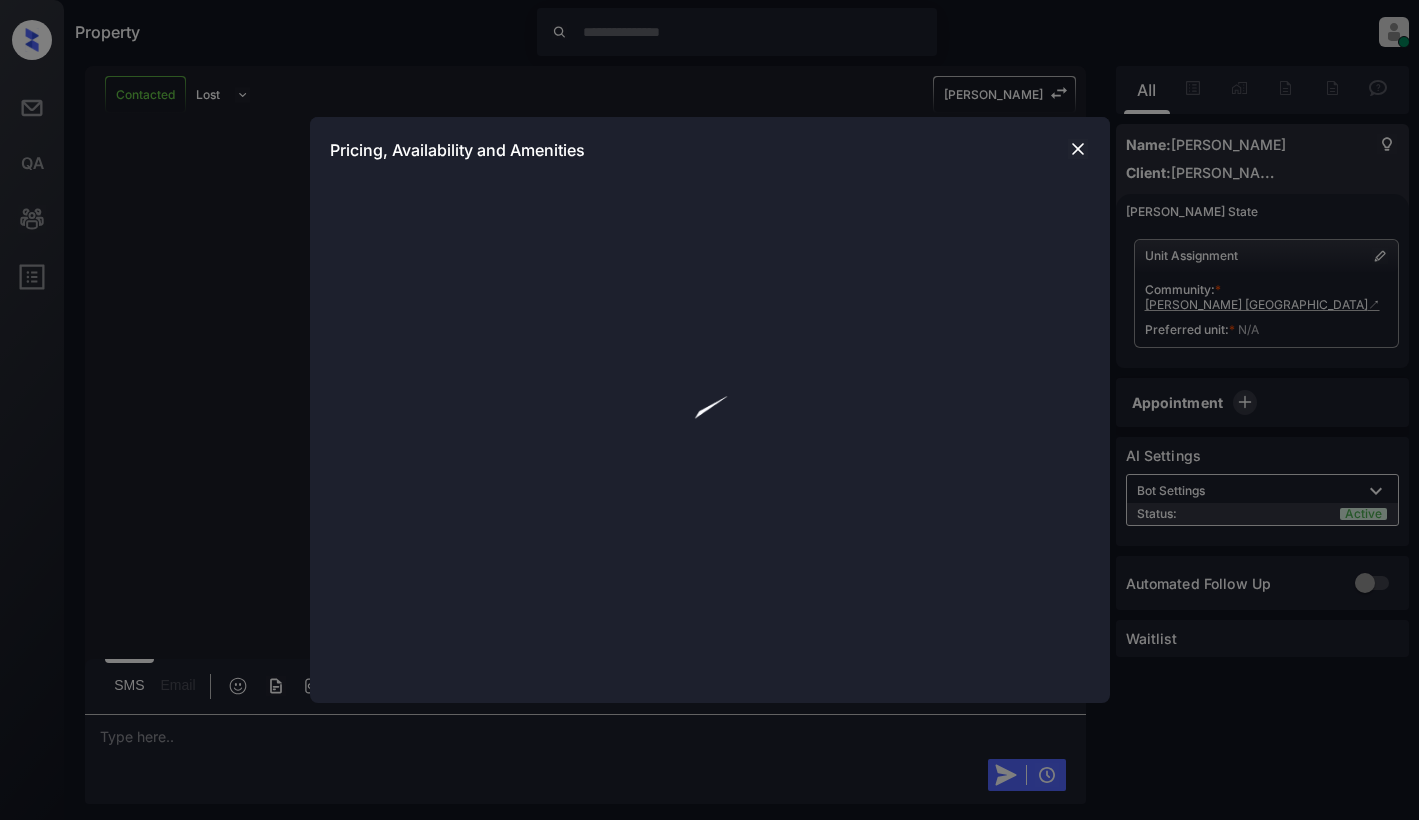 scroll, scrollTop: 0, scrollLeft: 0, axis: both 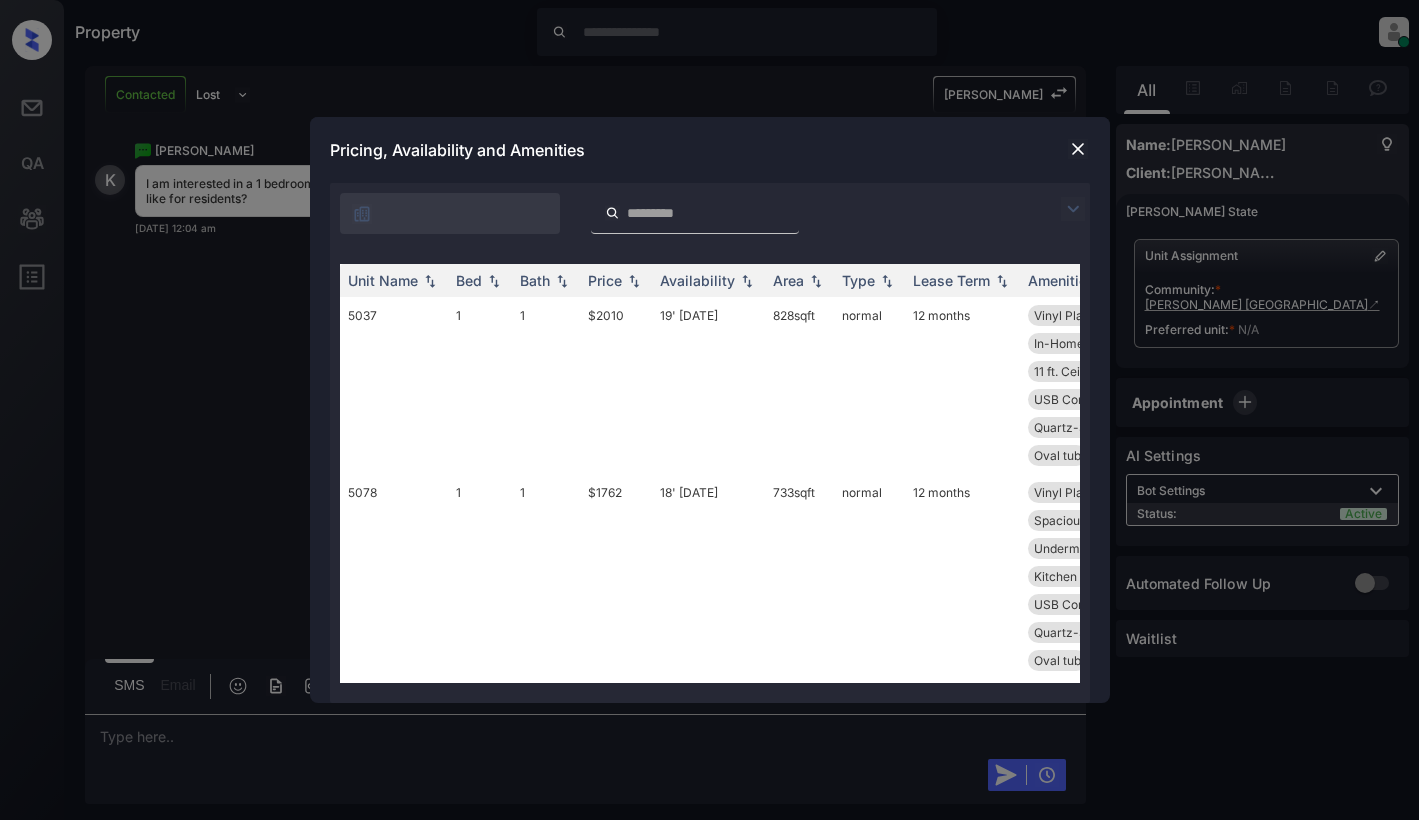 click at bounding box center (1073, 209) 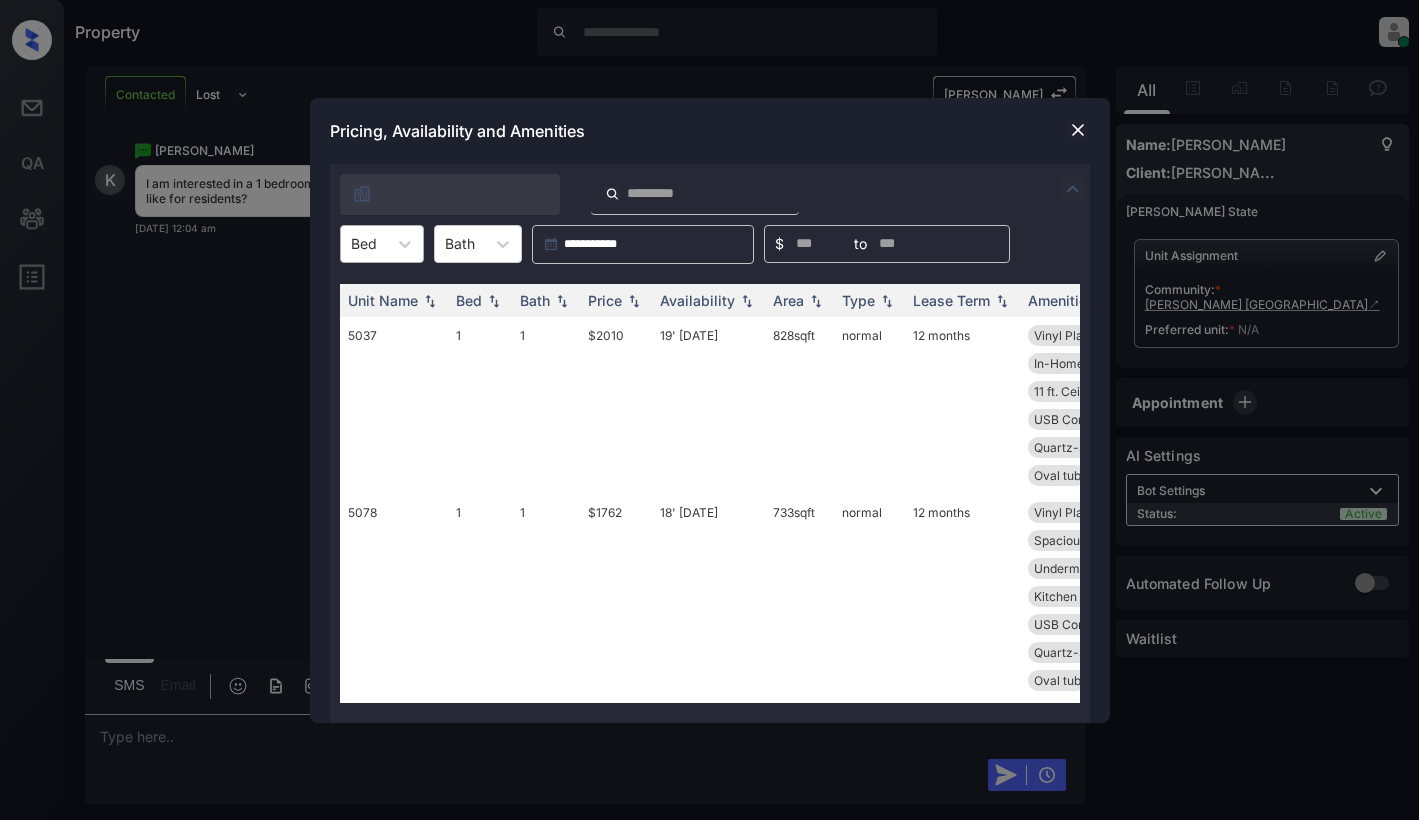 click at bounding box center [353, 243] 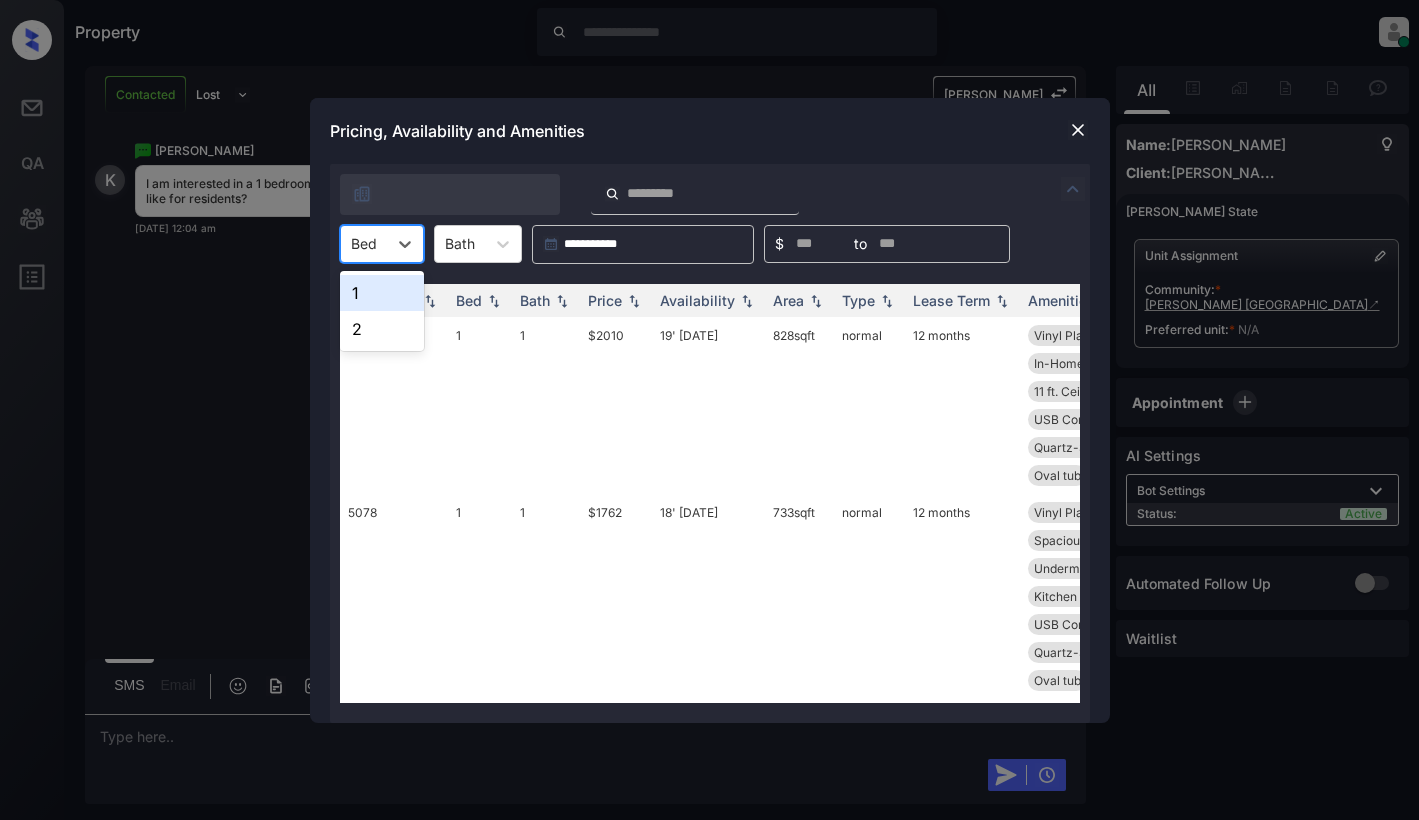 click on "1" at bounding box center [382, 293] 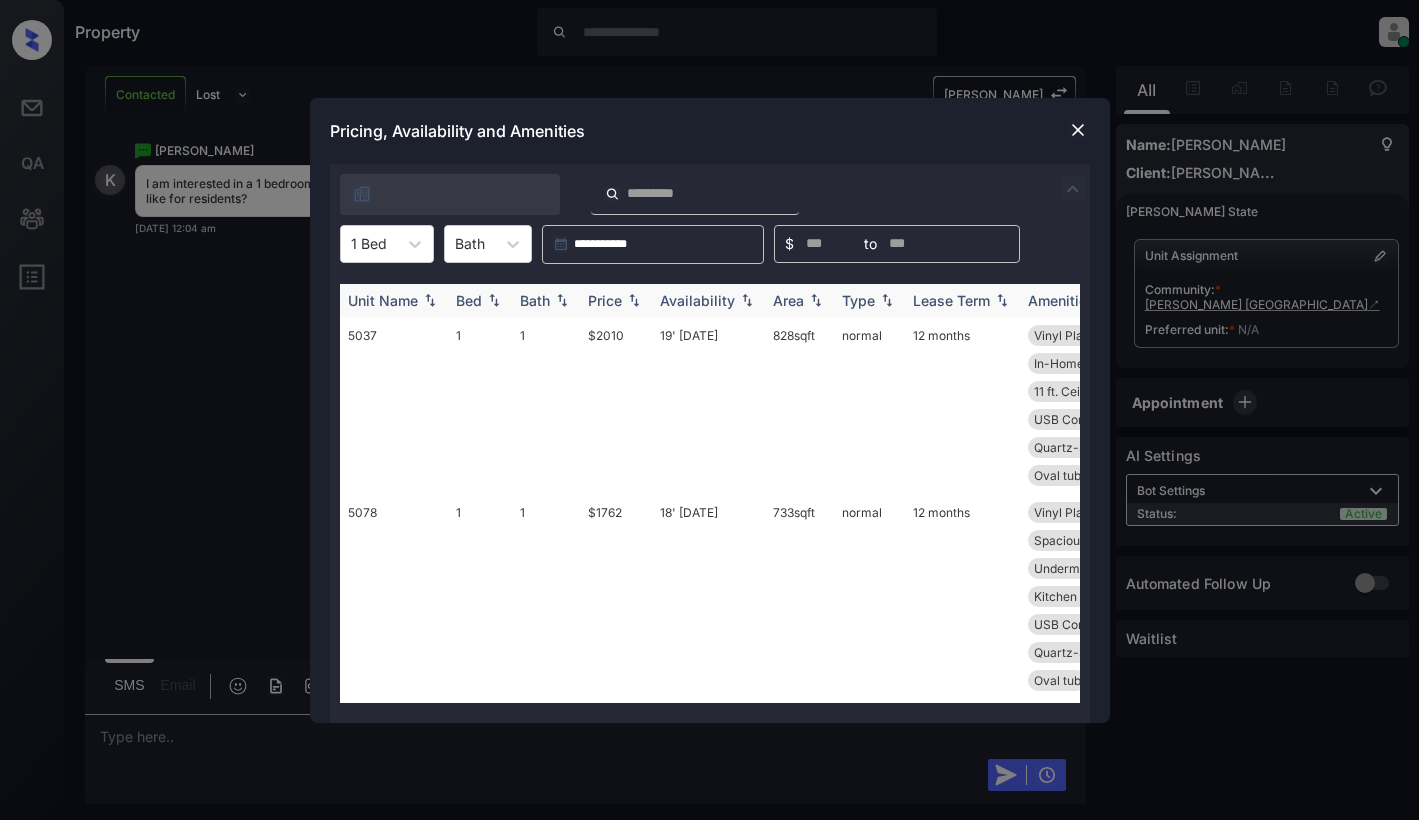 click on "Price" at bounding box center (605, 300) 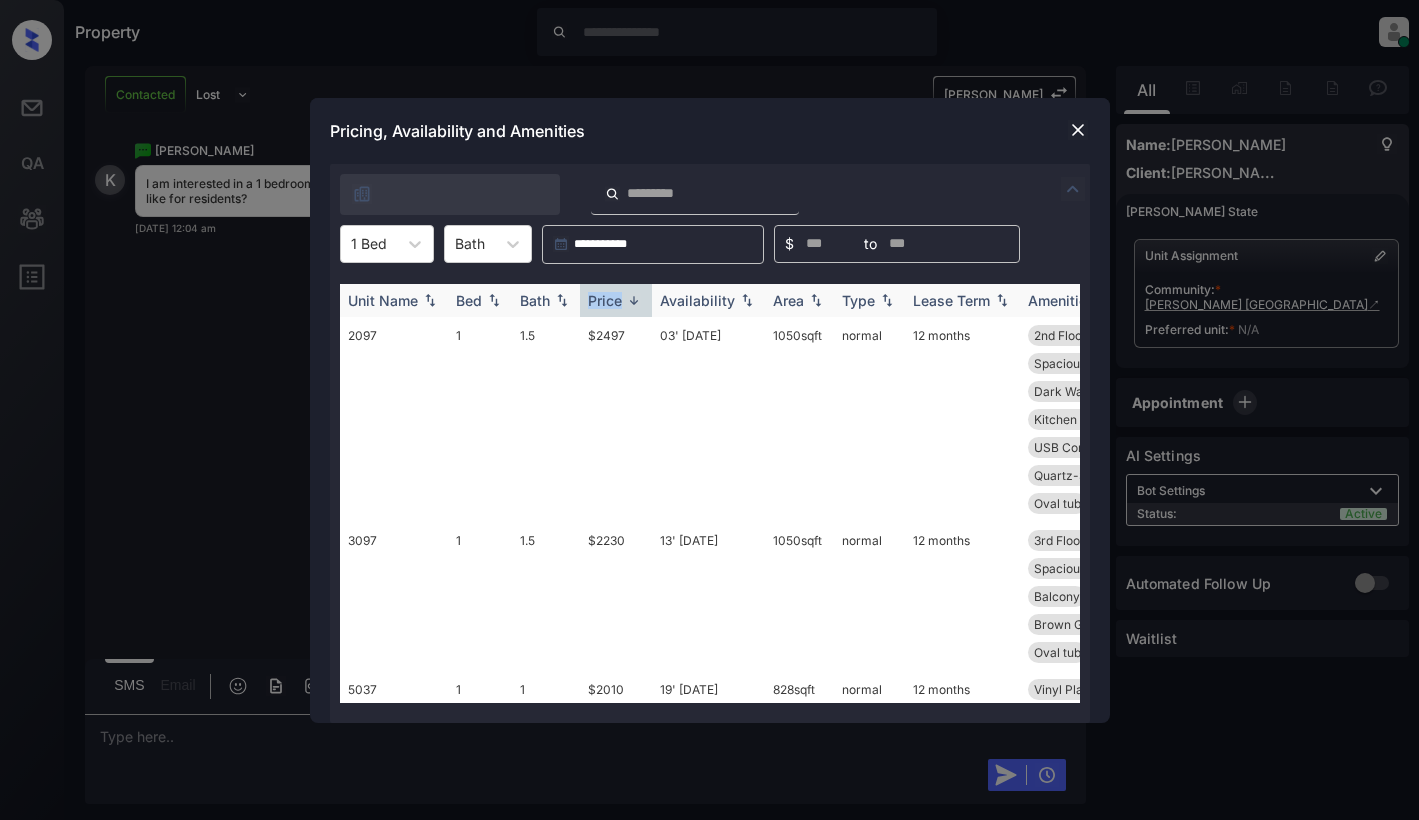 click on "Price" at bounding box center [605, 300] 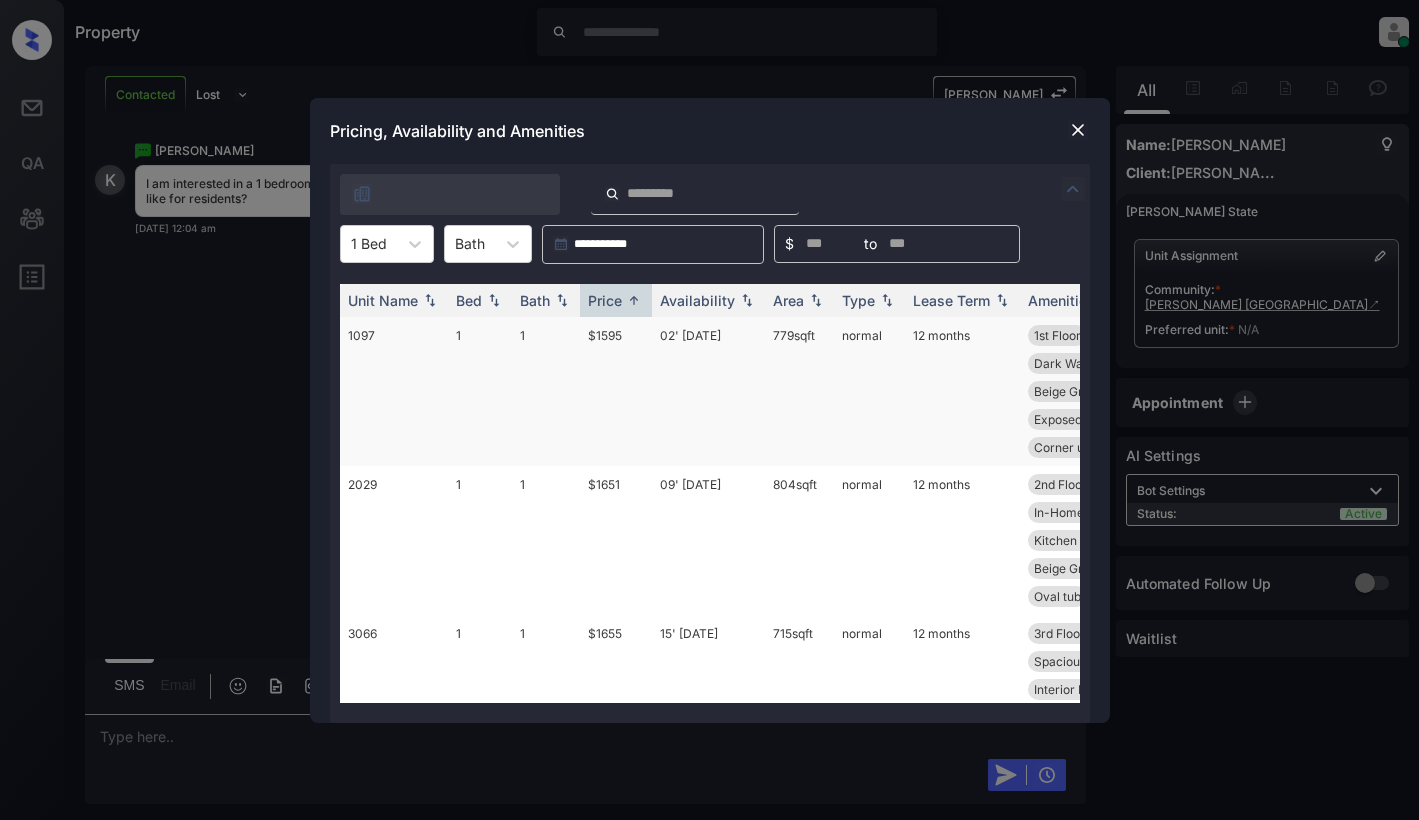 click on "$1595" at bounding box center [616, 391] 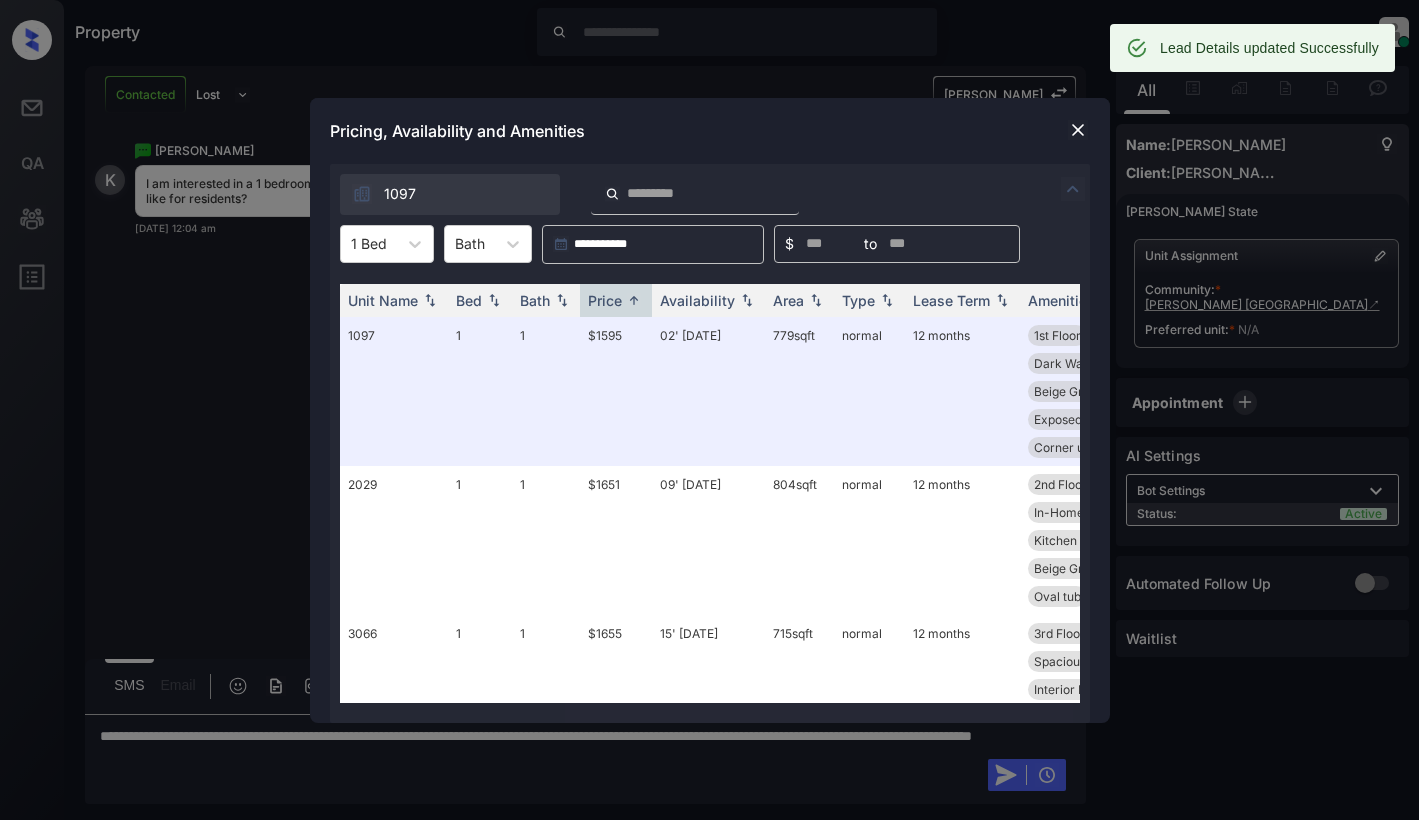 click at bounding box center [1078, 130] 